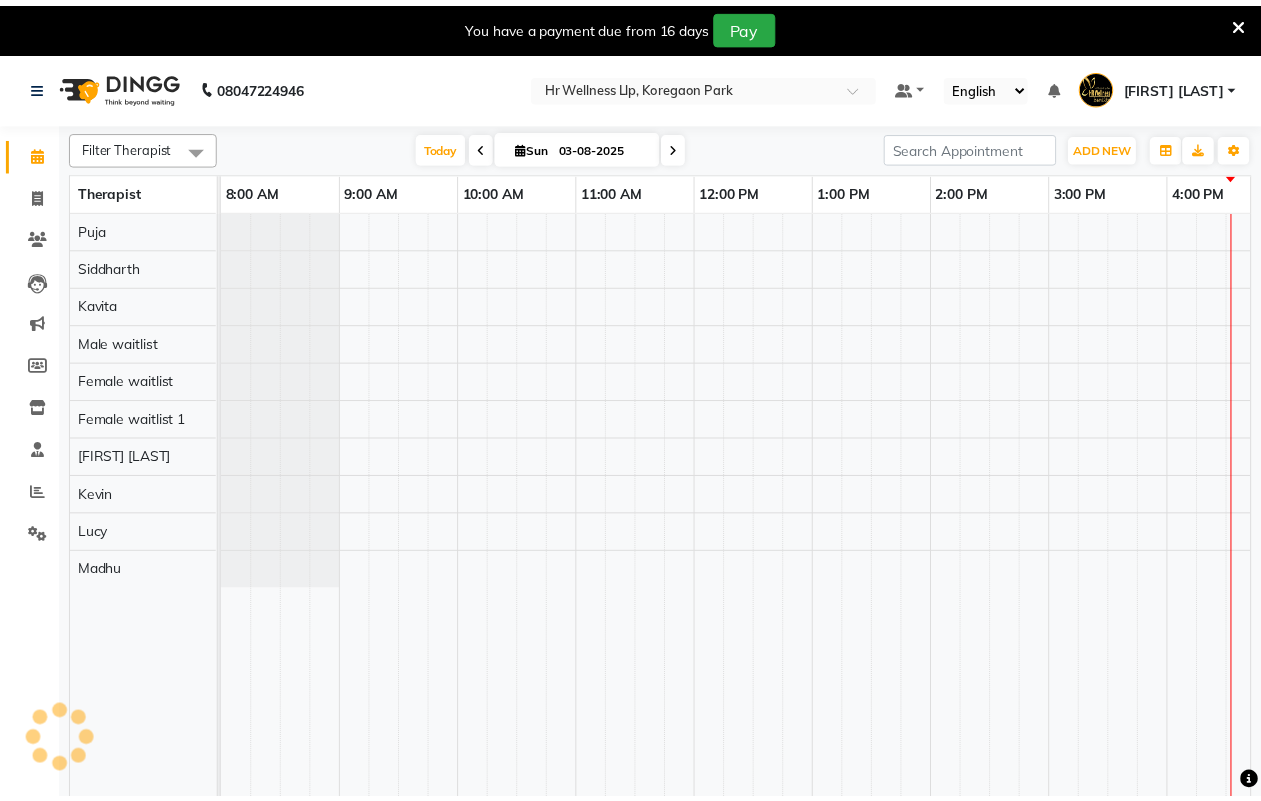 scroll, scrollTop: 0, scrollLeft: 0, axis: both 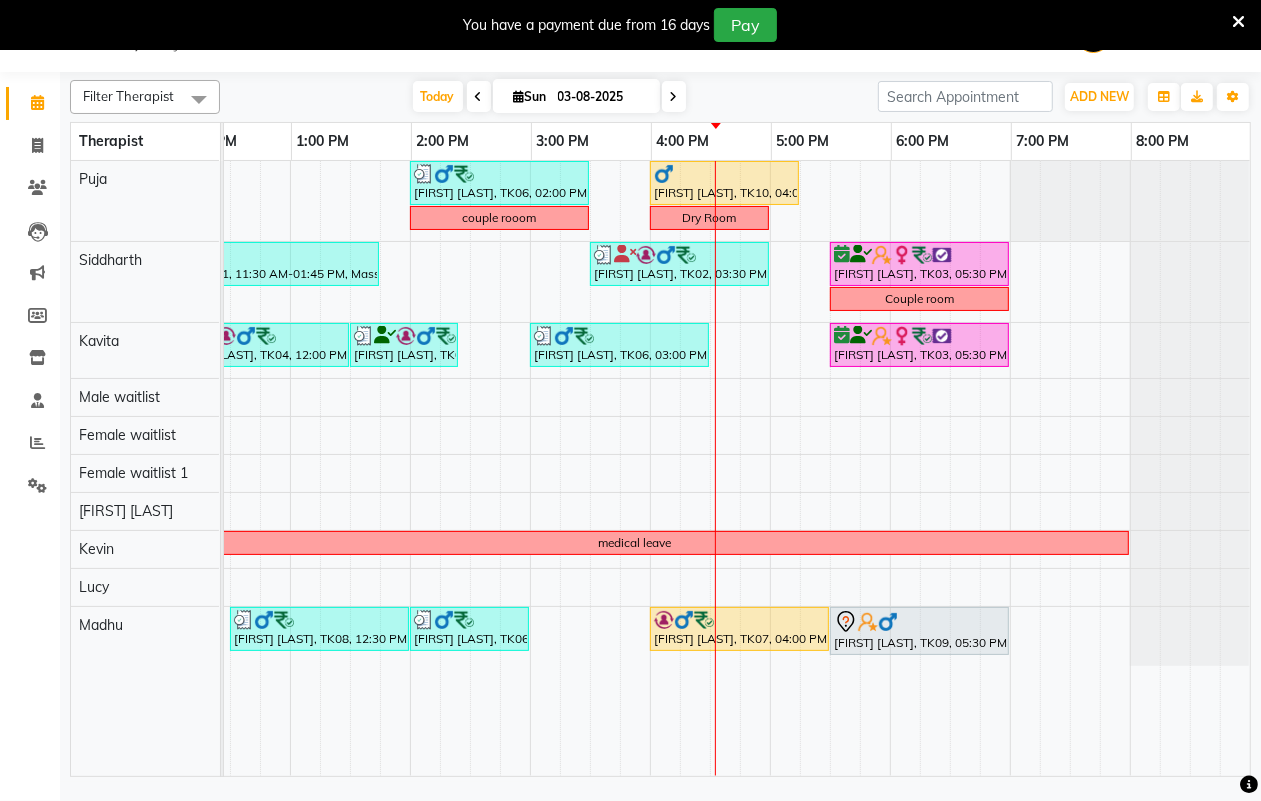 click at bounding box center [674, 97] 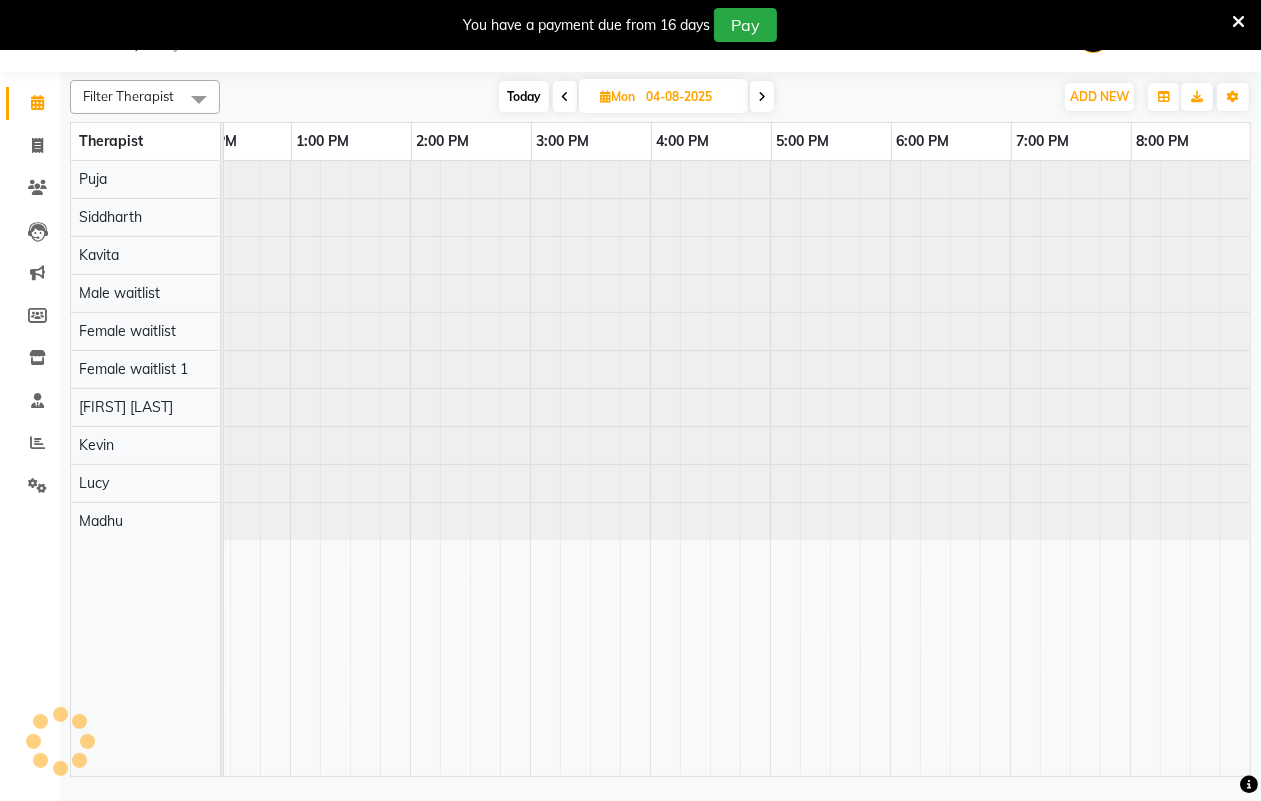 scroll, scrollTop: 0, scrollLeft: 533, axis: horizontal 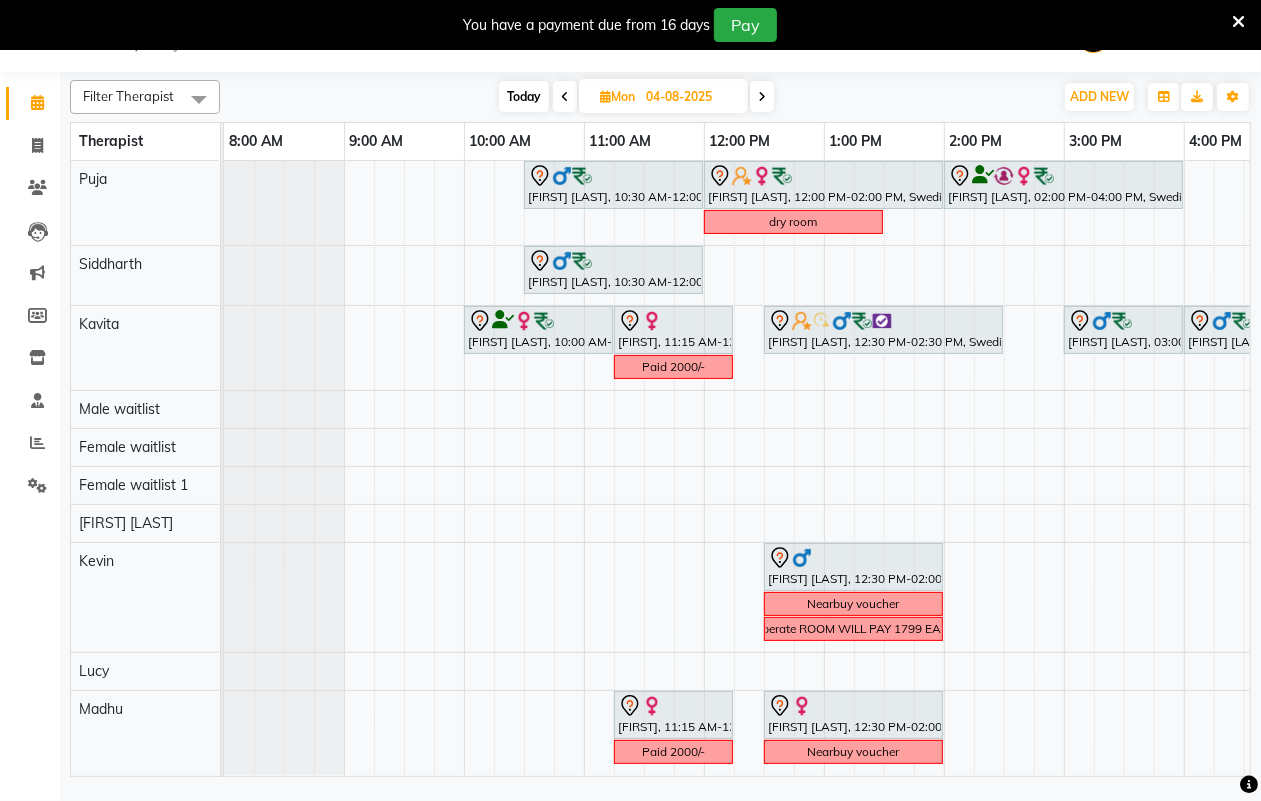 click at bounding box center [762, 96] 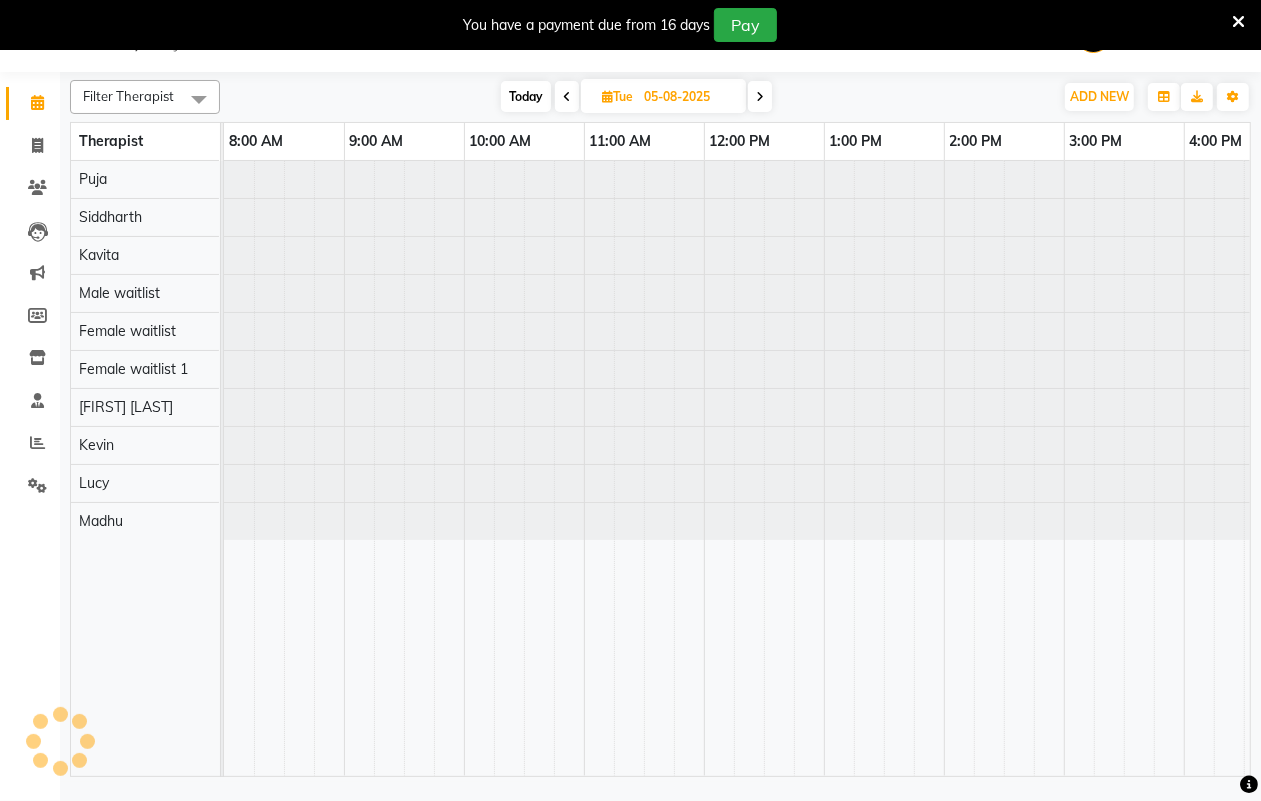 scroll, scrollTop: 0, scrollLeft: 533, axis: horizontal 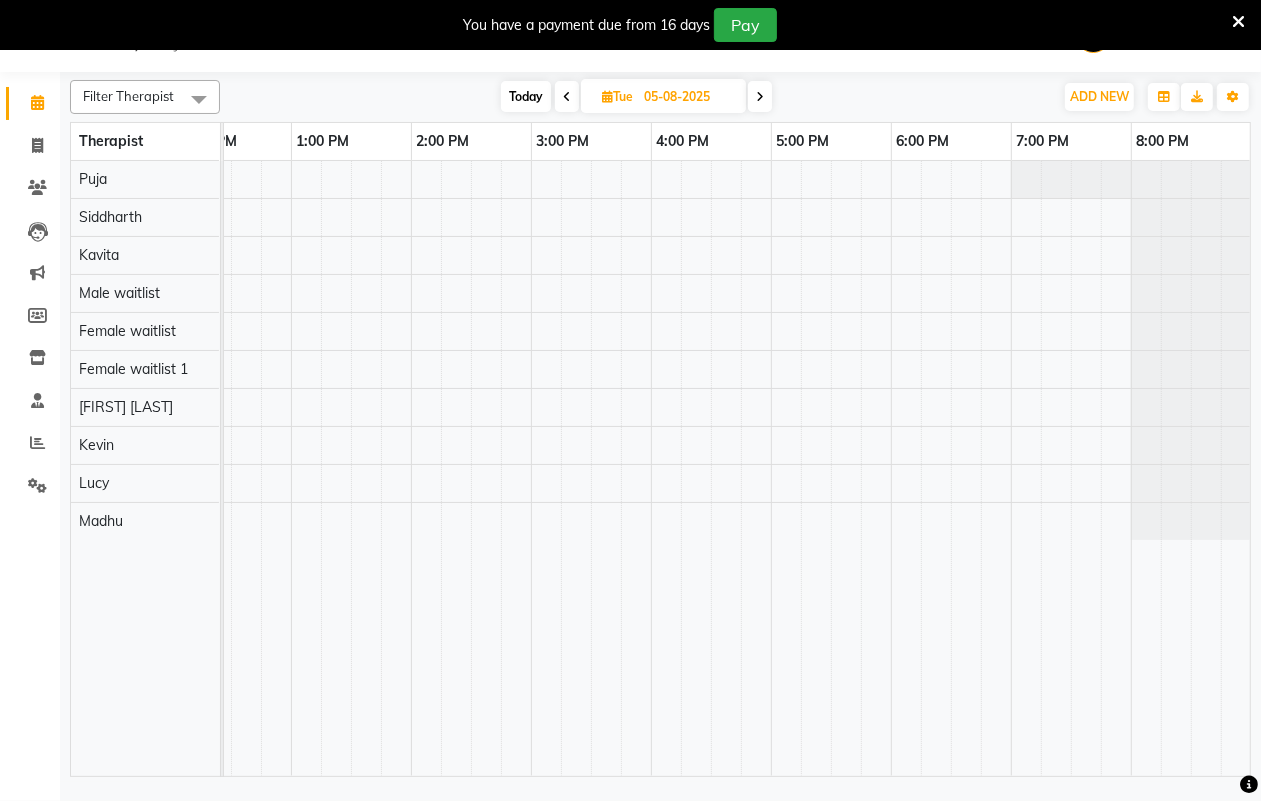 click at bounding box center [760, 96] 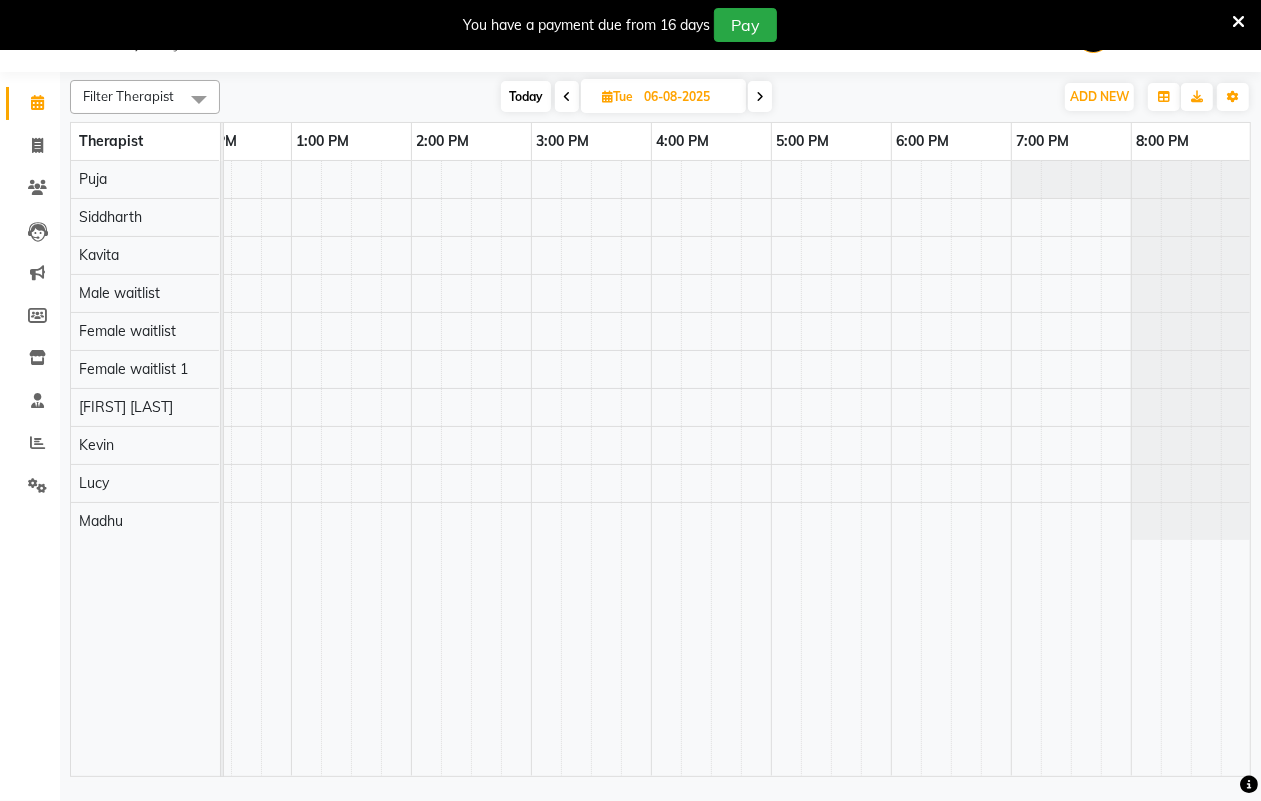 scroll, scrollTop: 0, scrollLeft: 0, axis: both 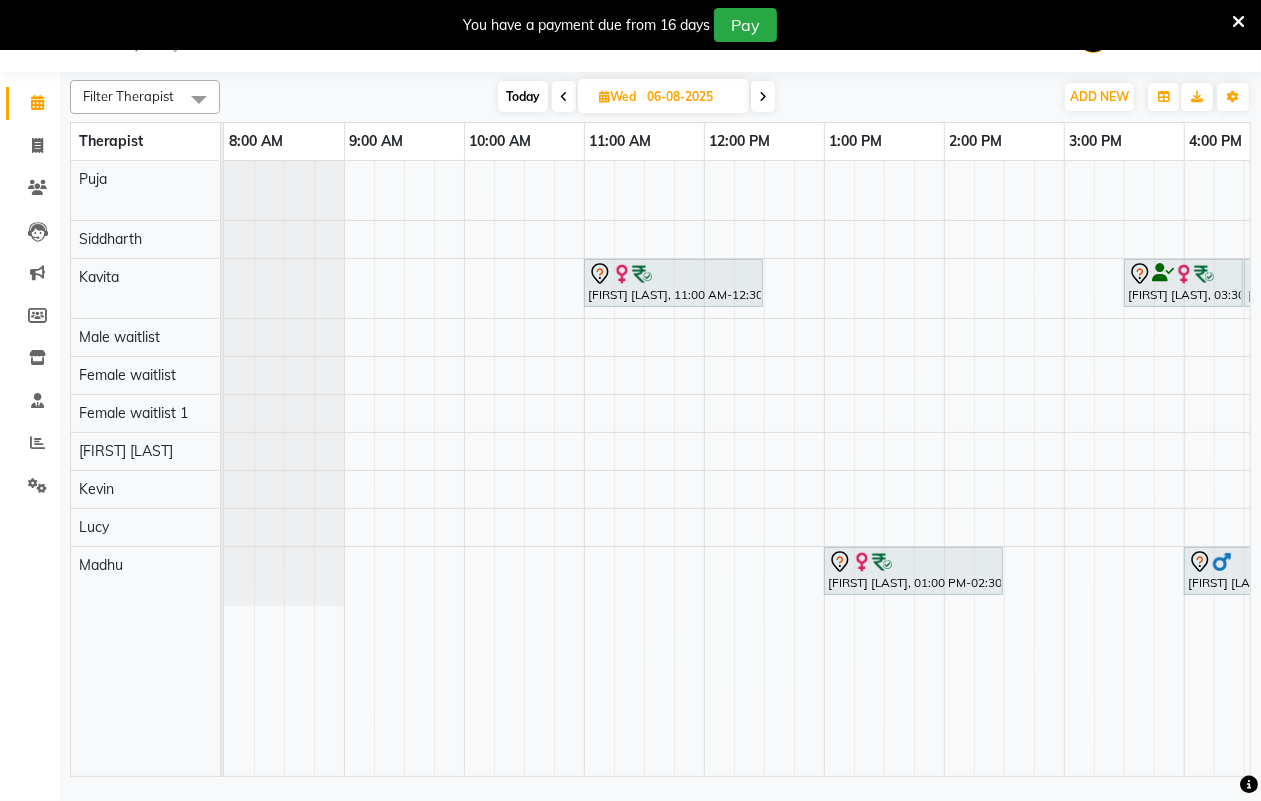 click on "Today" at bounding box center [523, 96] 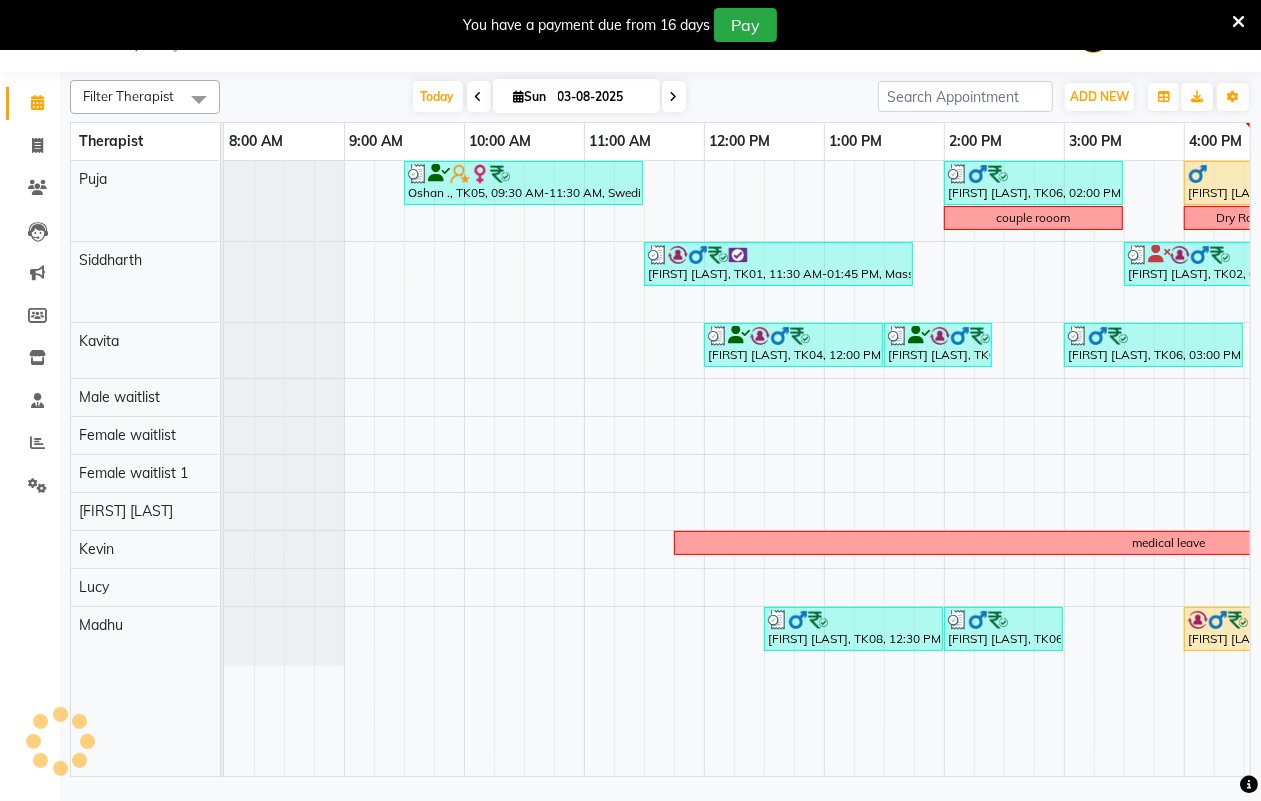 scroll, scrollTop: 0, scrollLeft: 533, axis: horizontal 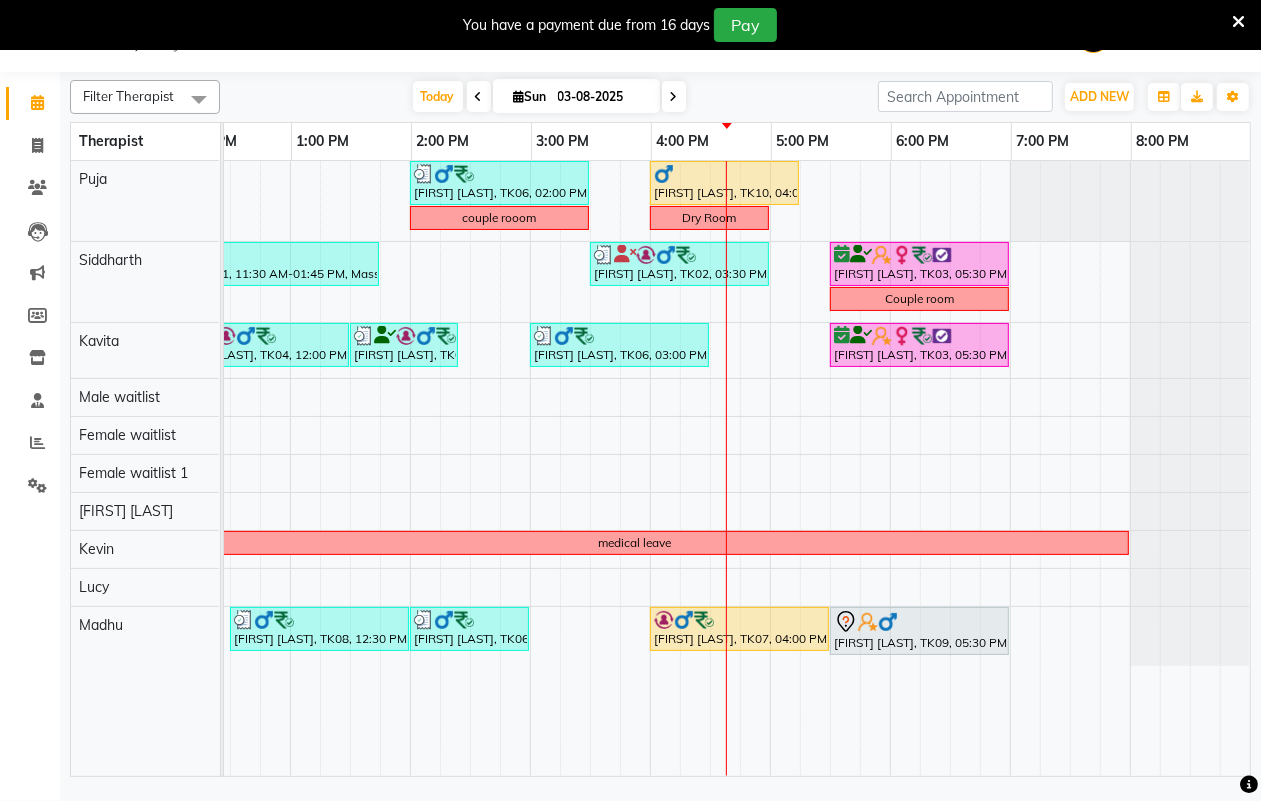 click at bounding box center [674, 97] 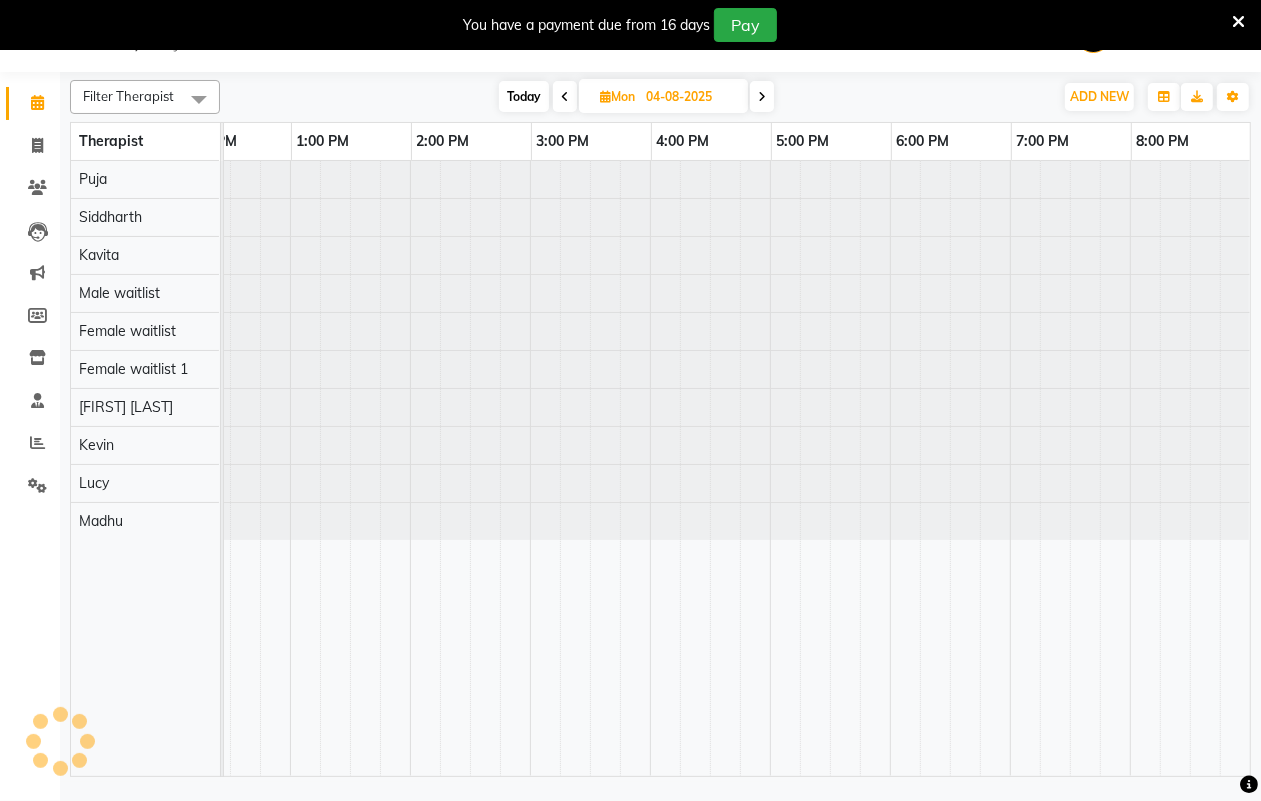 scroll, scrollTop: 0, scrollLeft: 533, axis: horizontal 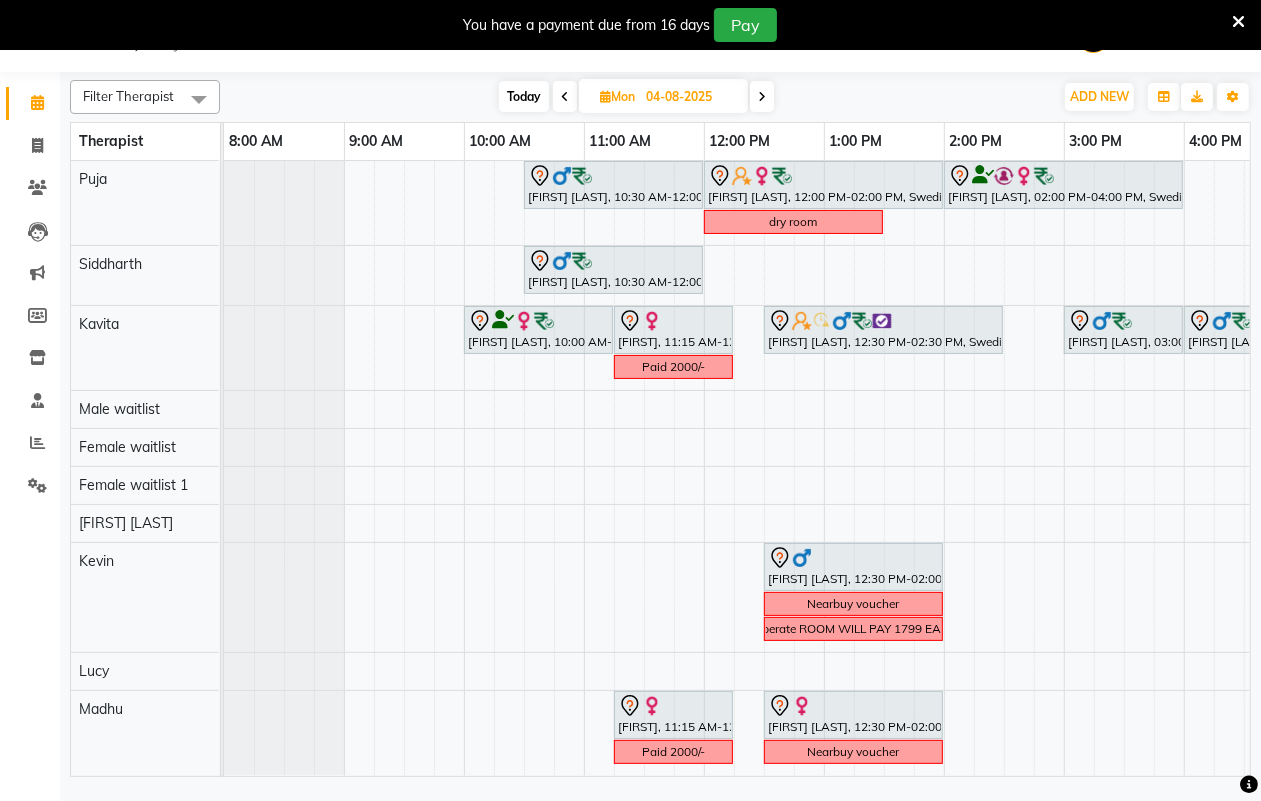 click at bounding box center [762, 96] 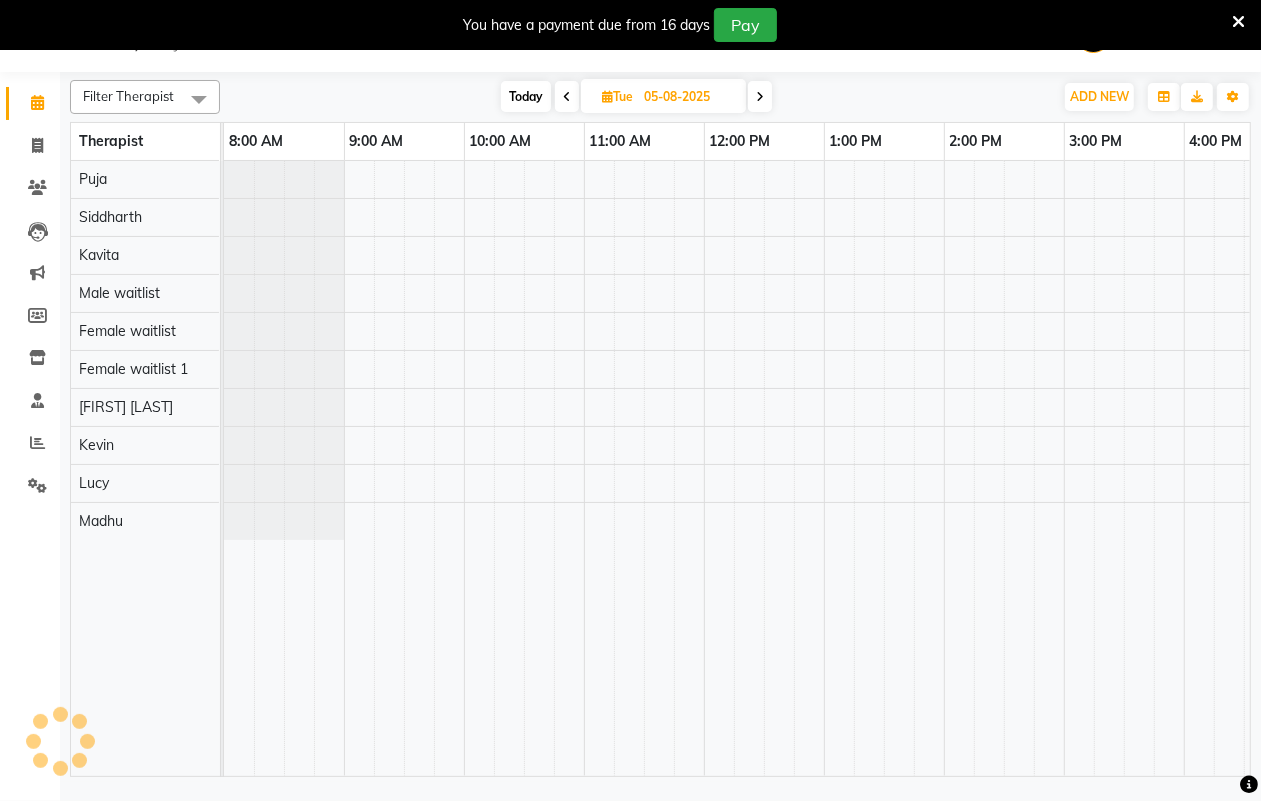 scroll, scrollTop: 0, scrollLeft: 533, axis: horizontal 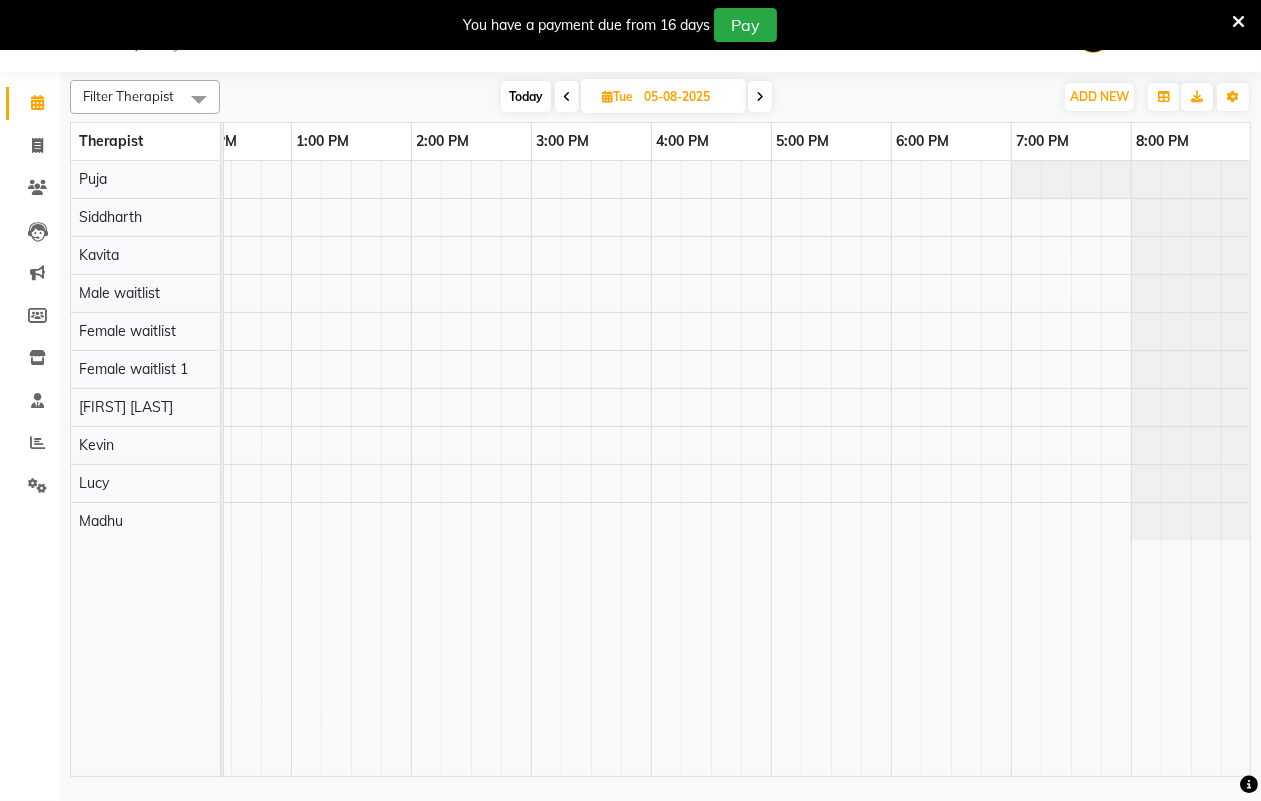 click at bounding box center (760, 96) 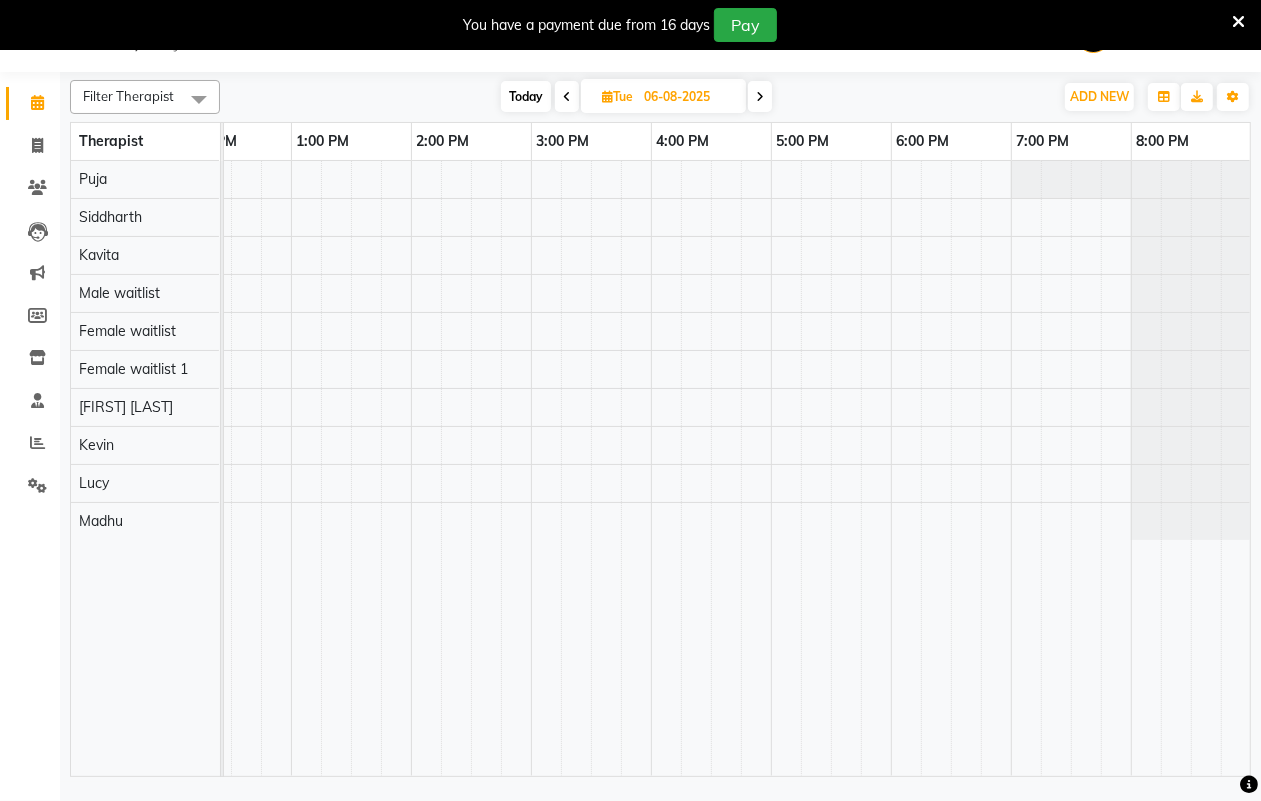 scroll, scrollTop: 0, scrollLeft: 533, axis: horizontal 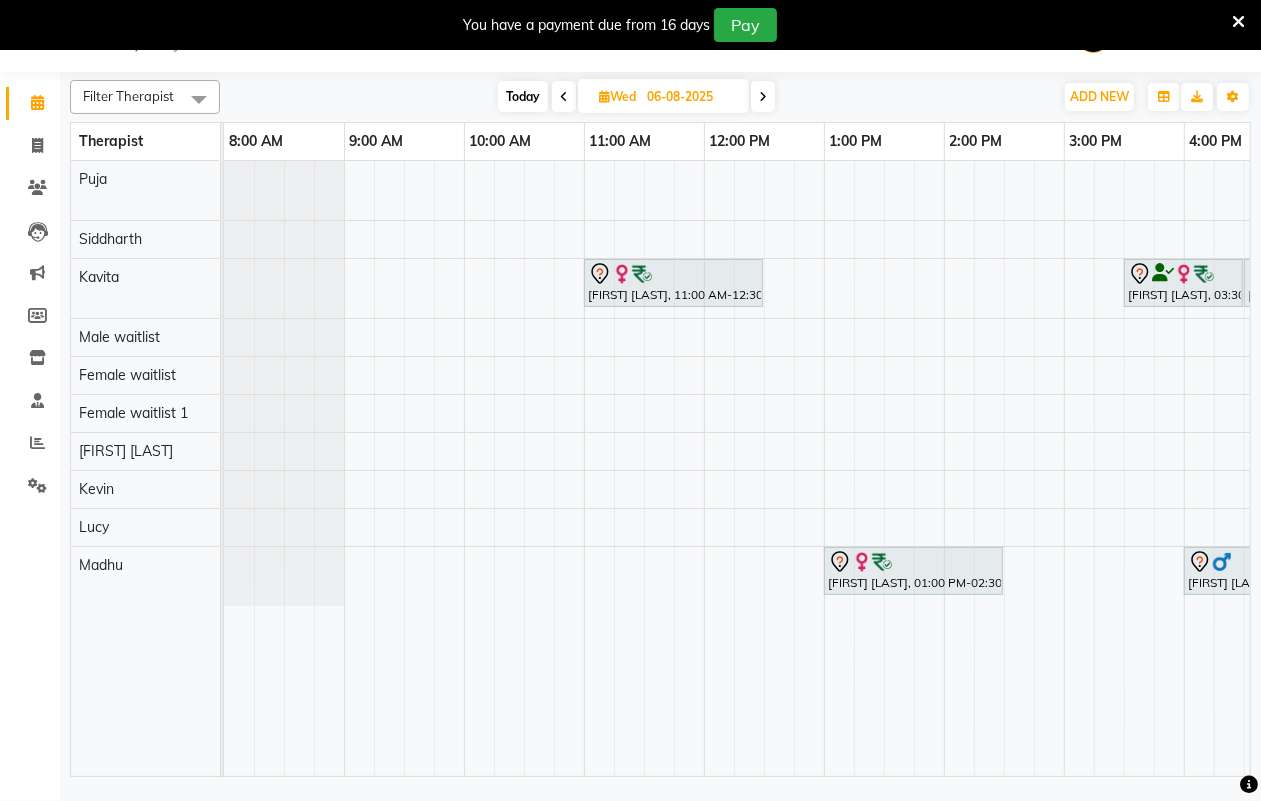 click at bounding box center (763, 97) 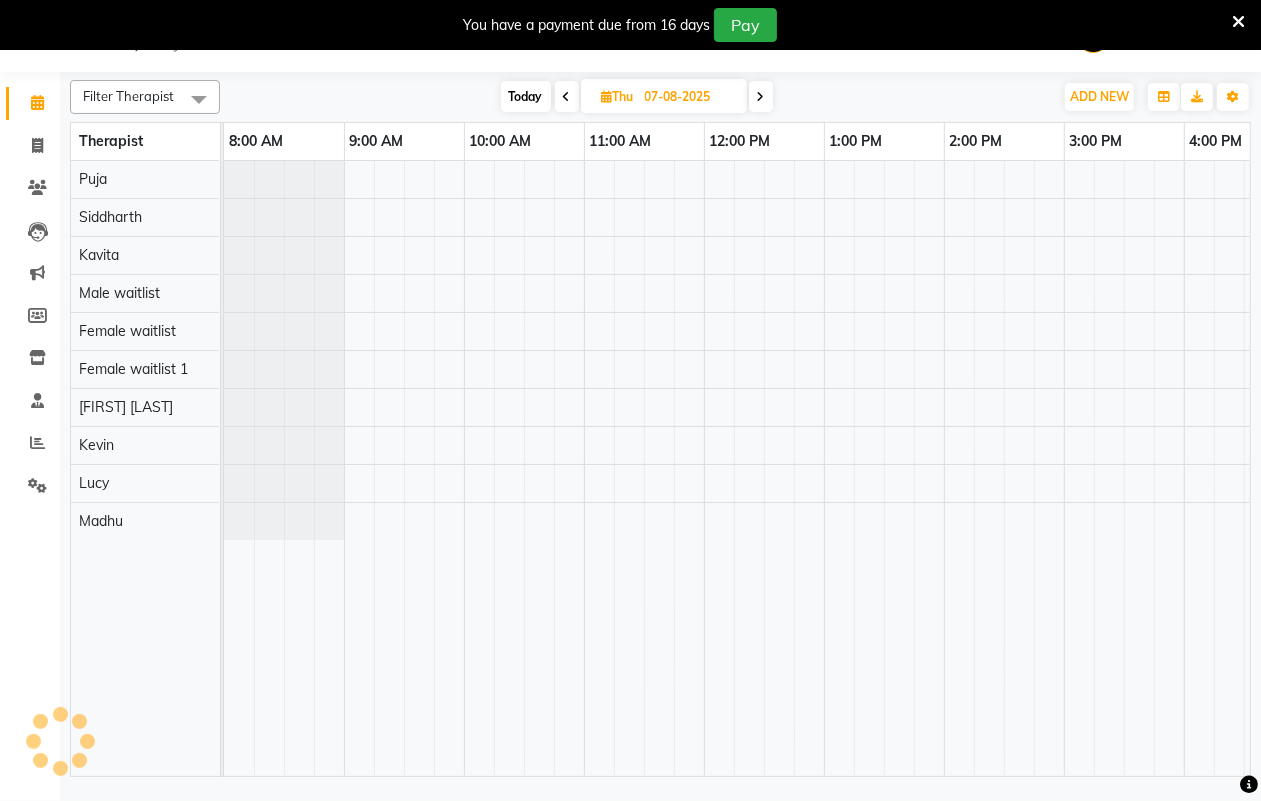 scroll, scrollTop: 0, scrollLeft: 533, axis: horizontal 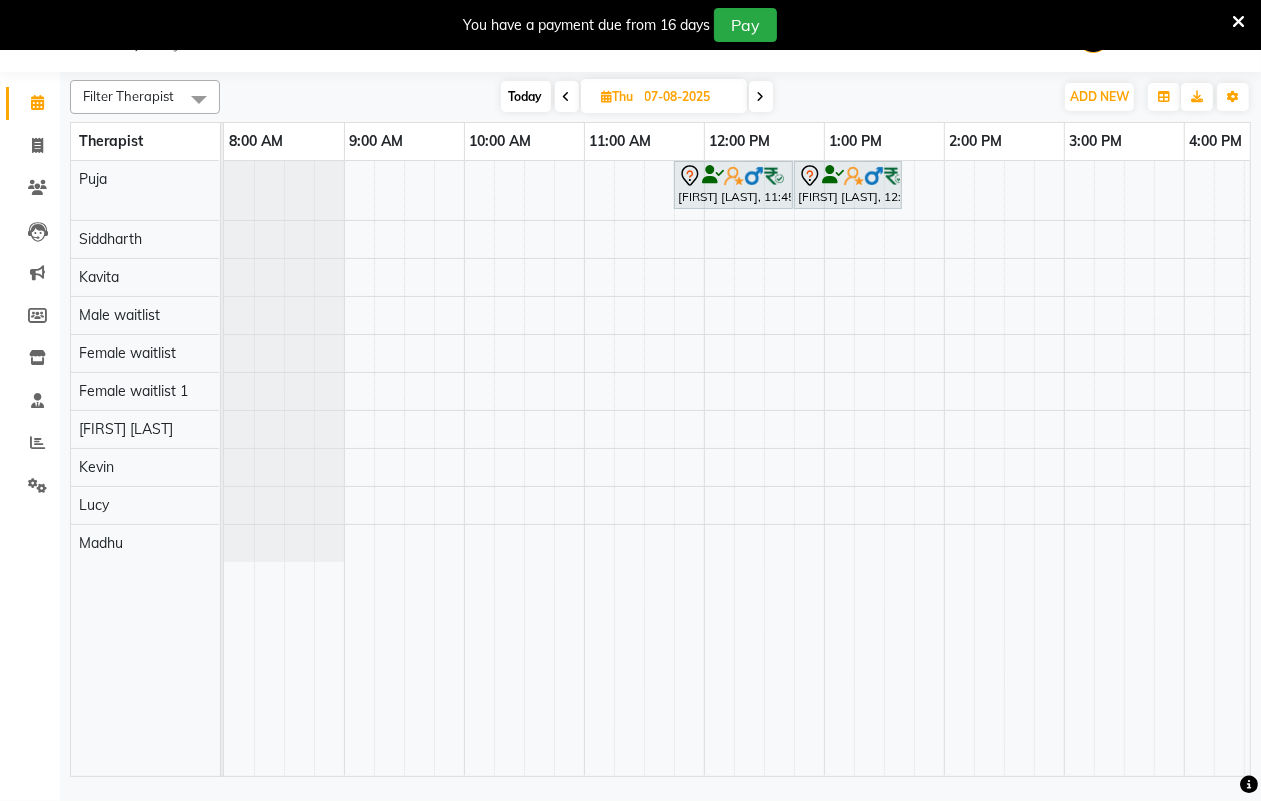 click at bounding box center (761, 96) 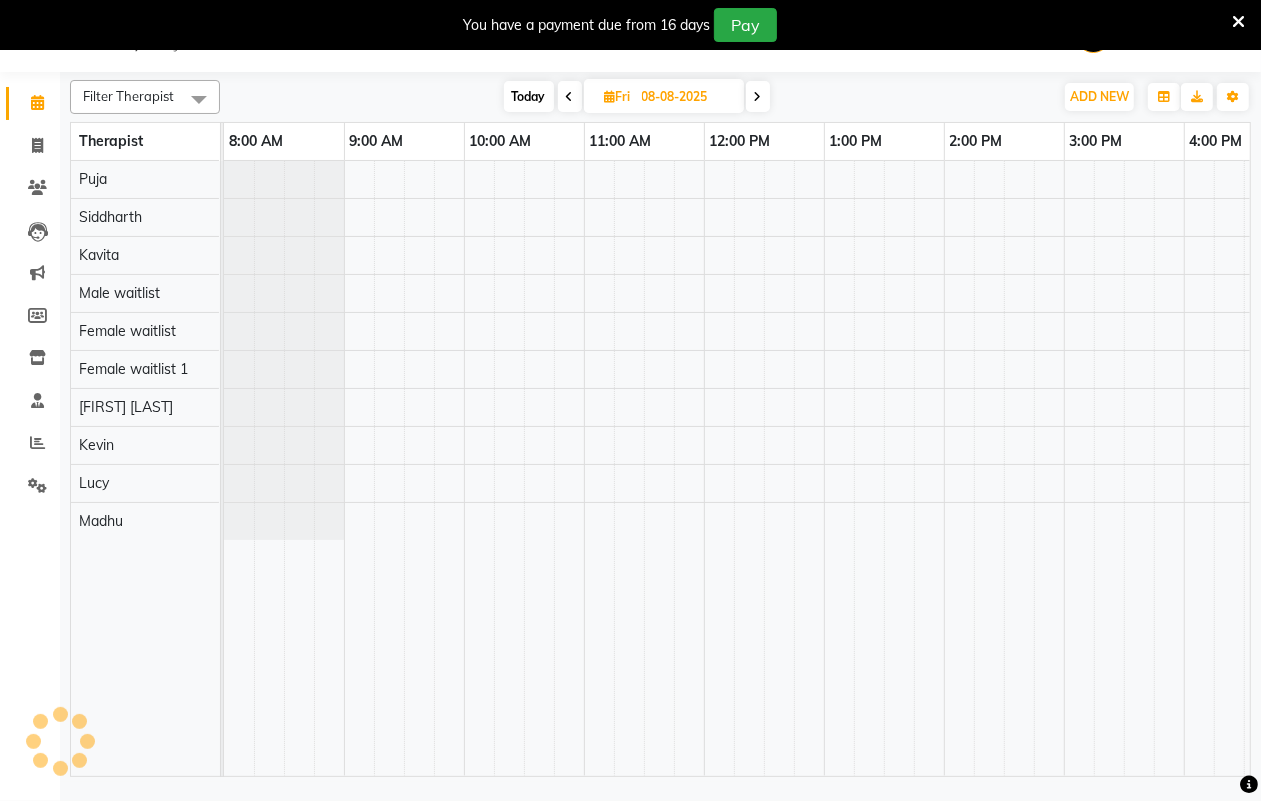 scroll, scrollTop: 0, scrollLeft: 533, axis: horizontal 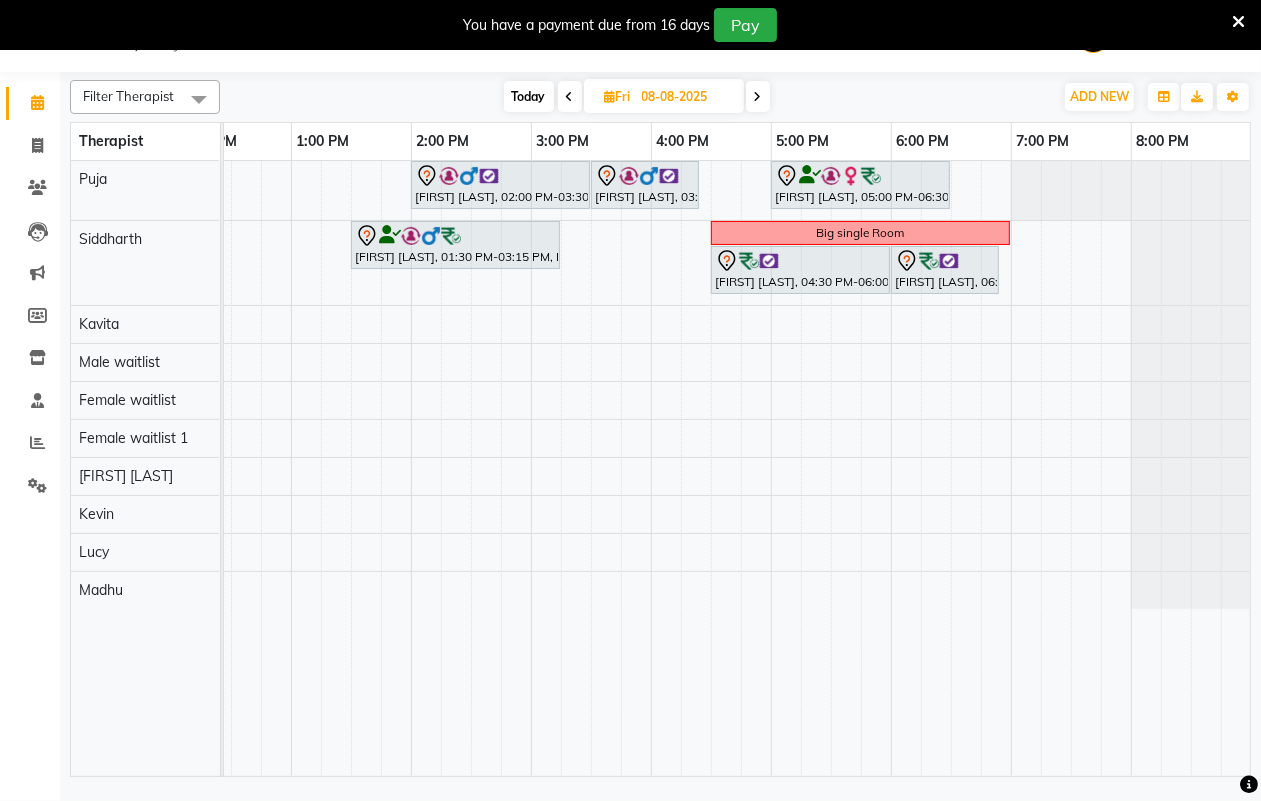 click on "Today" at bounding box center (529, 96) 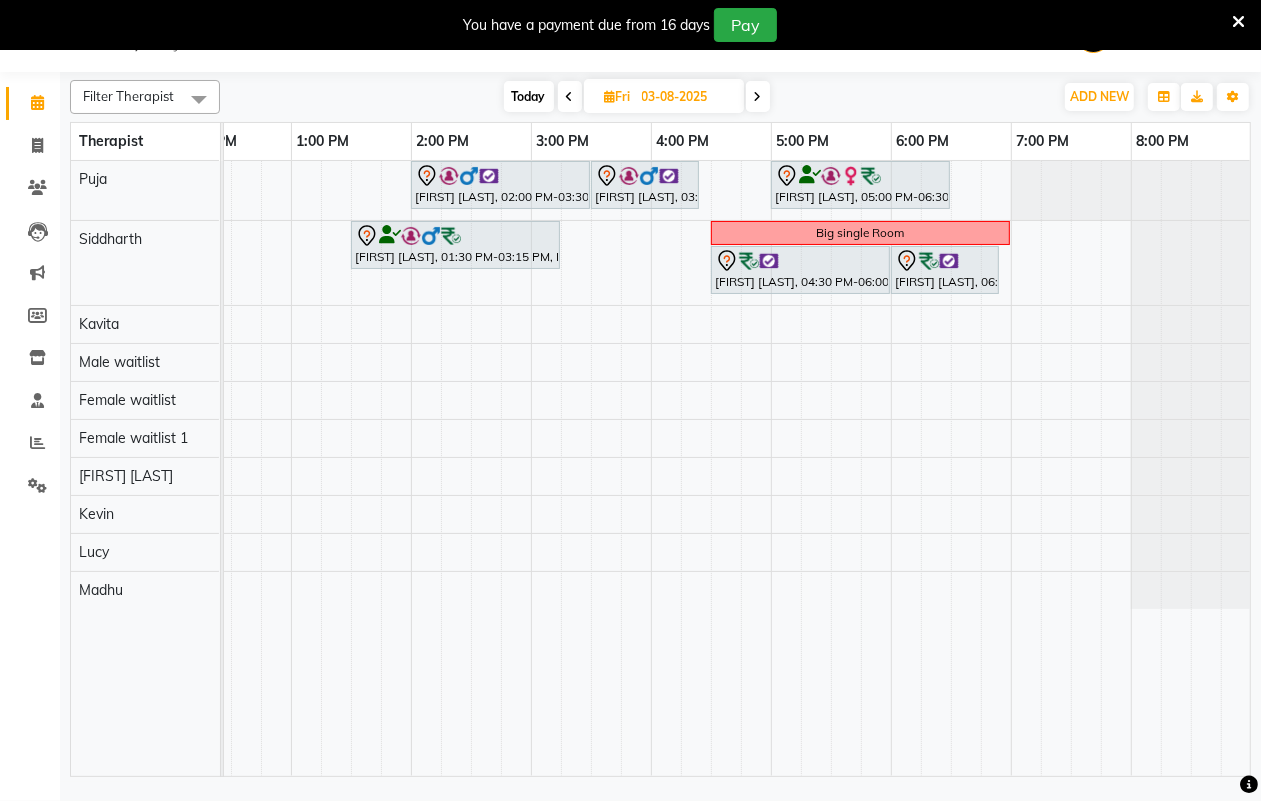 scroll, scrollTop: 0, scrollLeft: 533, axis: horizontal 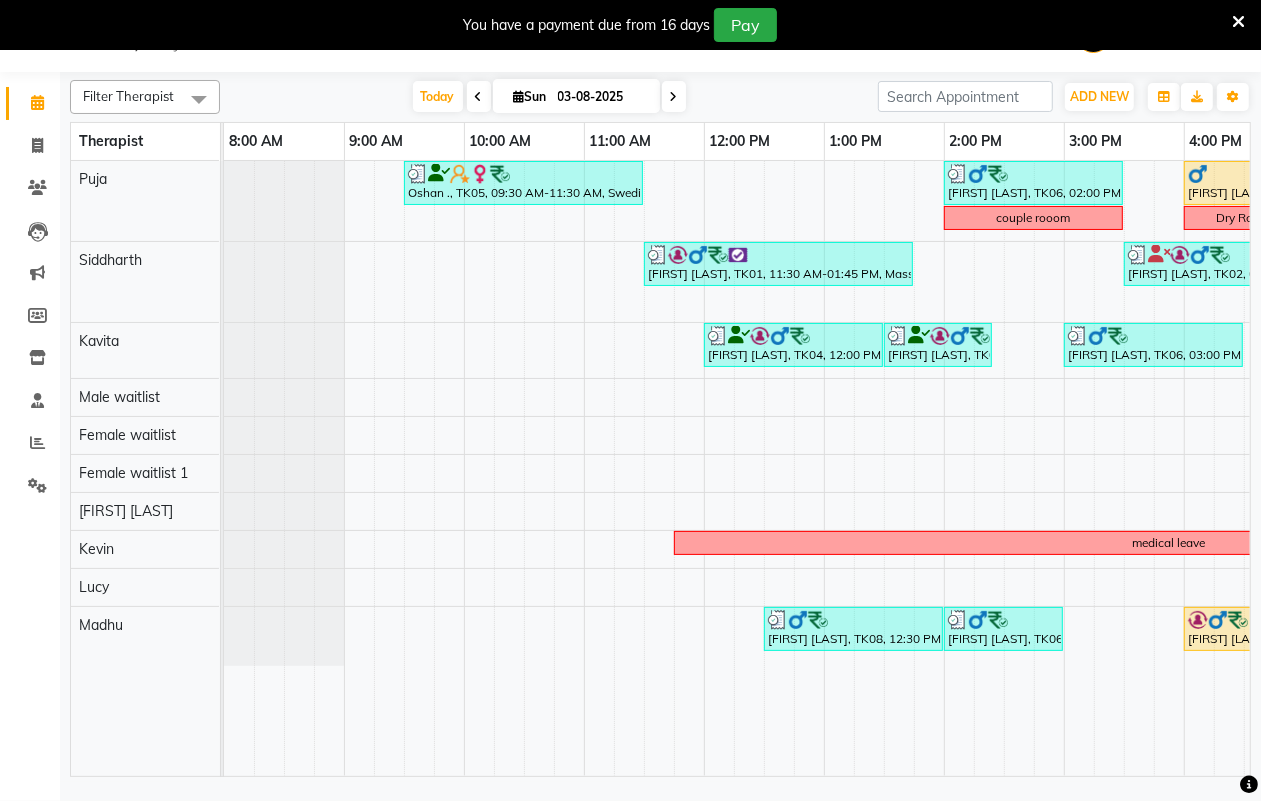 click on "03-08-2025" at bounding box center [602, 97] 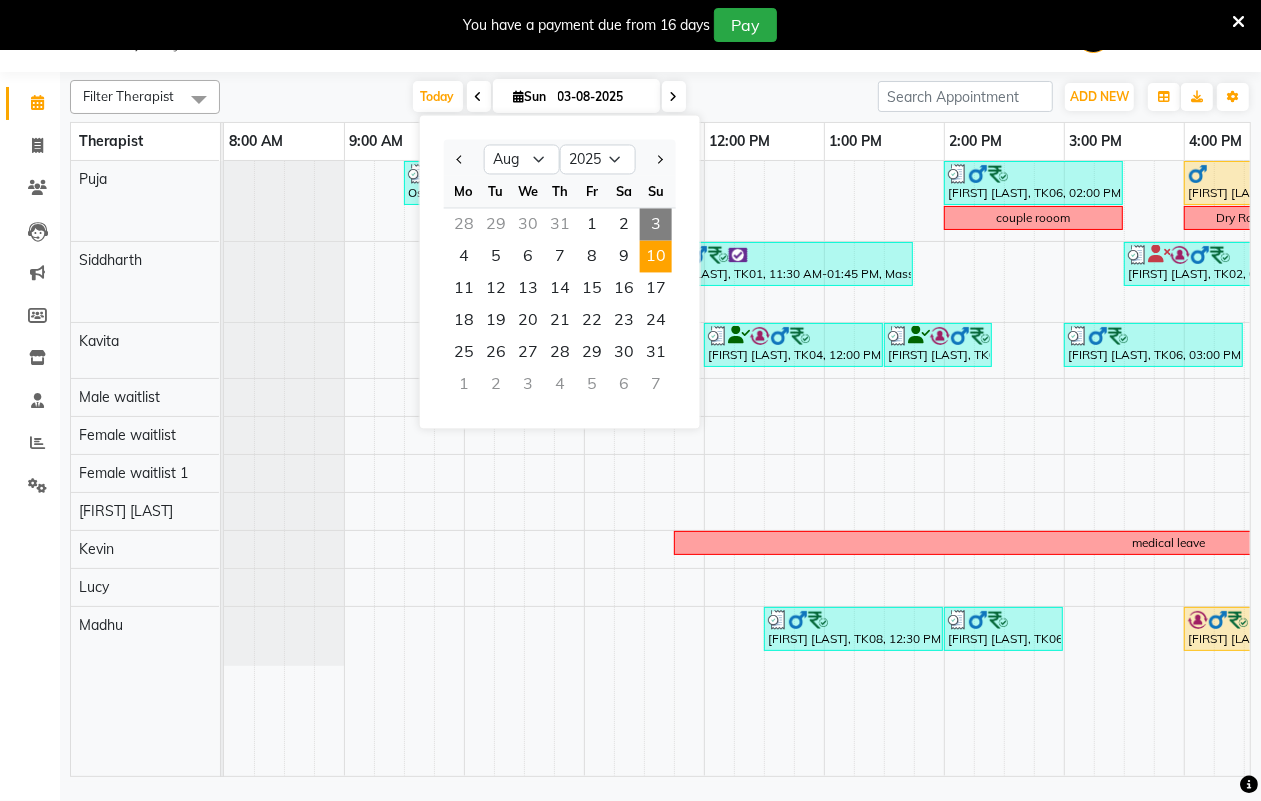 click on "10" at bounding box center (656, 257) 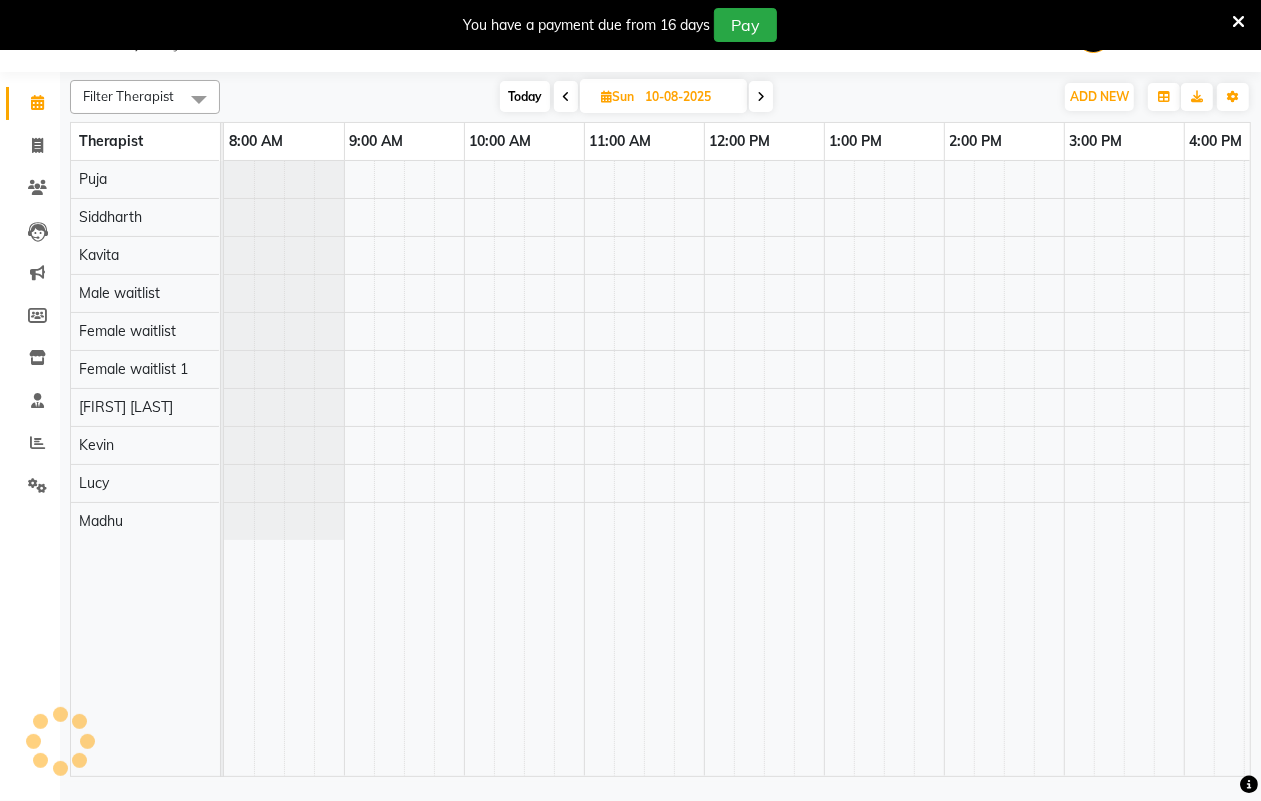 scroll, scrollTop: 0, scrollLeft: 533, axis: horizontal 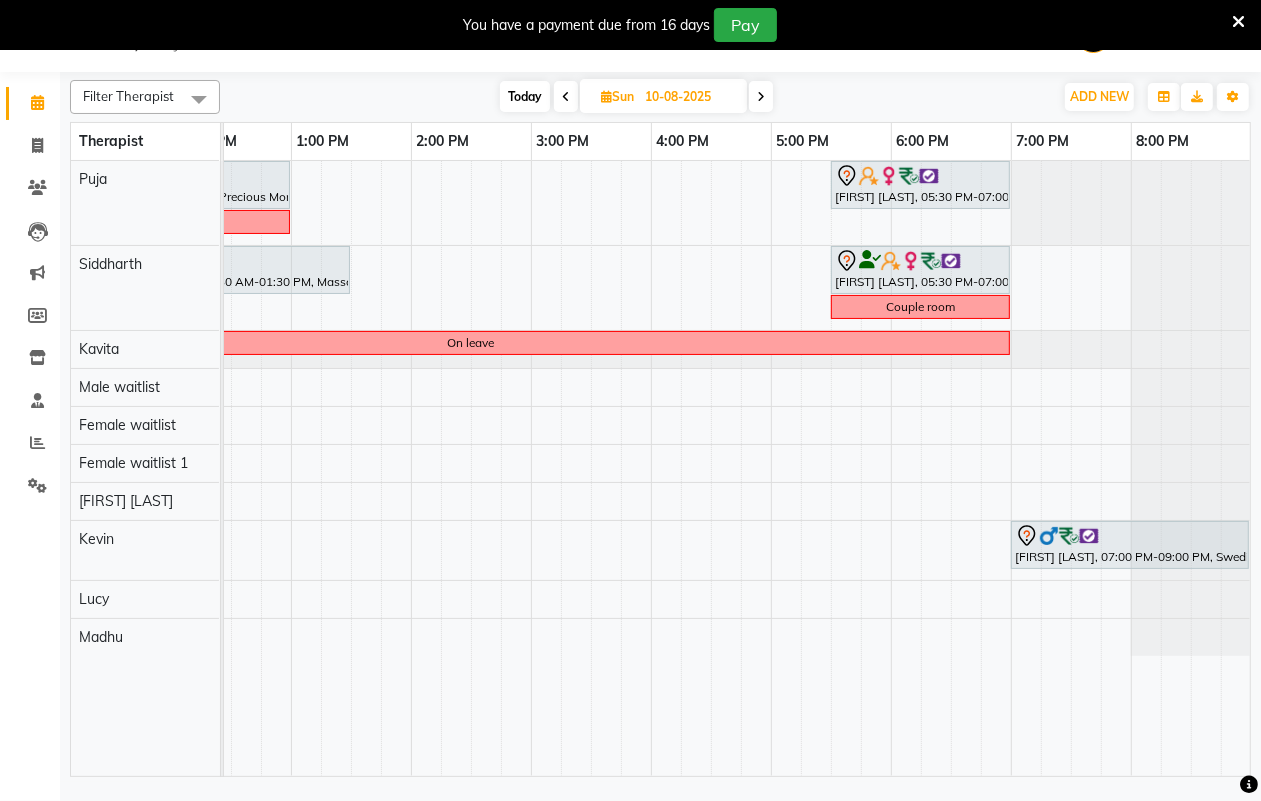 click at bounding box center [761, 97] 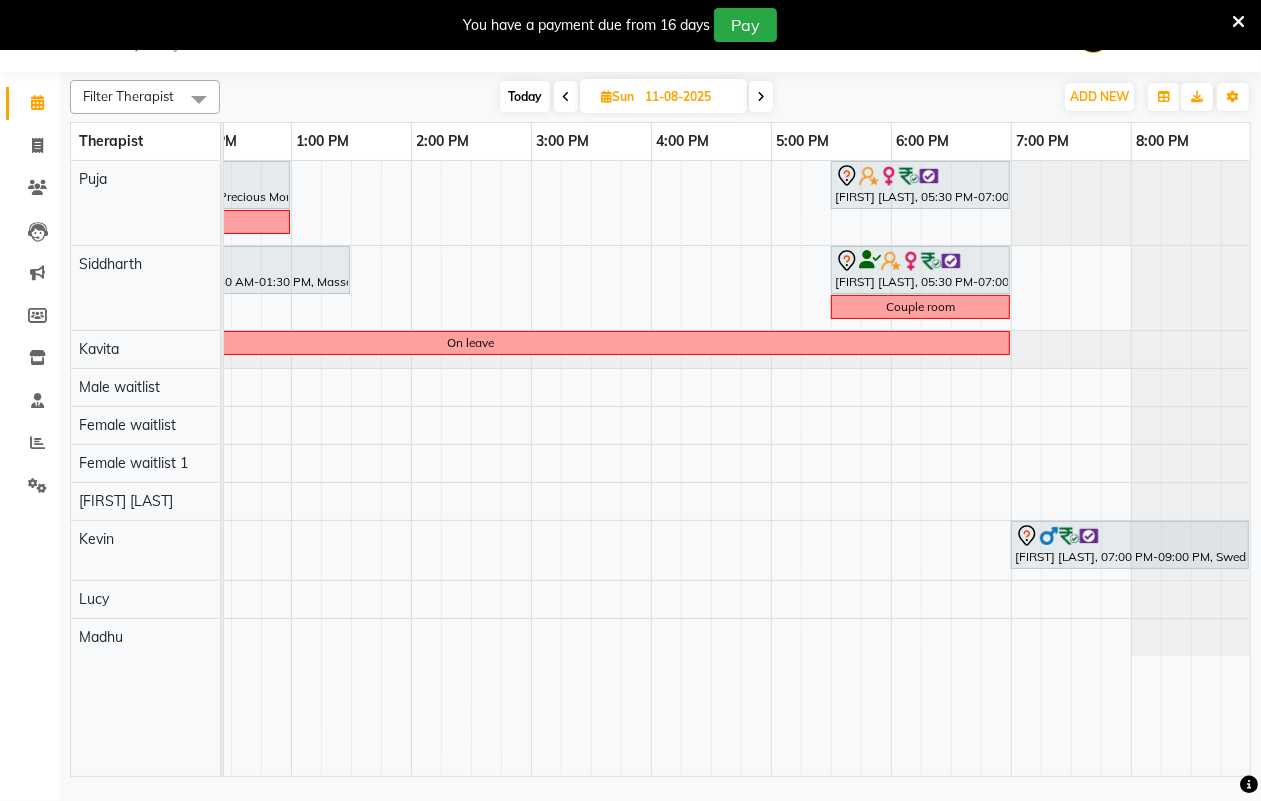scroll, scrollTop: 0, scrollLeft: 0, axis: both 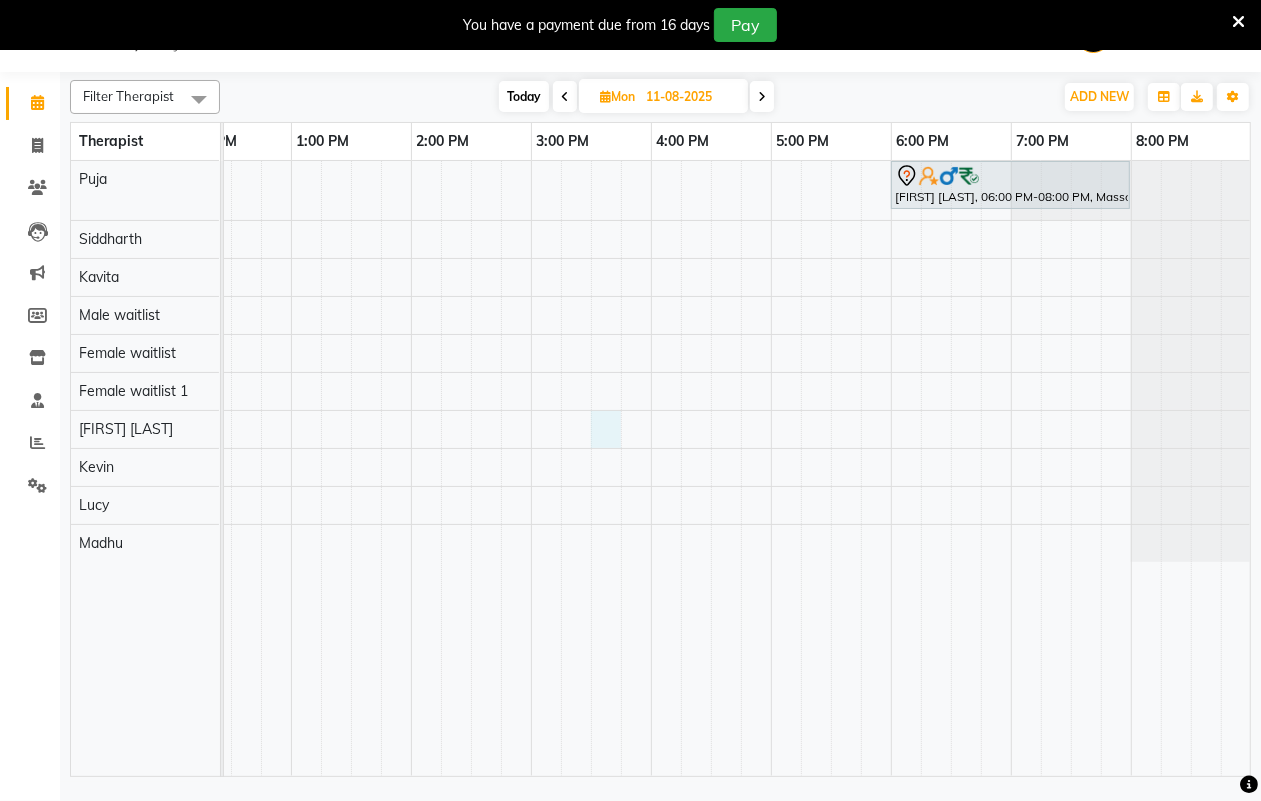 drag, startPoint x: 595, startPoint y: 446, endPoint x: 588, endPoint y: 462, distance: 17.464249 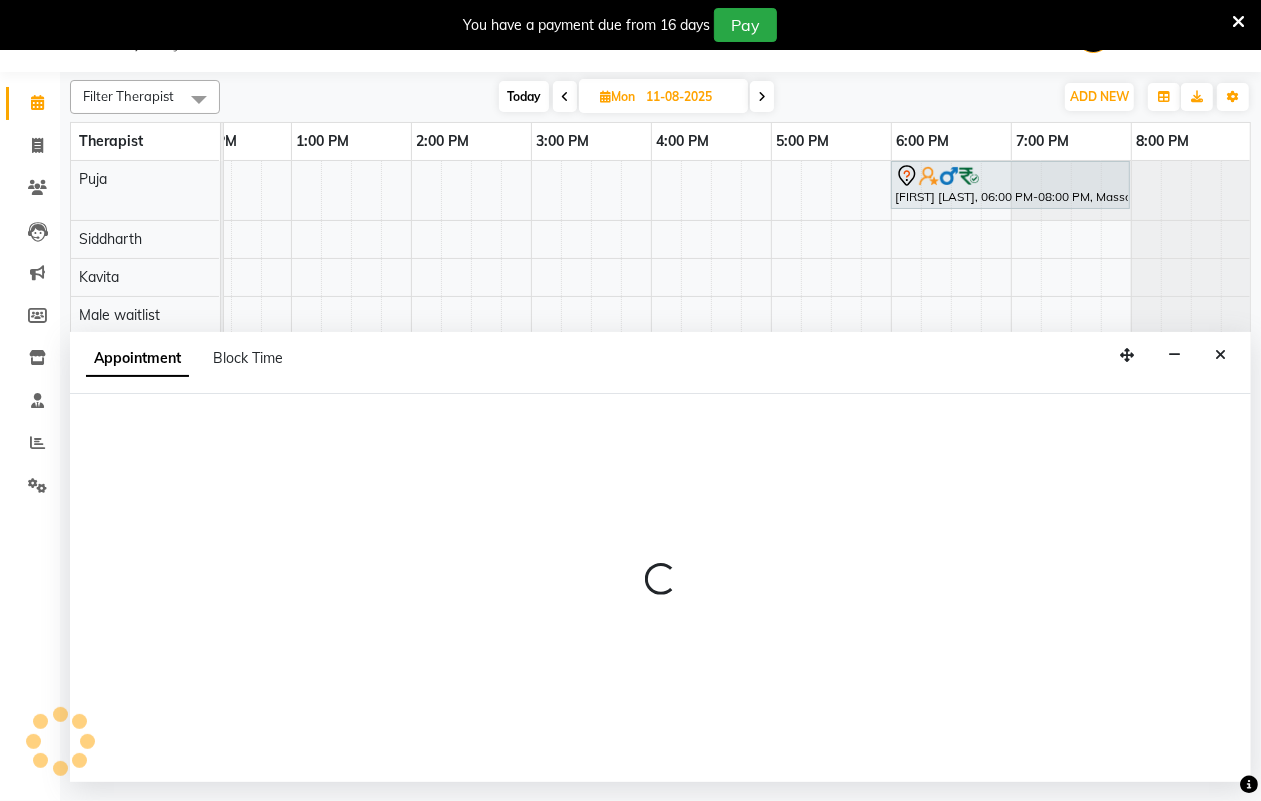 select on "[NUMBER]" 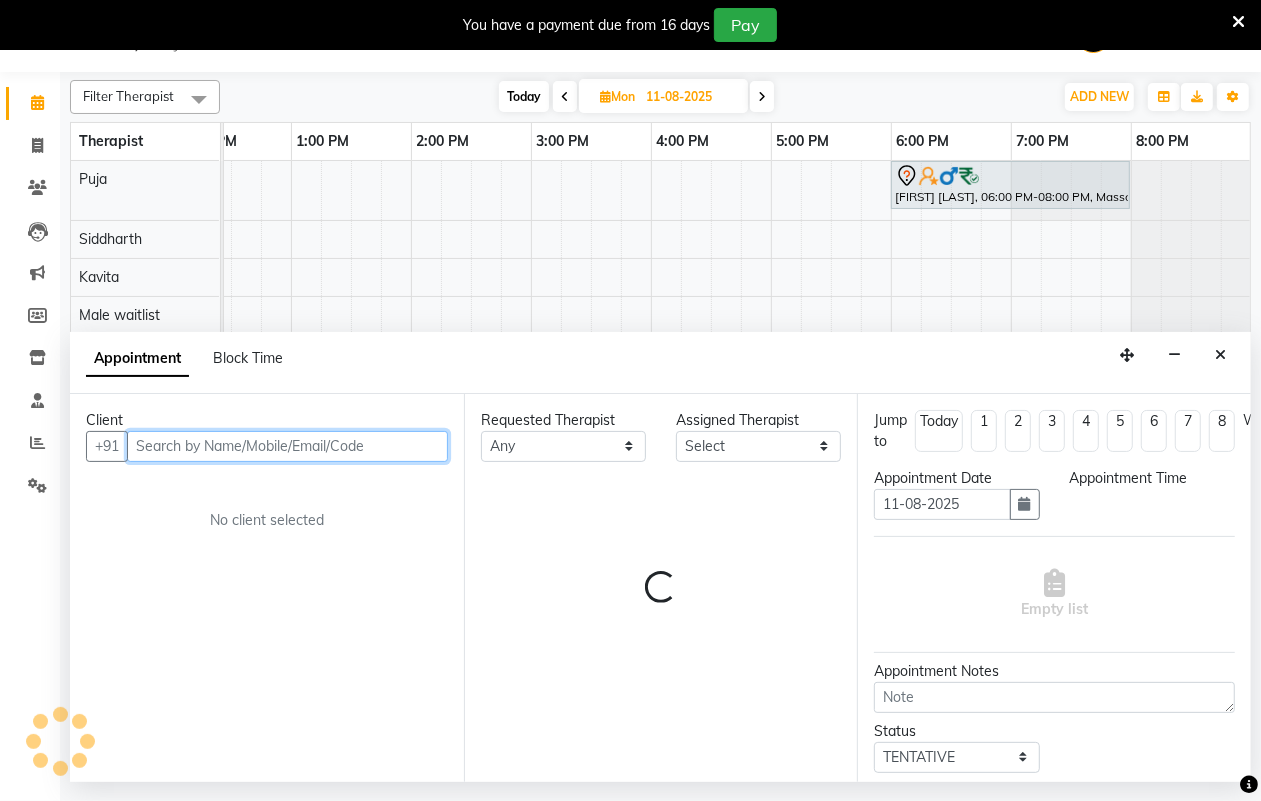 select on "915" 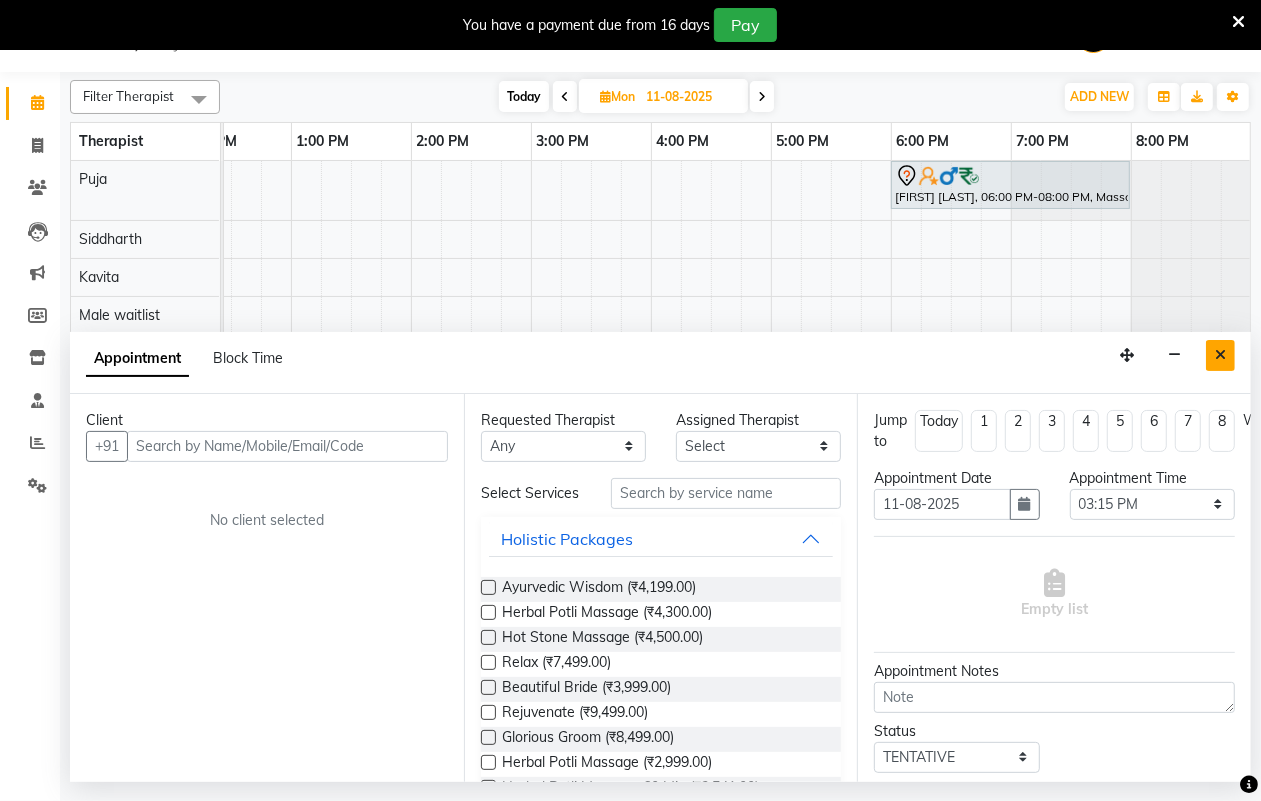 click at bounding box center (1220, 355) 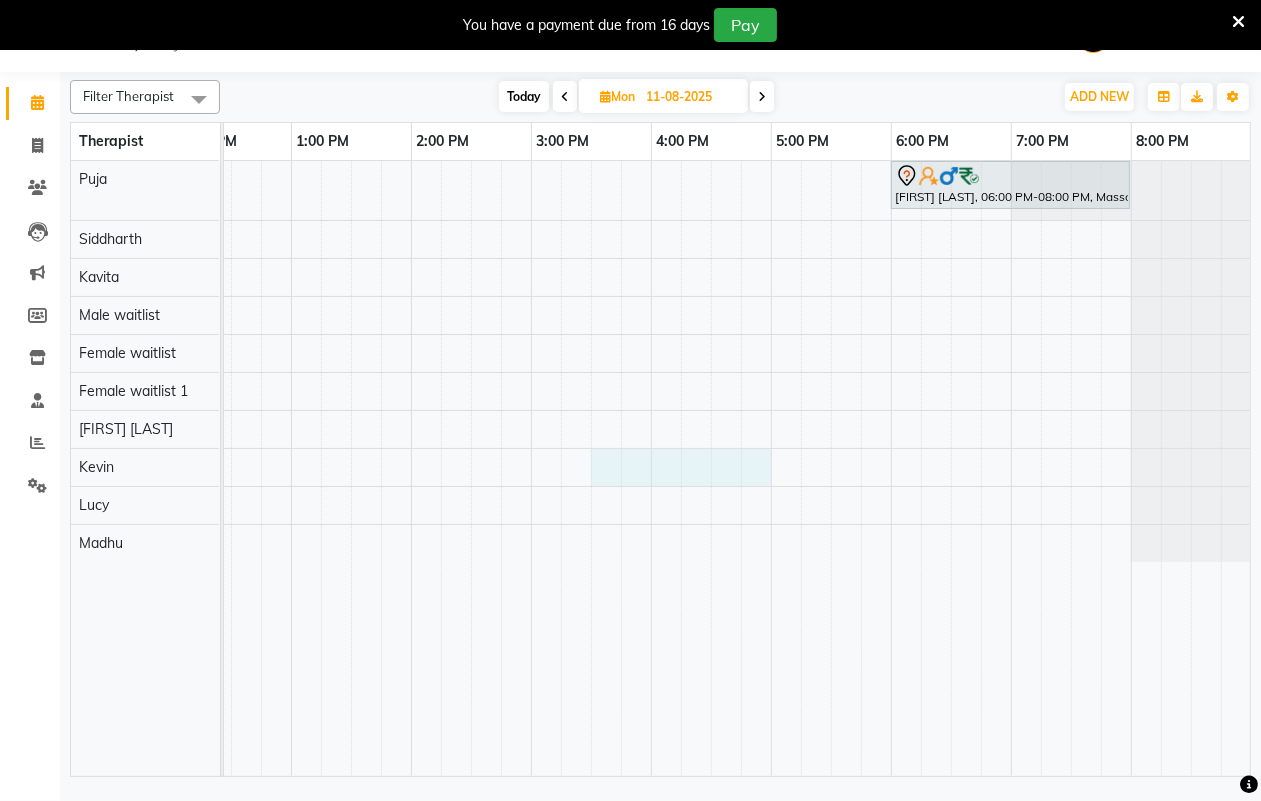 drag, startPoint x: 598, startPoint y: 455, endPoint x: 746, endPoint y: 455, distance: 148 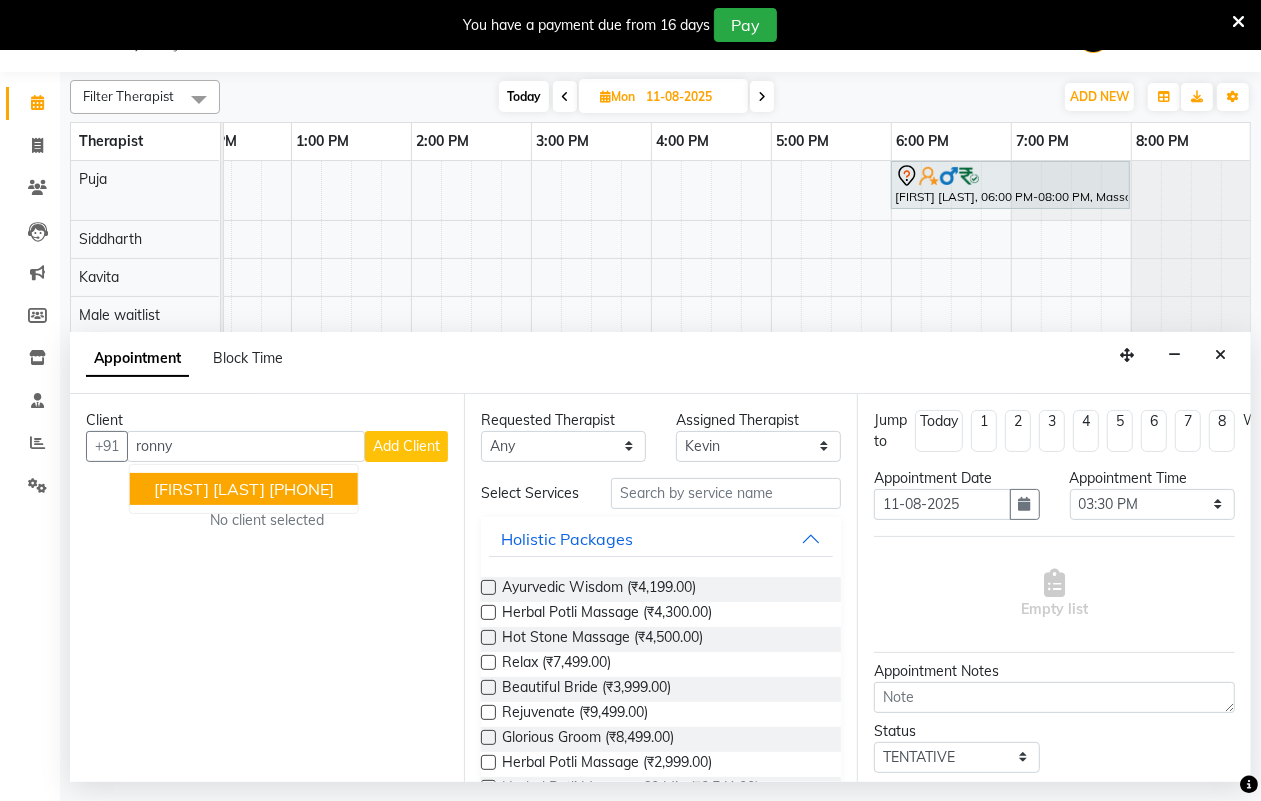 click on "[FIRST] [LAST]" at bounding box center [209, 489] 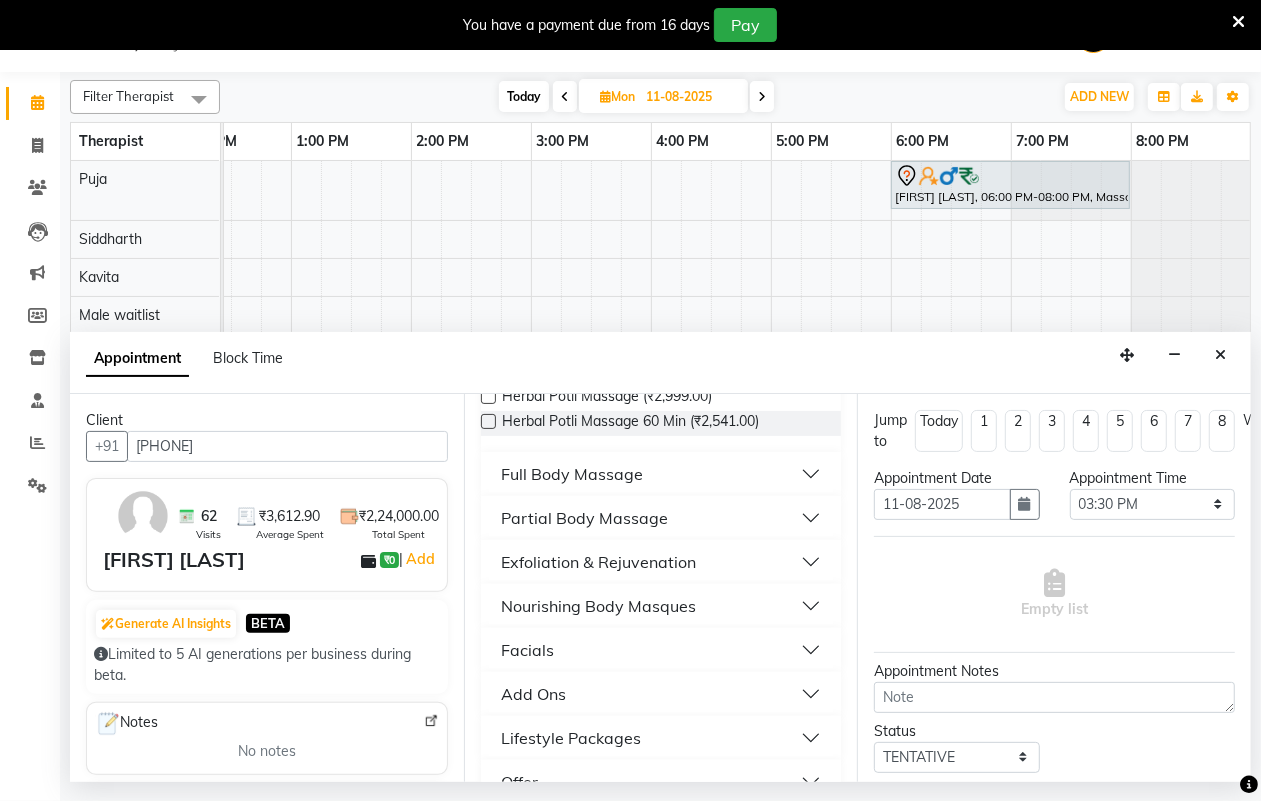 scroll, scrollTop: 375, scrollLeft: 0, axis: vertical 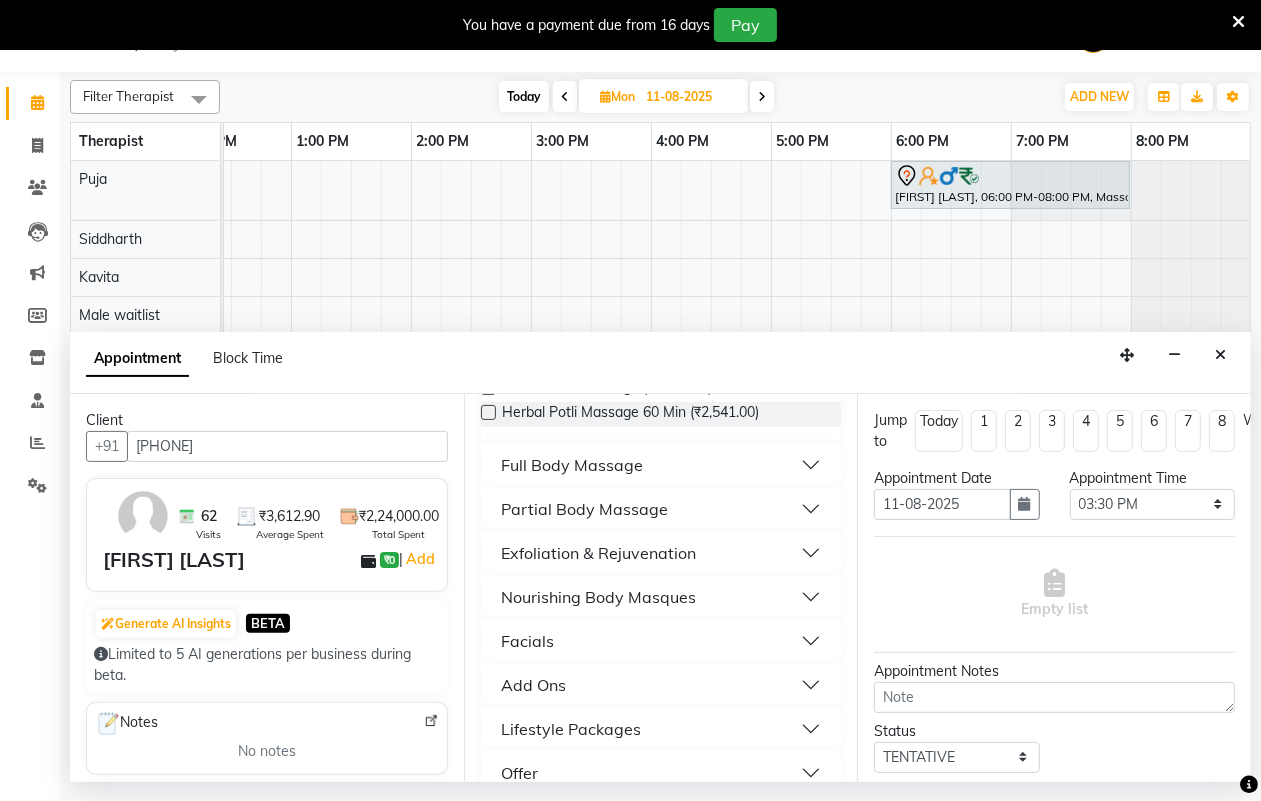 type on "[PHONE]" 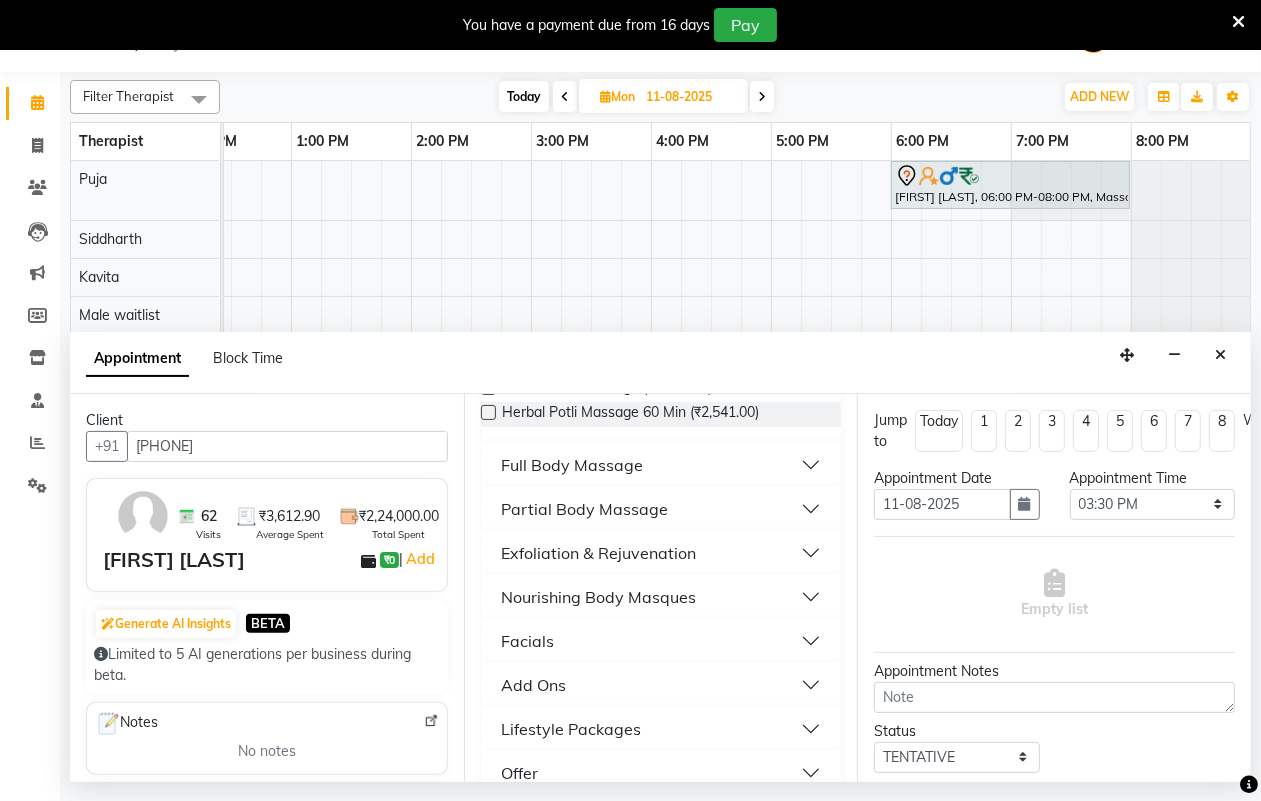 click on "Full Body Massage" at bounding box center [661, 465] 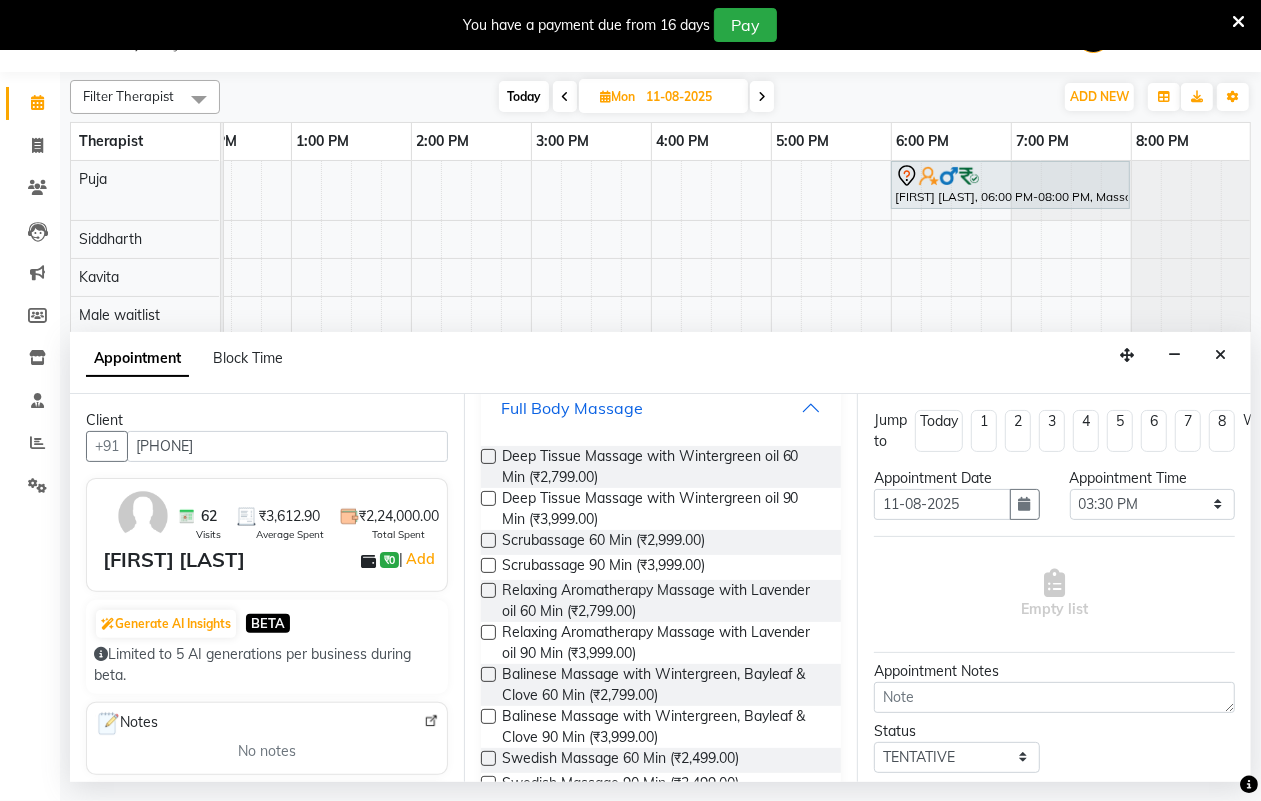 scroll, scrollTop: 368, scrollLeft: 0, axis: vertical 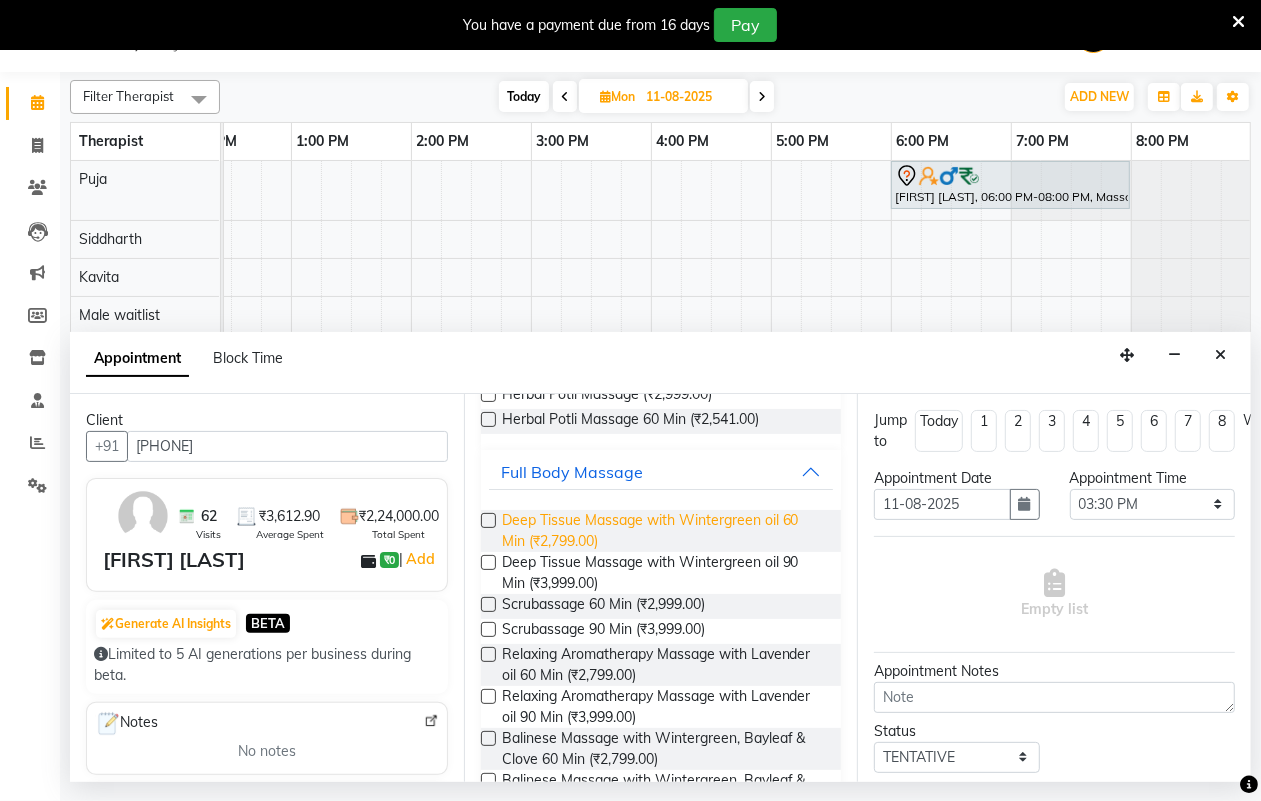 click on "Deep Tissue Massage with Wintergreen oil 60 Min (₹2,799.00)" at bounding box center (664, 531) 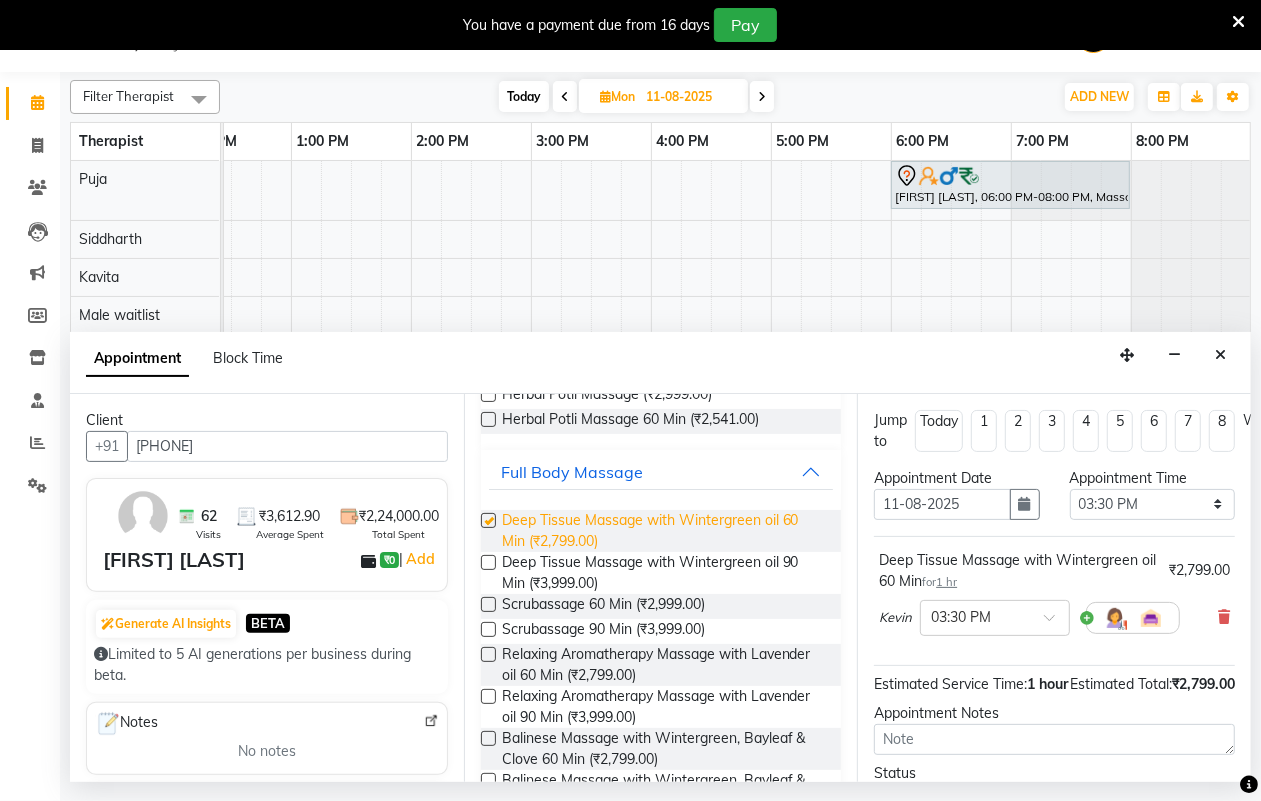checkbox on "false" 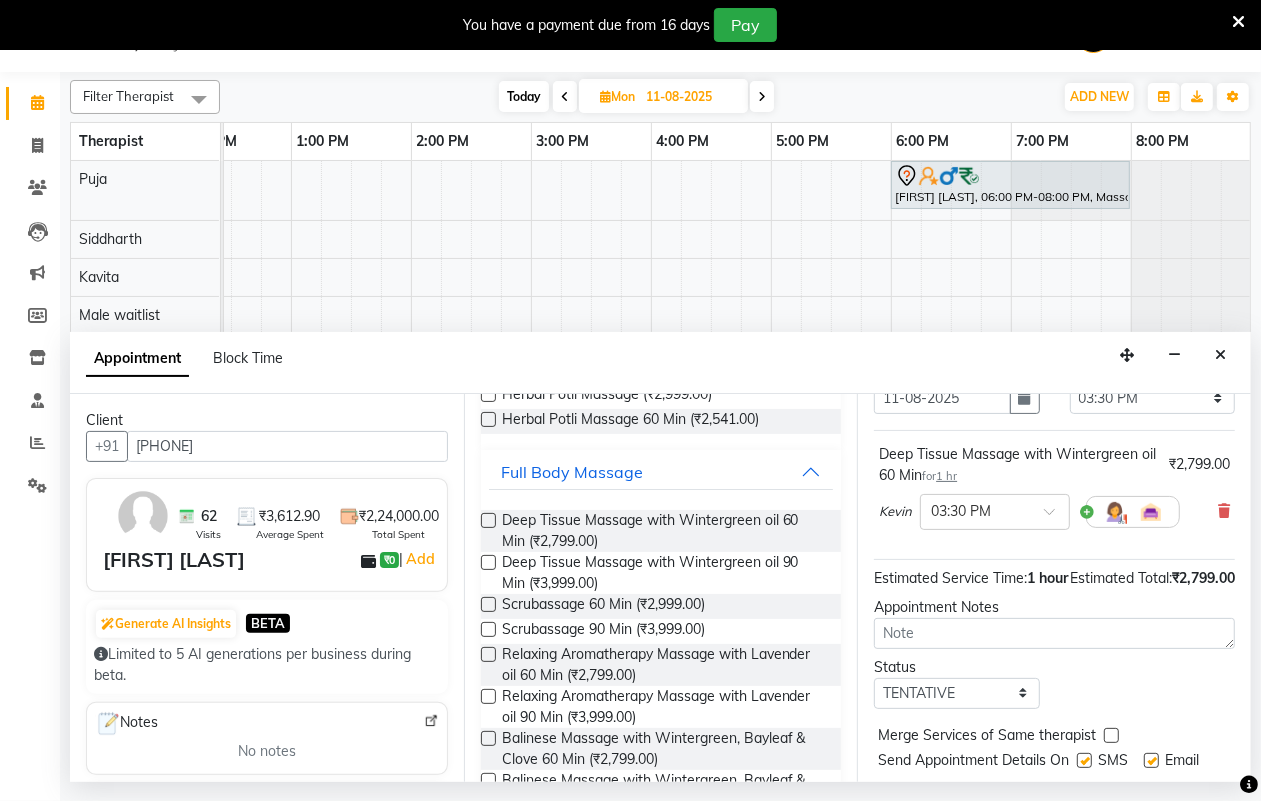 scroll, scrollTop: 216, scrollLeft: 0, axis: vertical 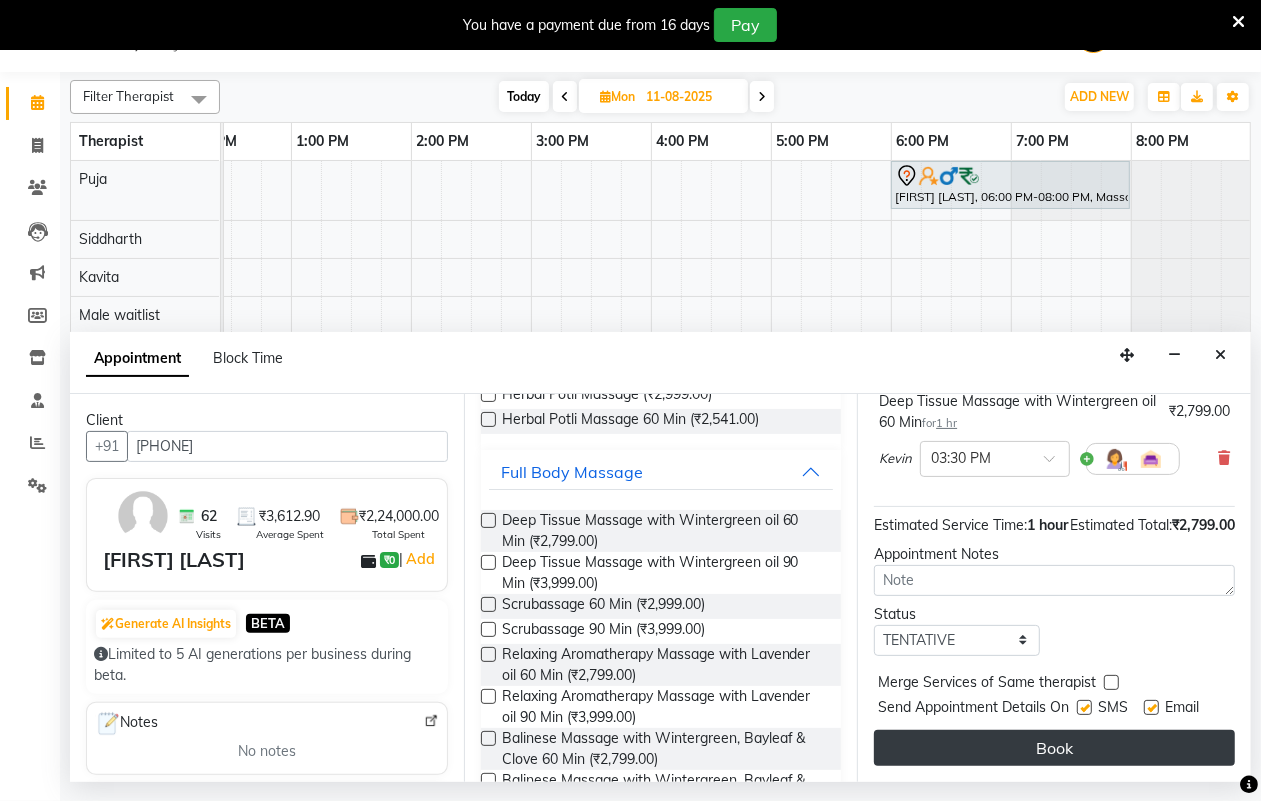 click on "Book" at bounding box center [1054, 748] 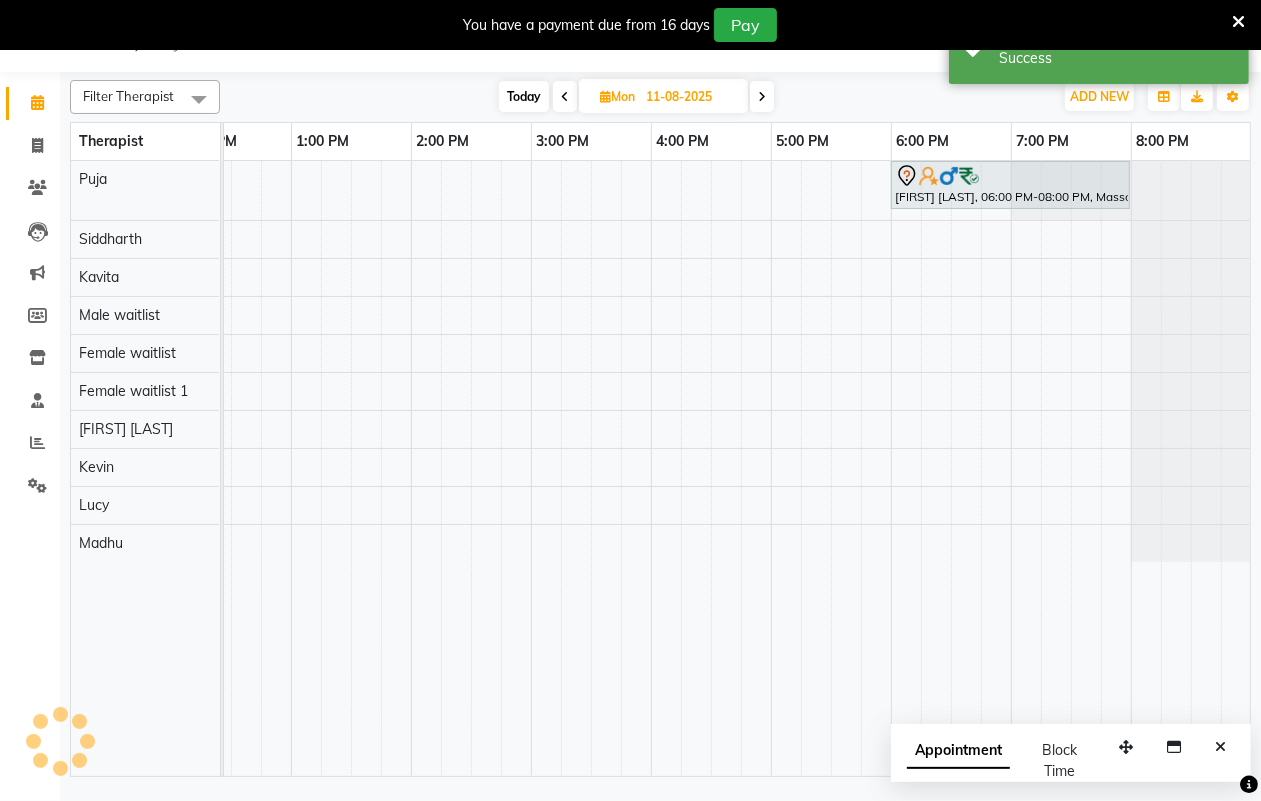 scroll, scrollTop: 0, scrollLeft: 0, axis: both 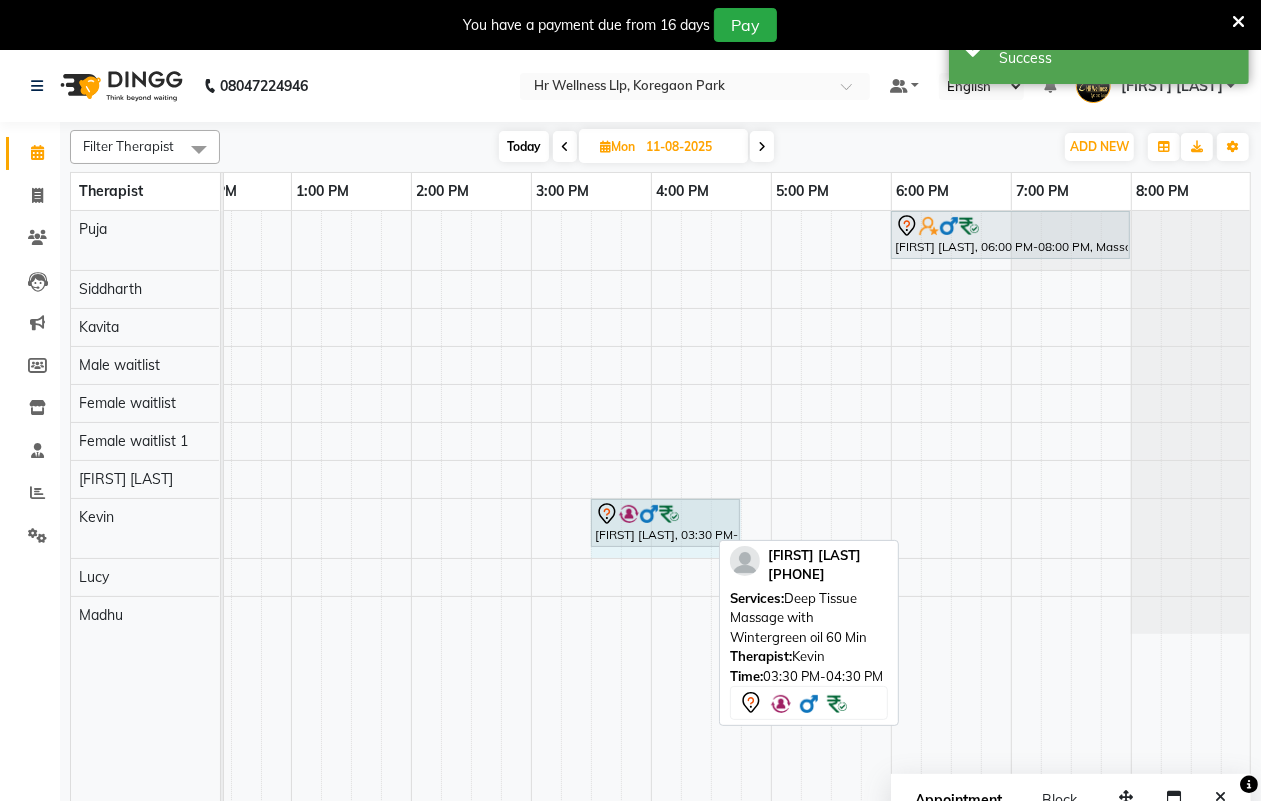 click on "[FIRST] [LAST], 03:30 PM-04:30 PM, Deep Tissue Massage with Wintergreen oil 60 Min             [FIRST] [LAST], 03:30 PM-04:30 PM, Deep Tissue Massage with Wintergreen oil 60 Min" at bounding box center (-309, 528) 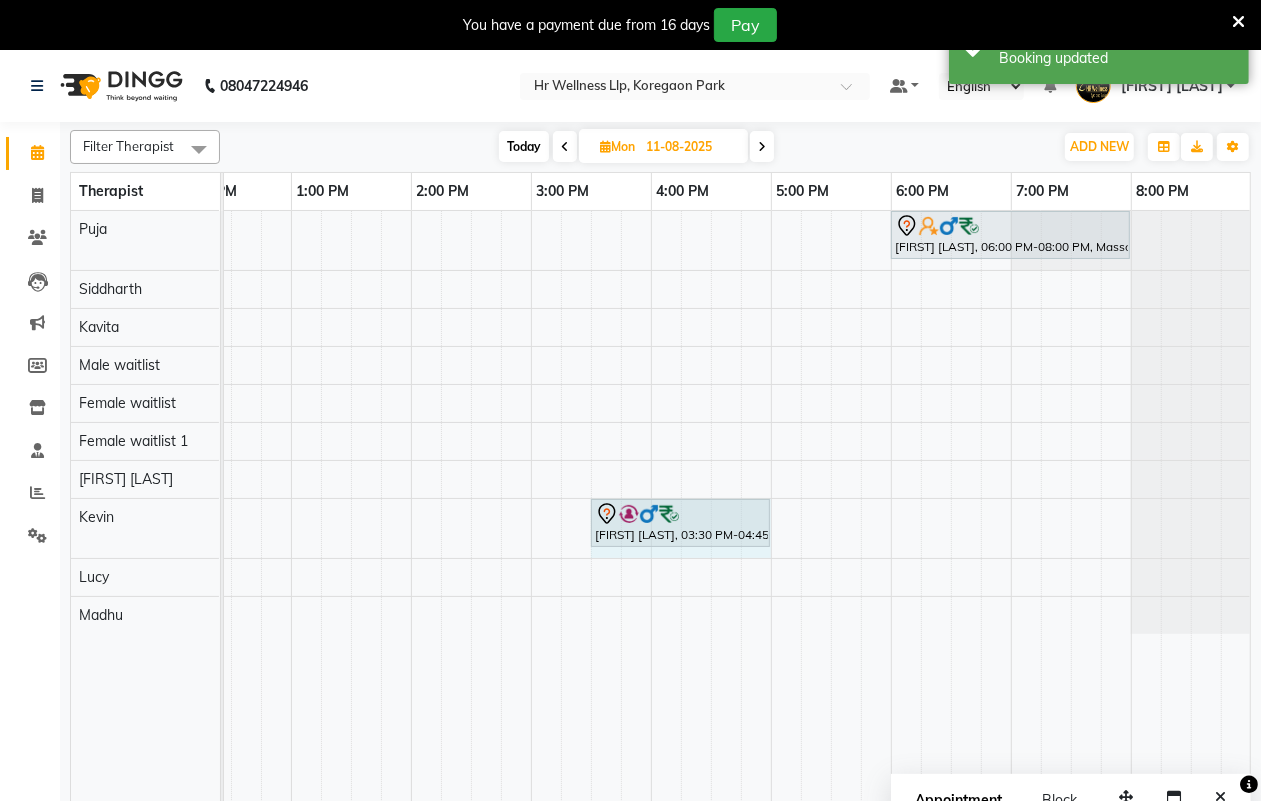 click on "[FIRST] [LAST], 03:30 PM-04:45 PM, Deep Tissue Massage with Wintergreen oil 60 Min             [FIRST] [LAST], 03:30 PM-04:45 PM, Deep Tissue Massage with Wintergreen oil 60 Min" at bounding box center [-309, 528] 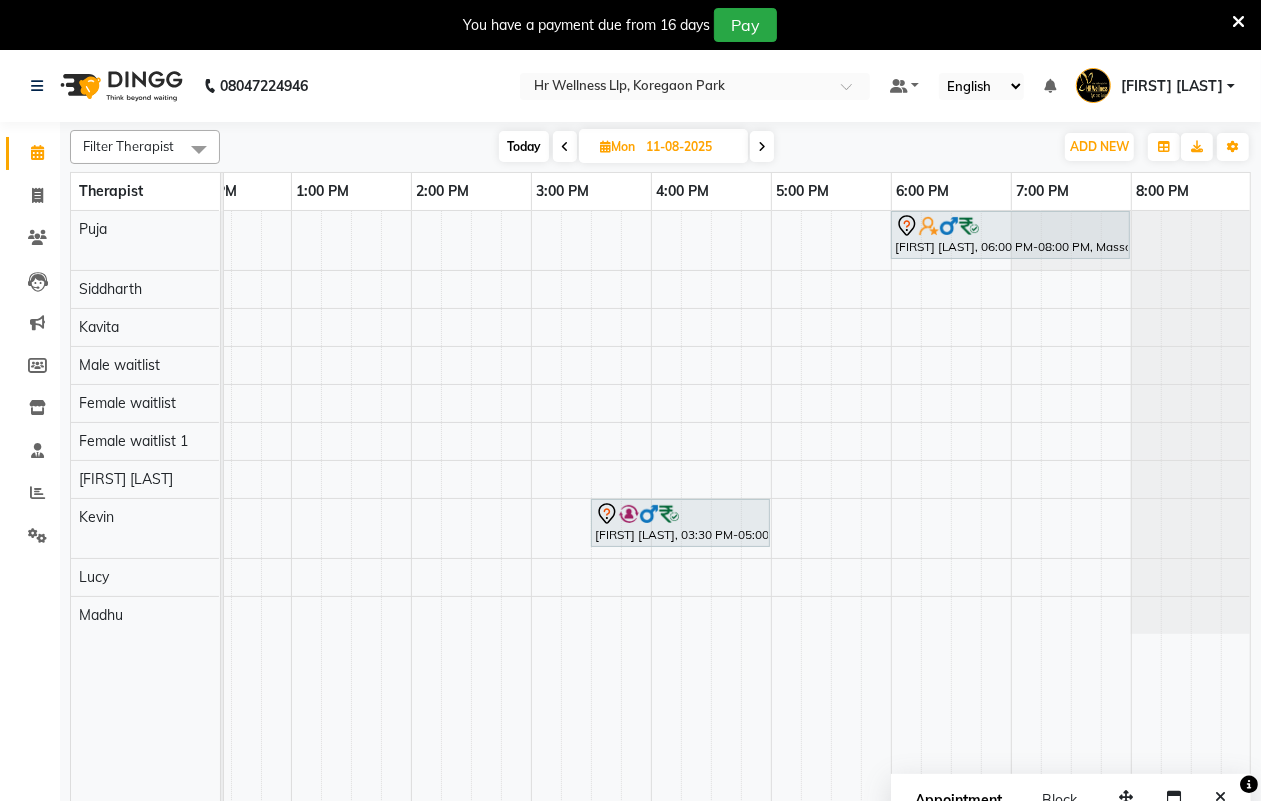 scroll, scrollTop: 50, scrollLeft: 0, axis: vertical 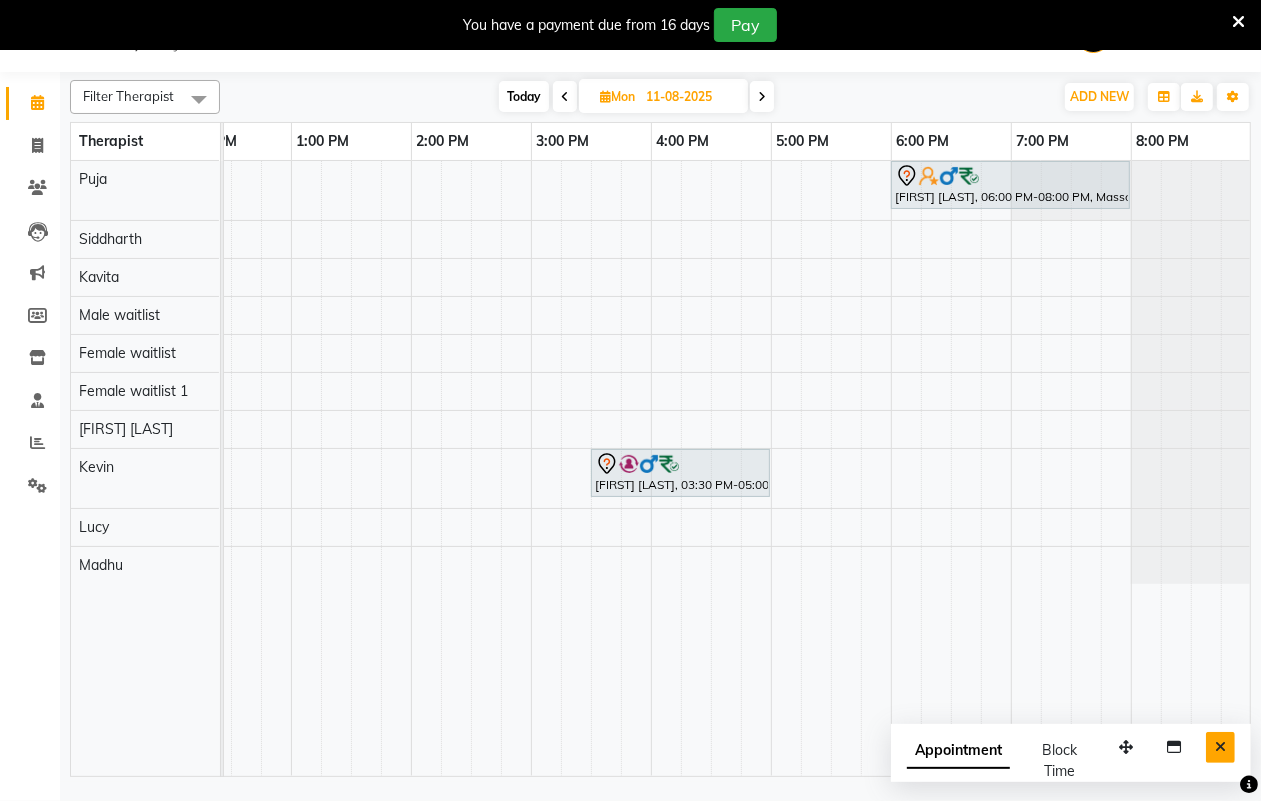 click at bounding box center (1220, 747) 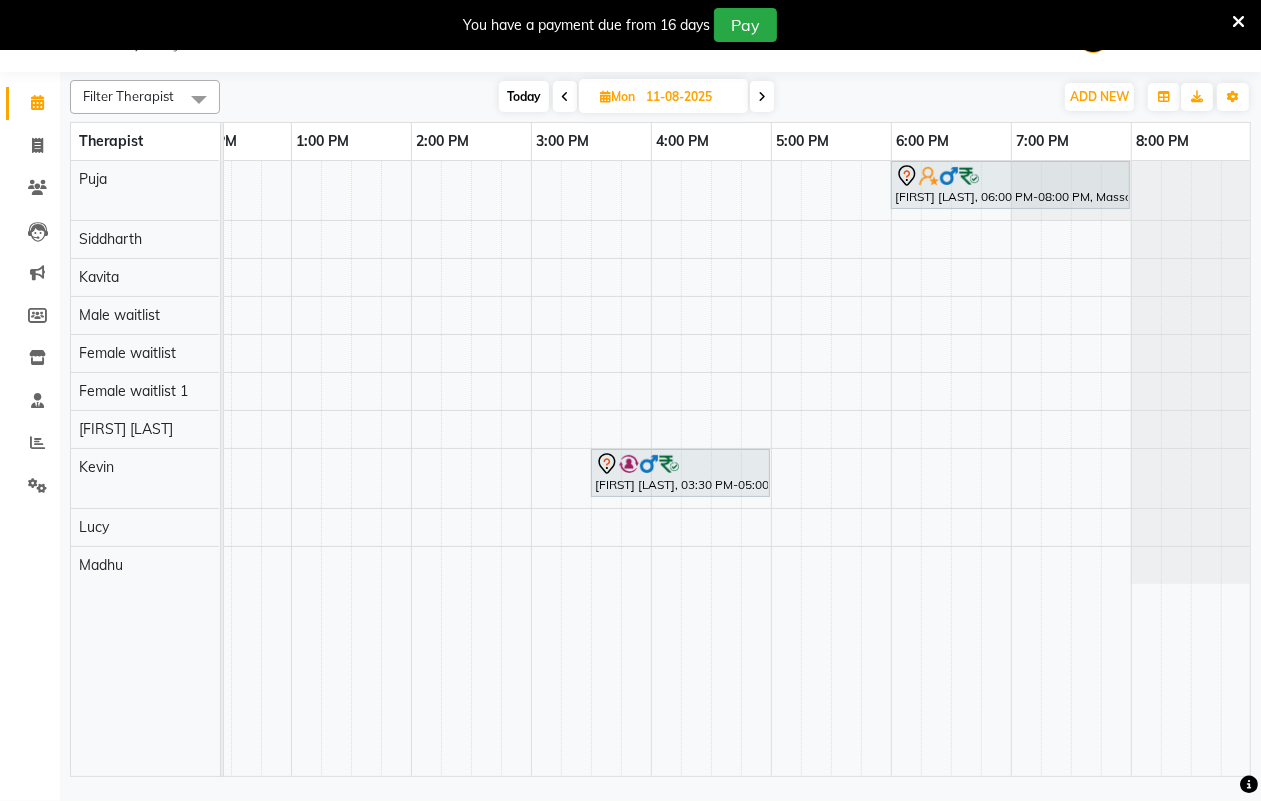 scroll, scrollTop: 0, scrollLeft: 33, axis: horizontal 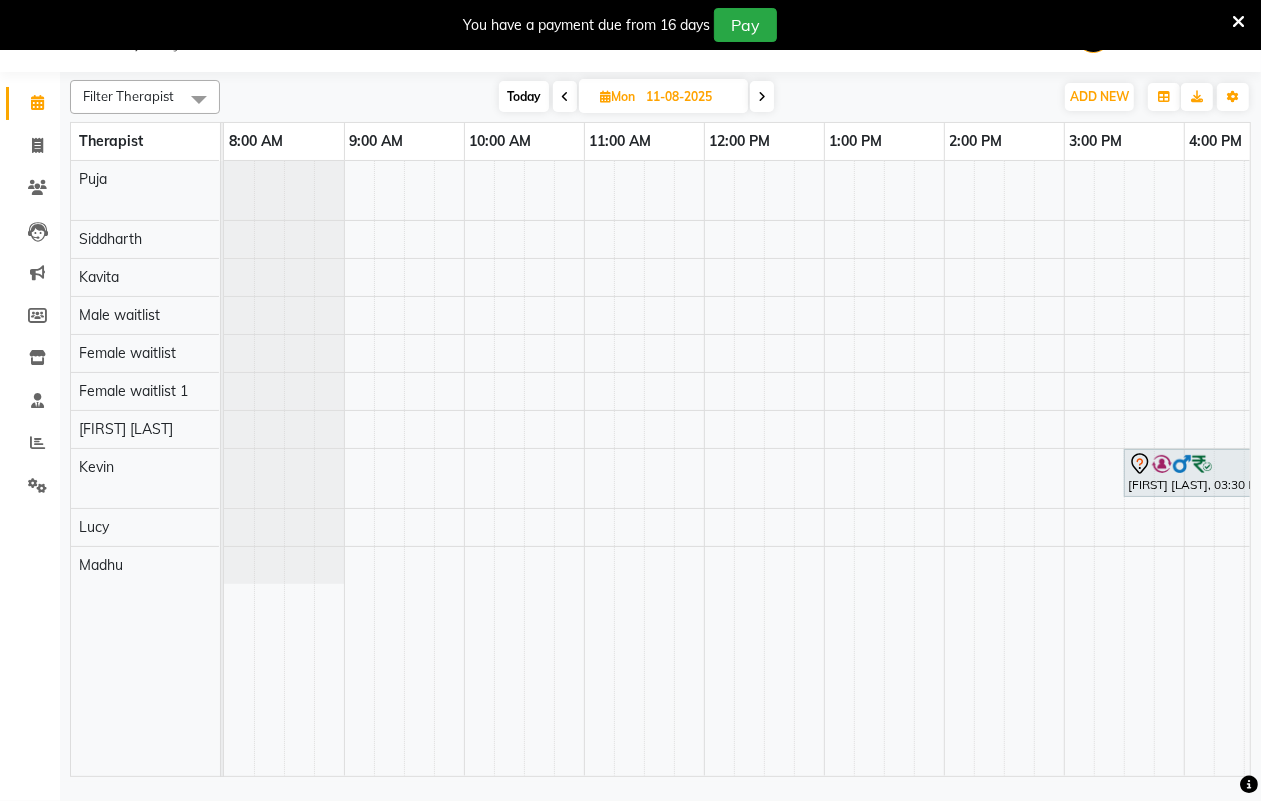 click on "Today" at bounding box center [524, 96] 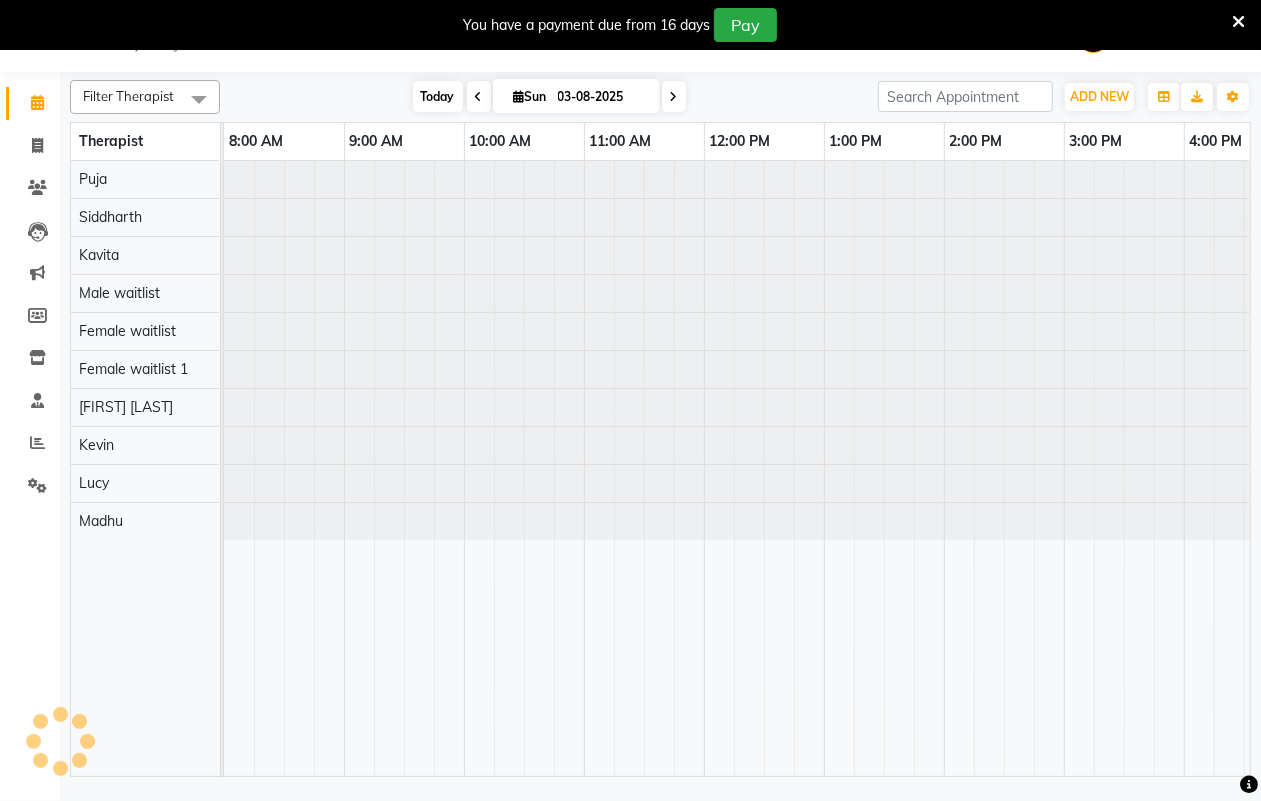 scroll, scrollTop: 0, scrollLeft: 533, axis: horizontal 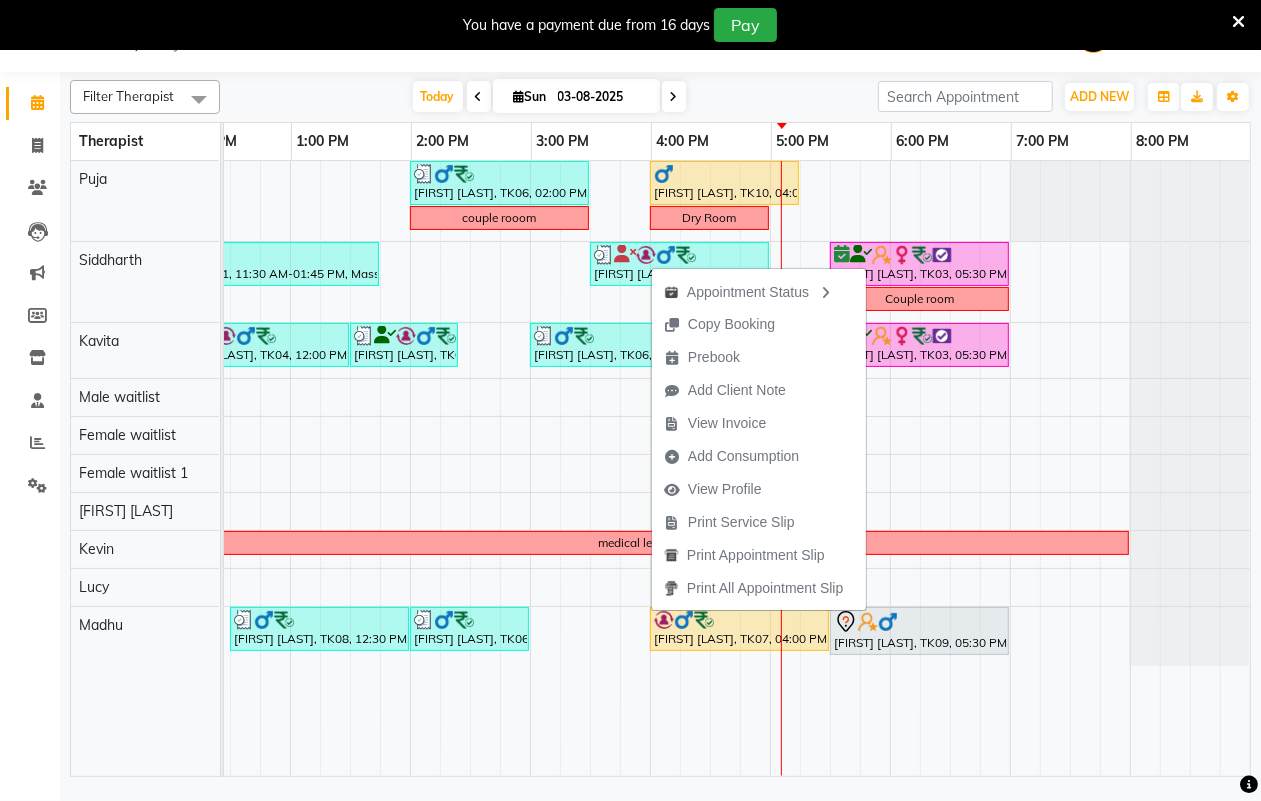 click on "You have a payment due from 16 days   Pay" at bounding box center [620, 25] 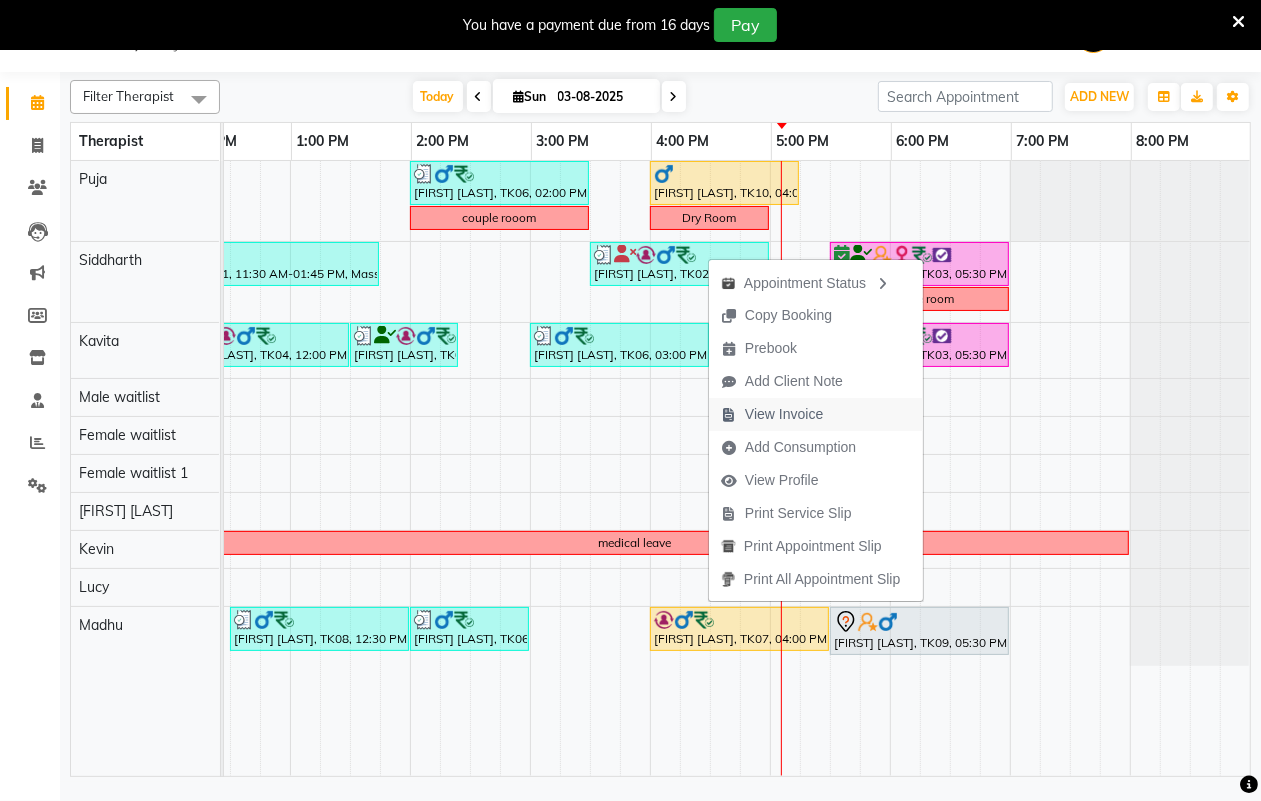 click on "View Invoice" at bounding box center (784, 414) 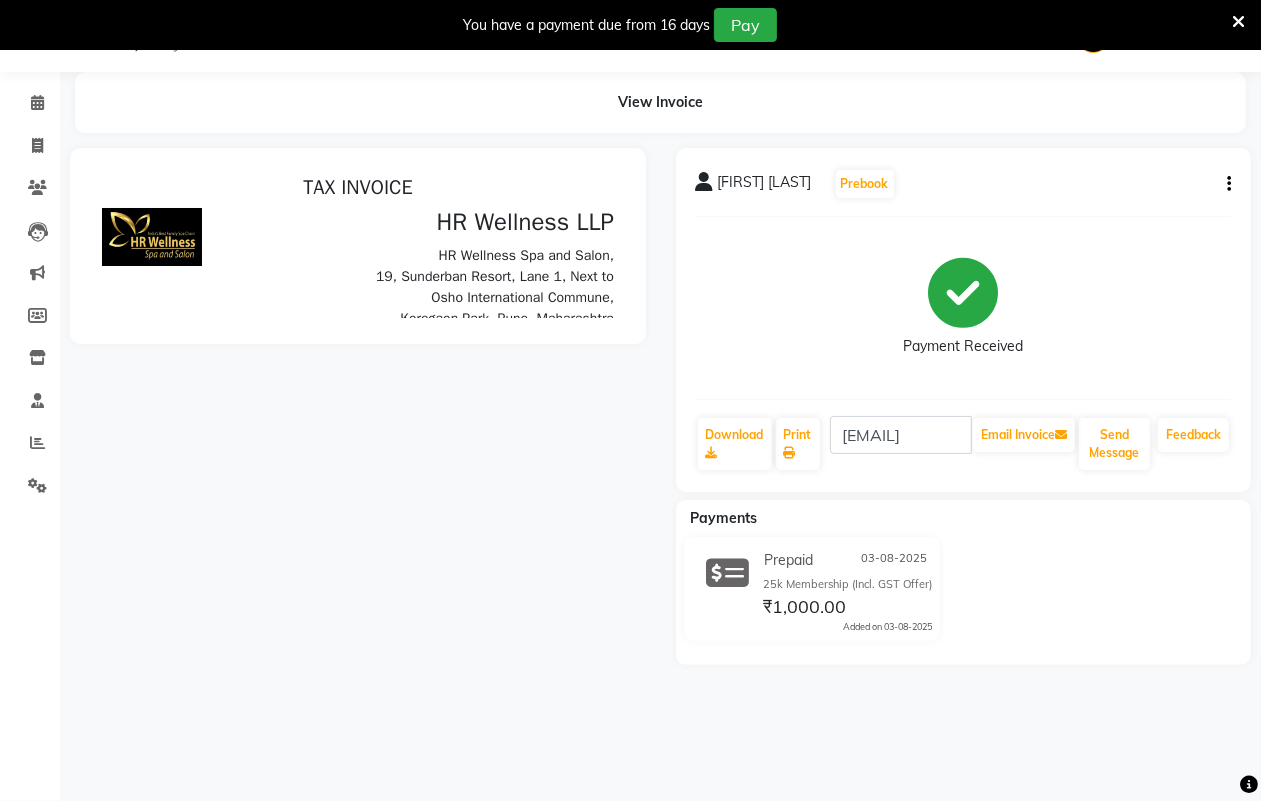scroll, scrollTop: 0, scrollLeft: 0, axis: both 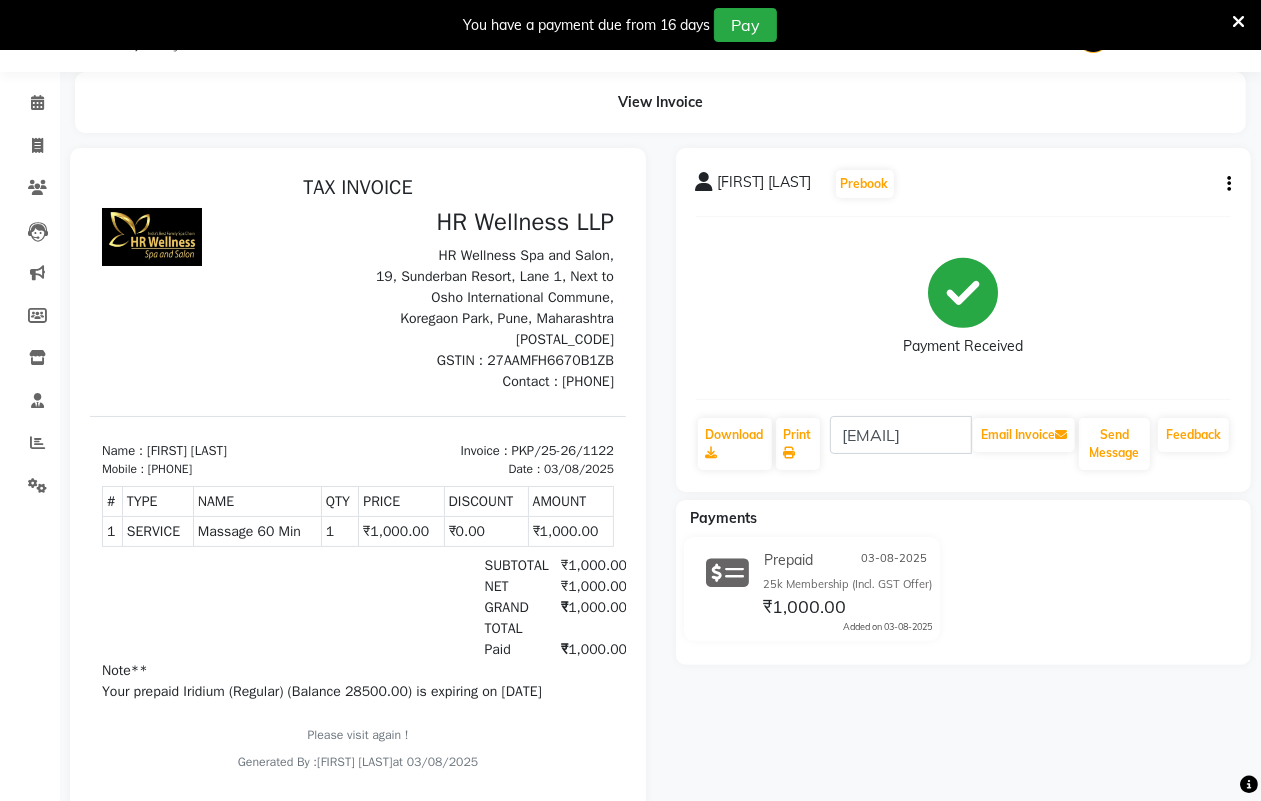 click on "You have a payment due from 16 days   Pay" at bounding box center [620, 25] 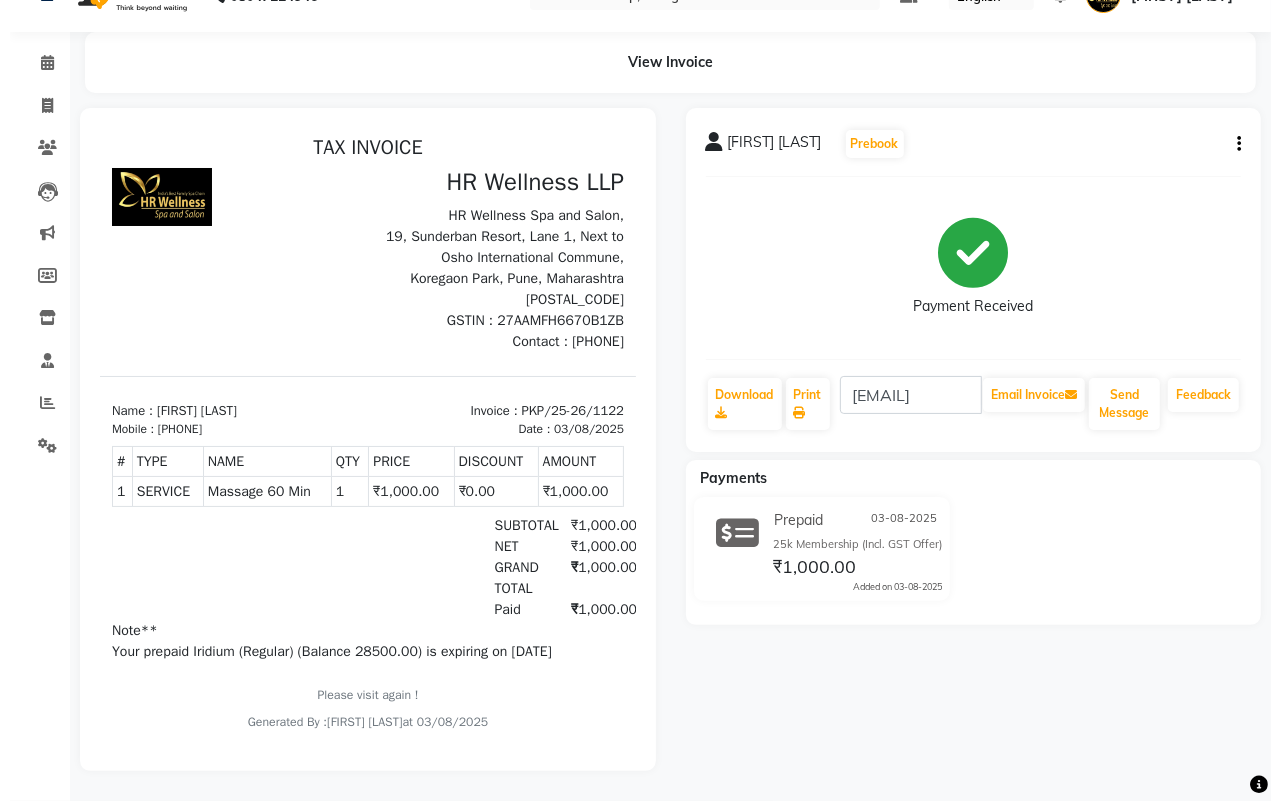 scroll, scrollTop: 0, scrollLeft: 0, axis: both 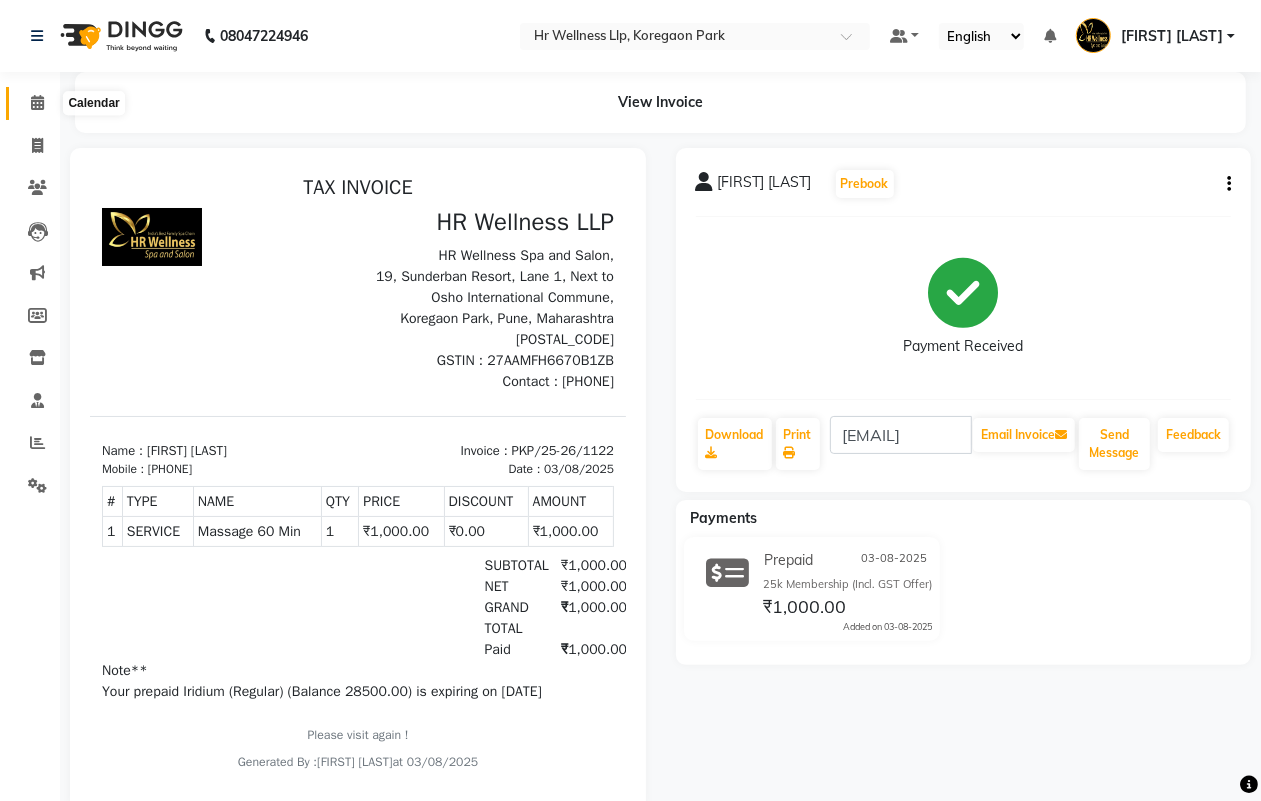 click 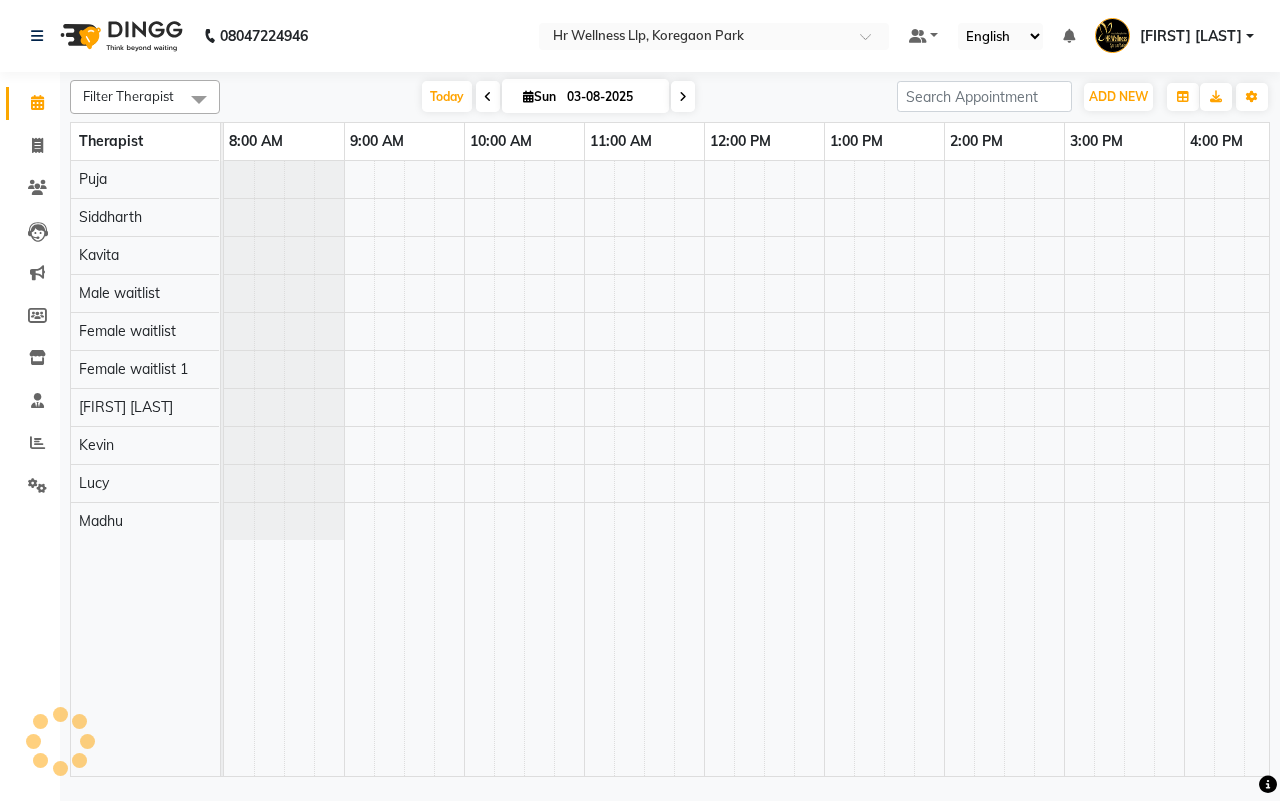 scroll, scrollTop: 0, scrollLeft: 395, axis: horizontal 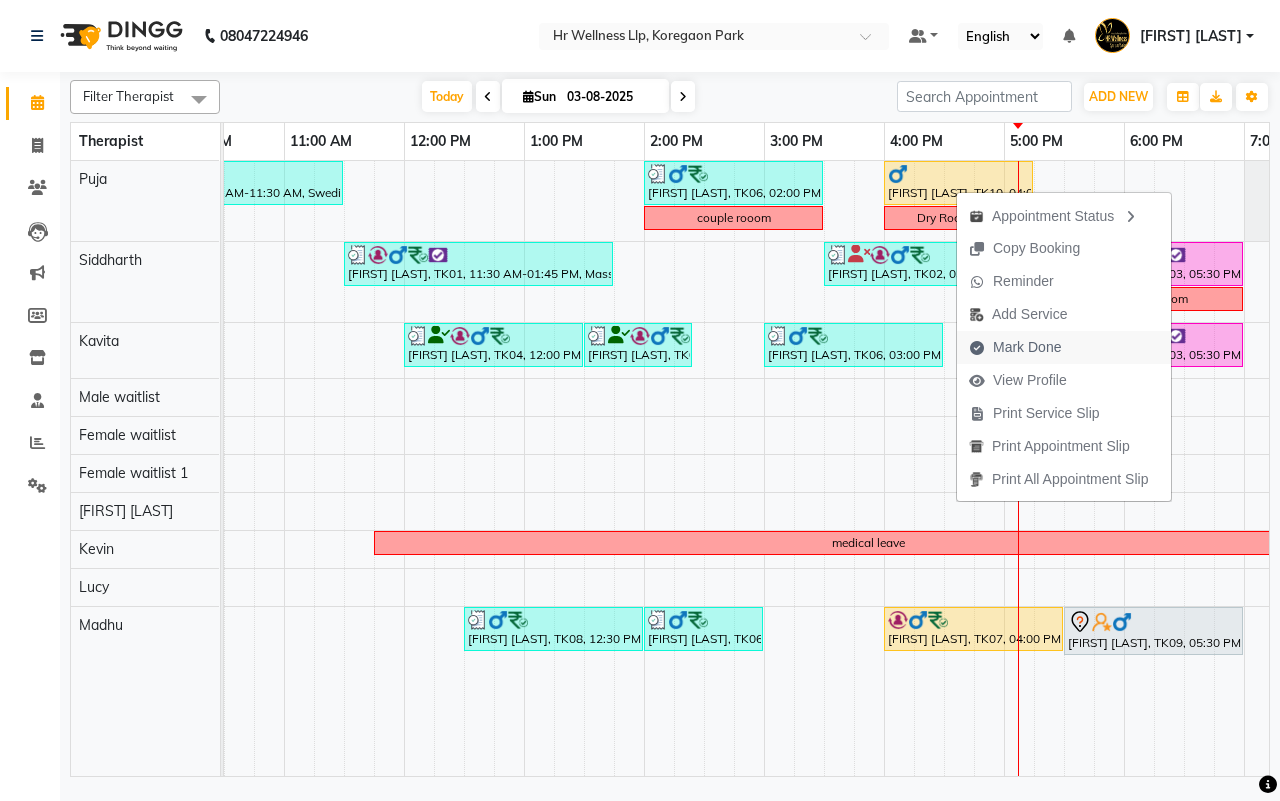 click on "Mark Done" at bounding box center [1027, 347] 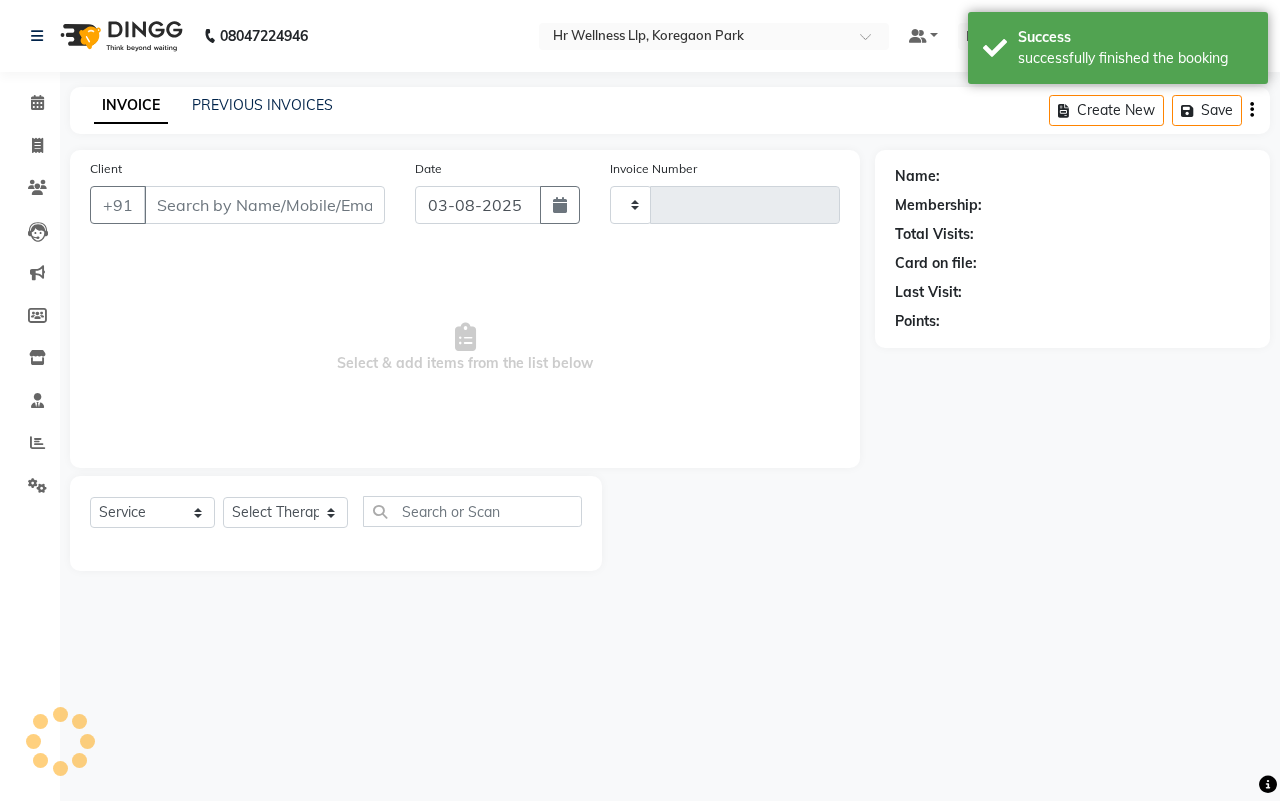 type on "1123" 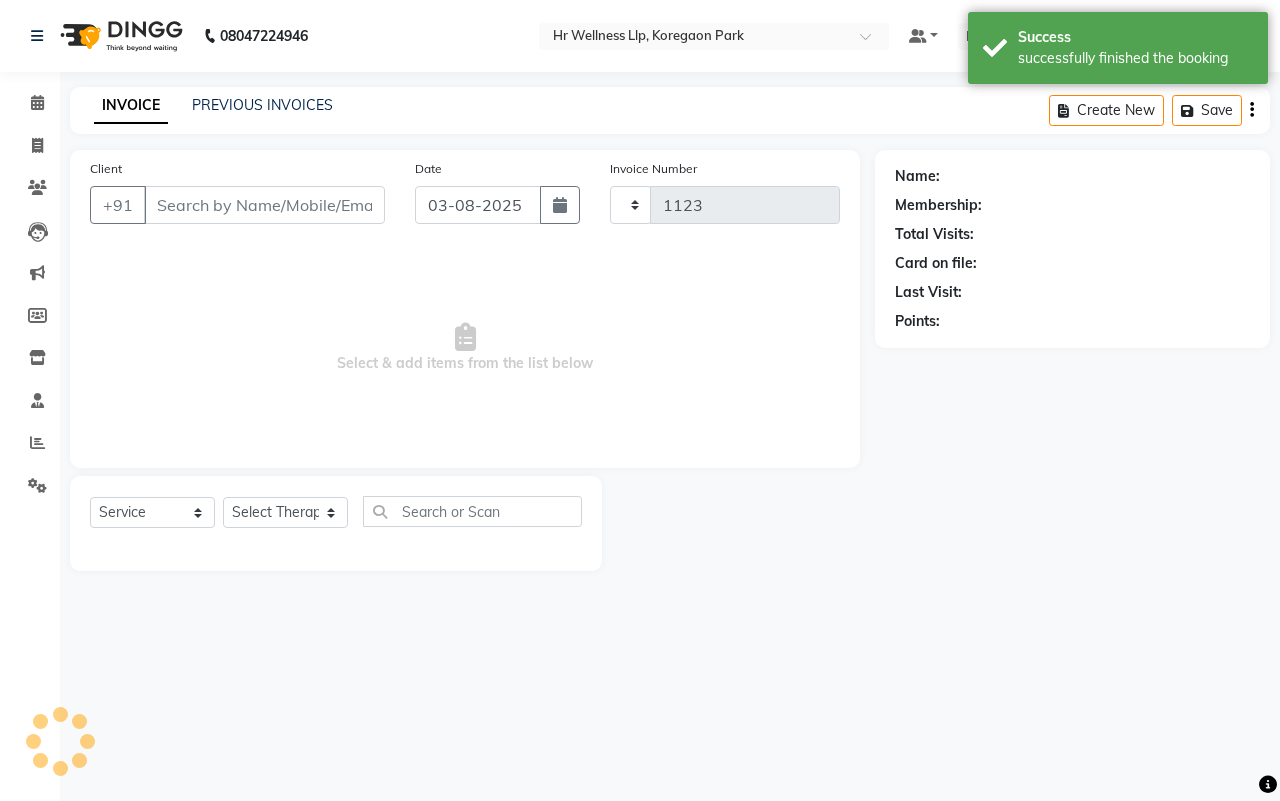 select on "4295" 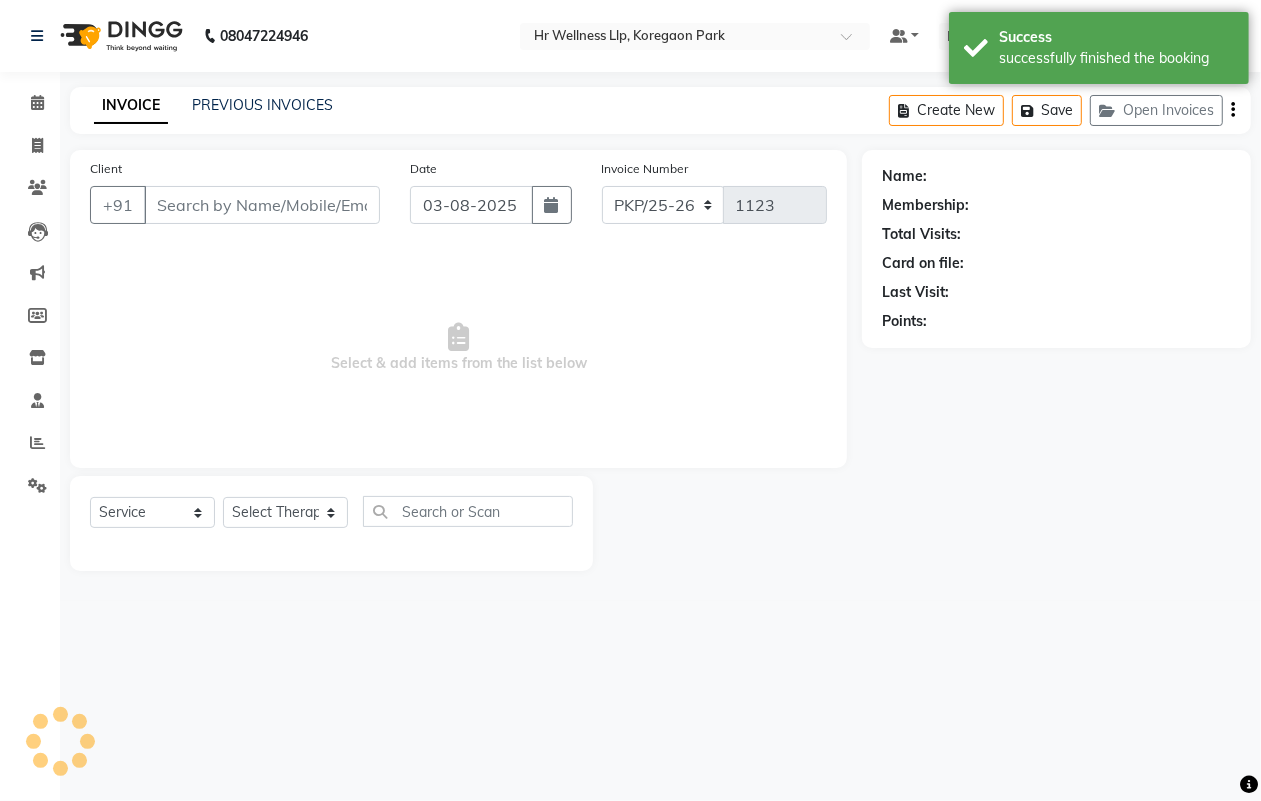 type on "[PHONE]" 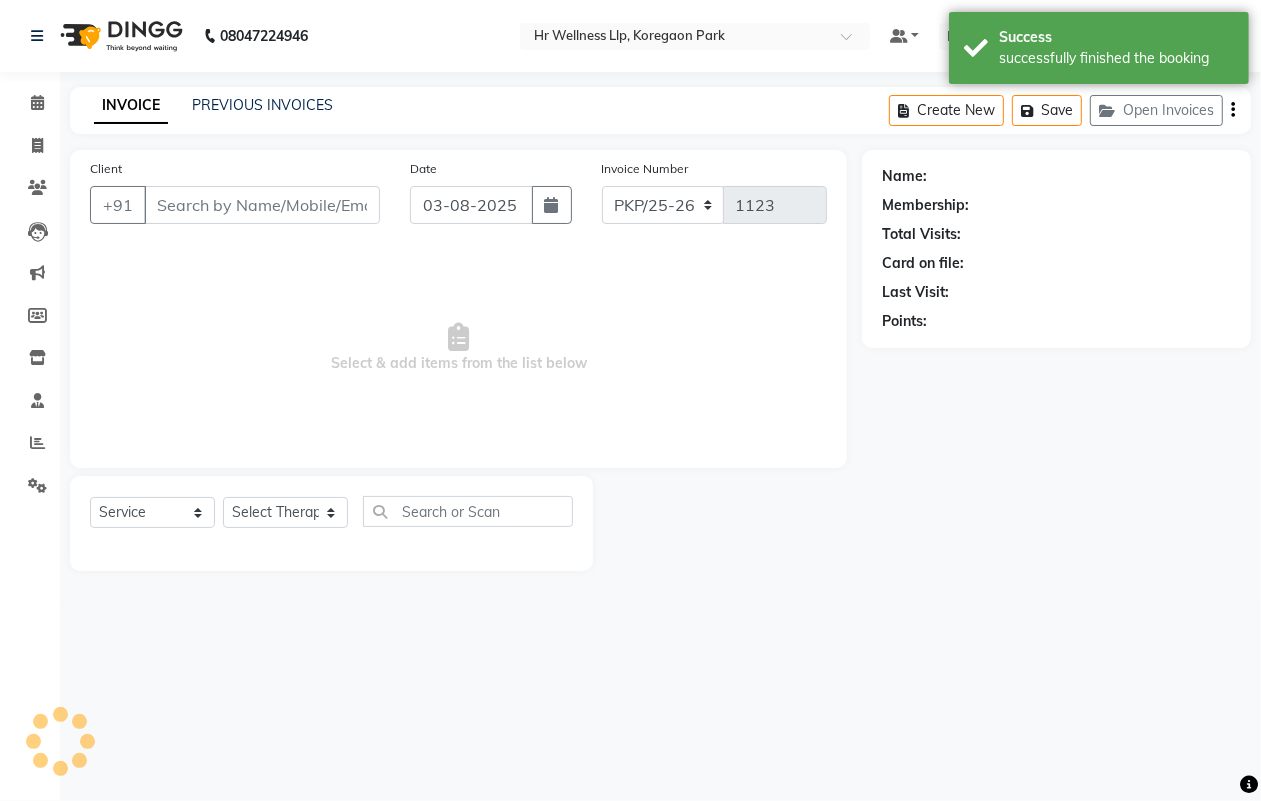 select on "16488" 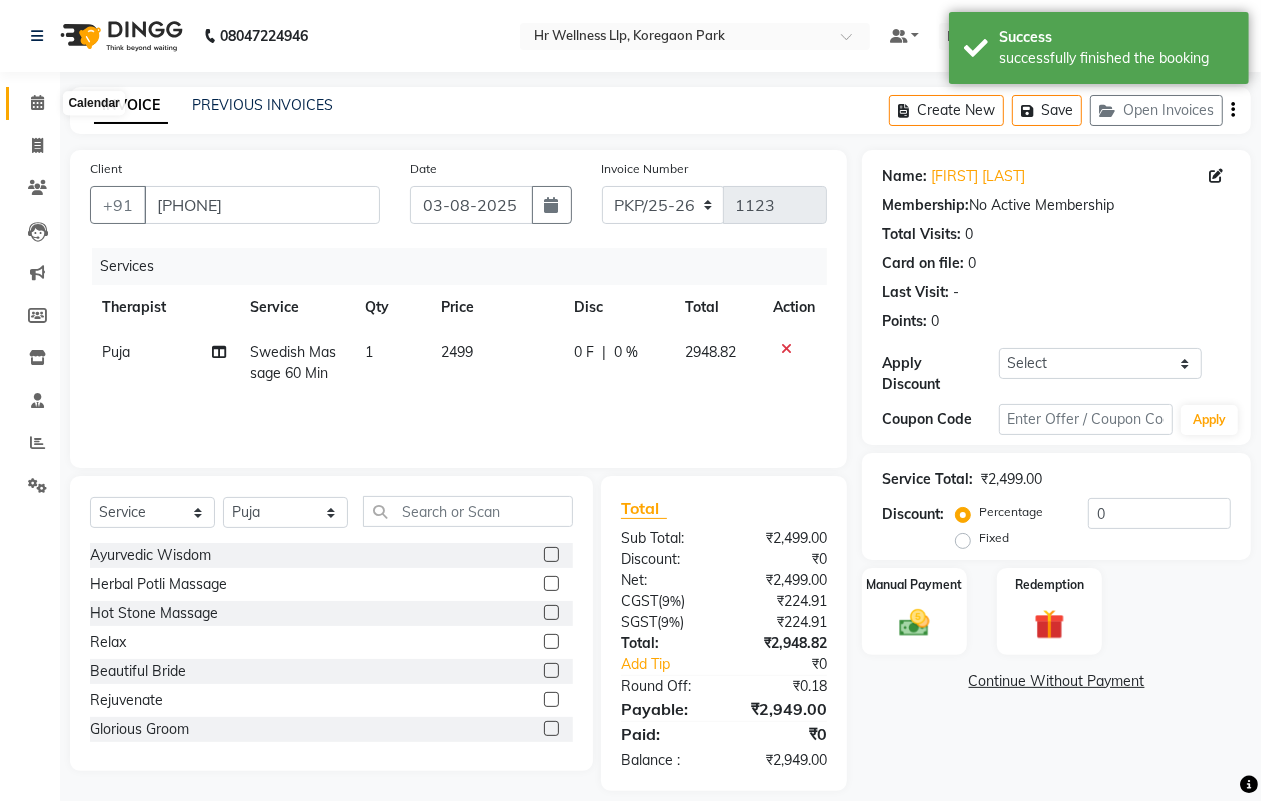 click 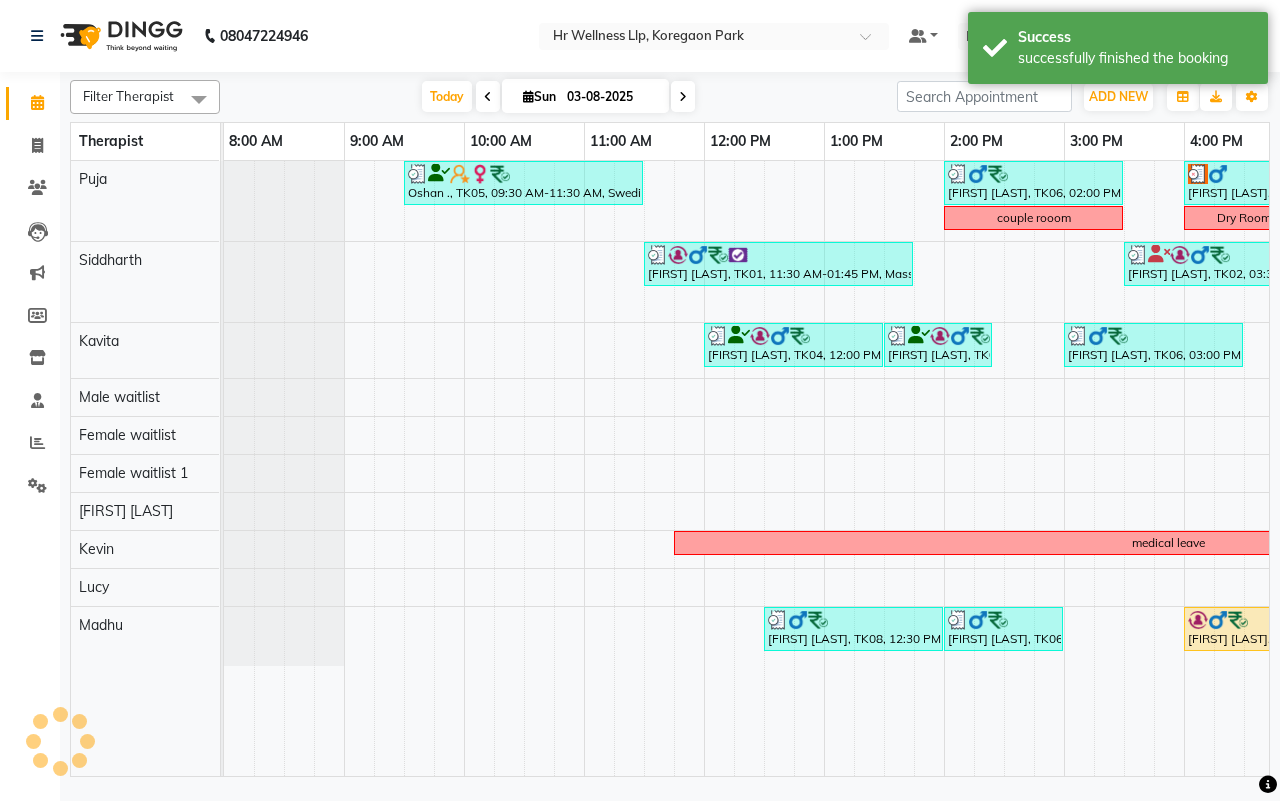 scroll, scrollTop: 0, scrollLeft: 0, axis: both 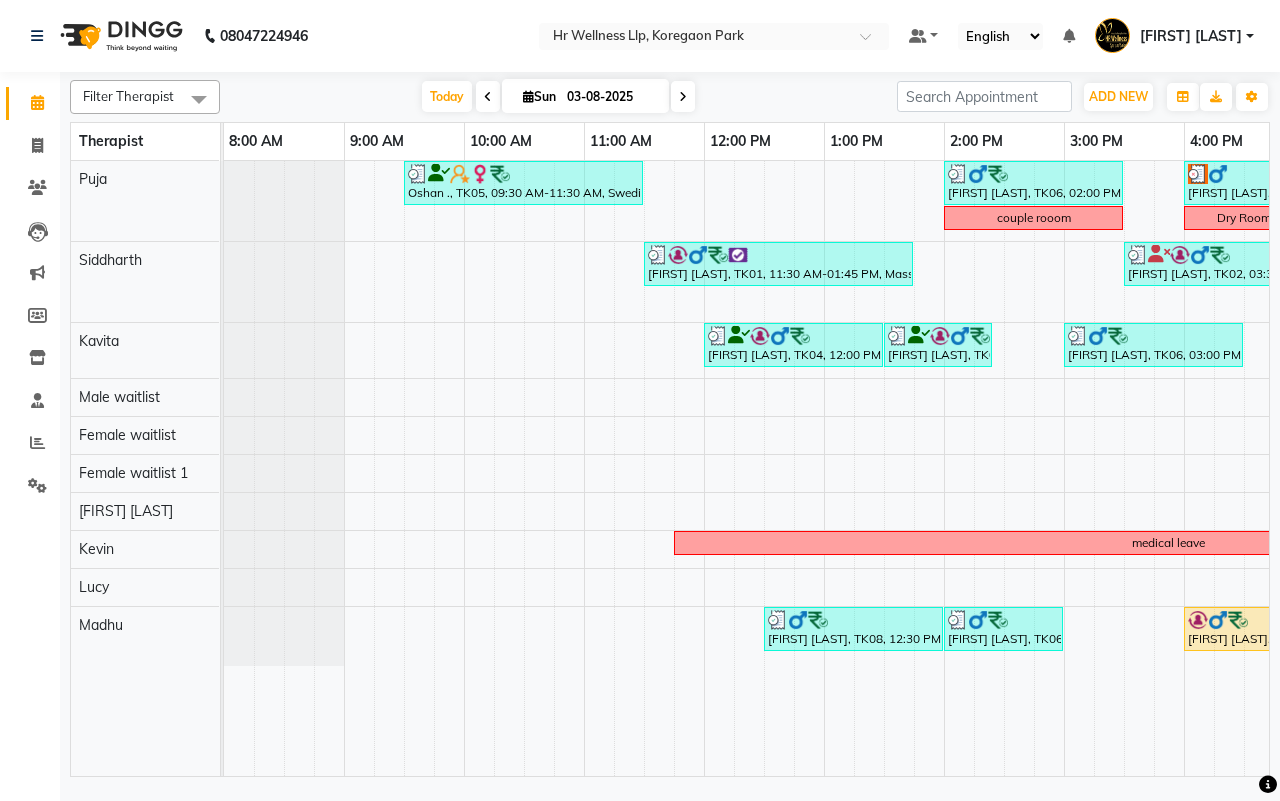 click at bounding box center [683, 96] 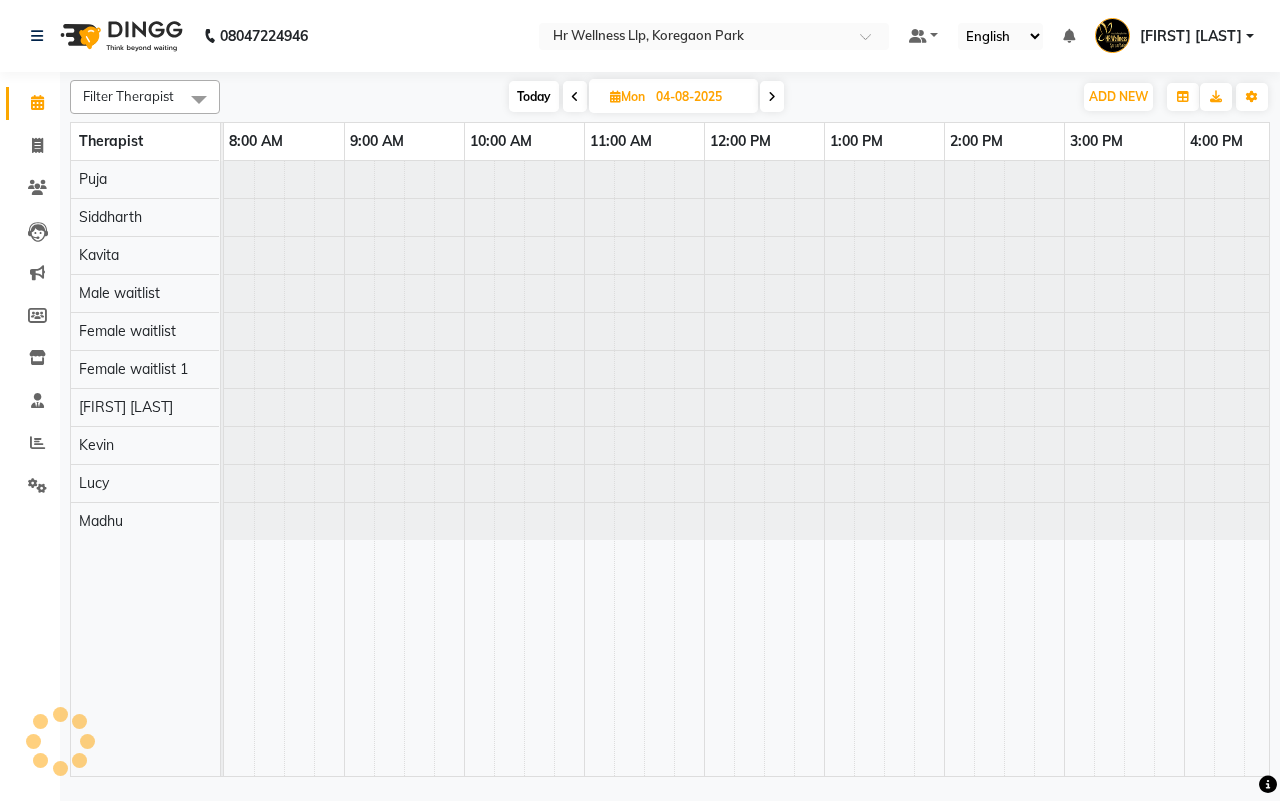 scroll, scrollTop: 0, scrollLeft: 515, axis: horizontal 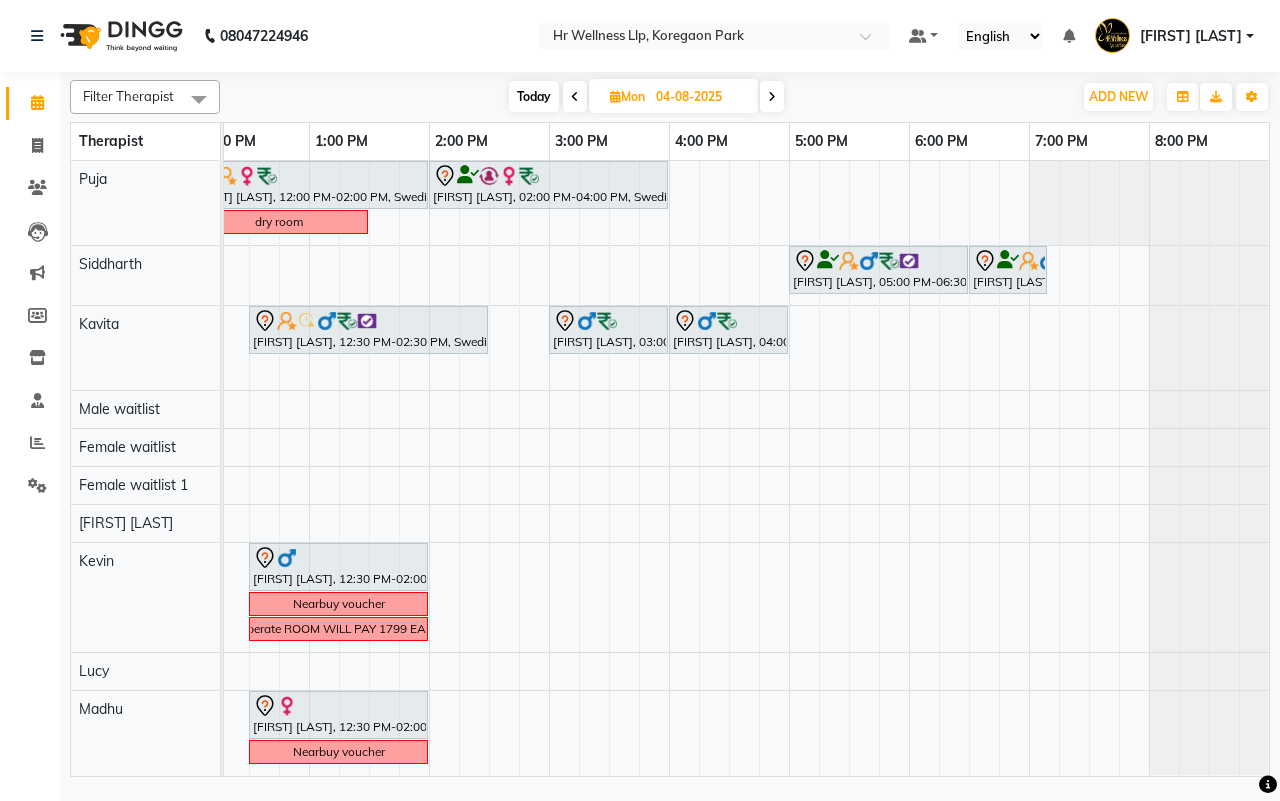 click at bounding box center [575, 96] 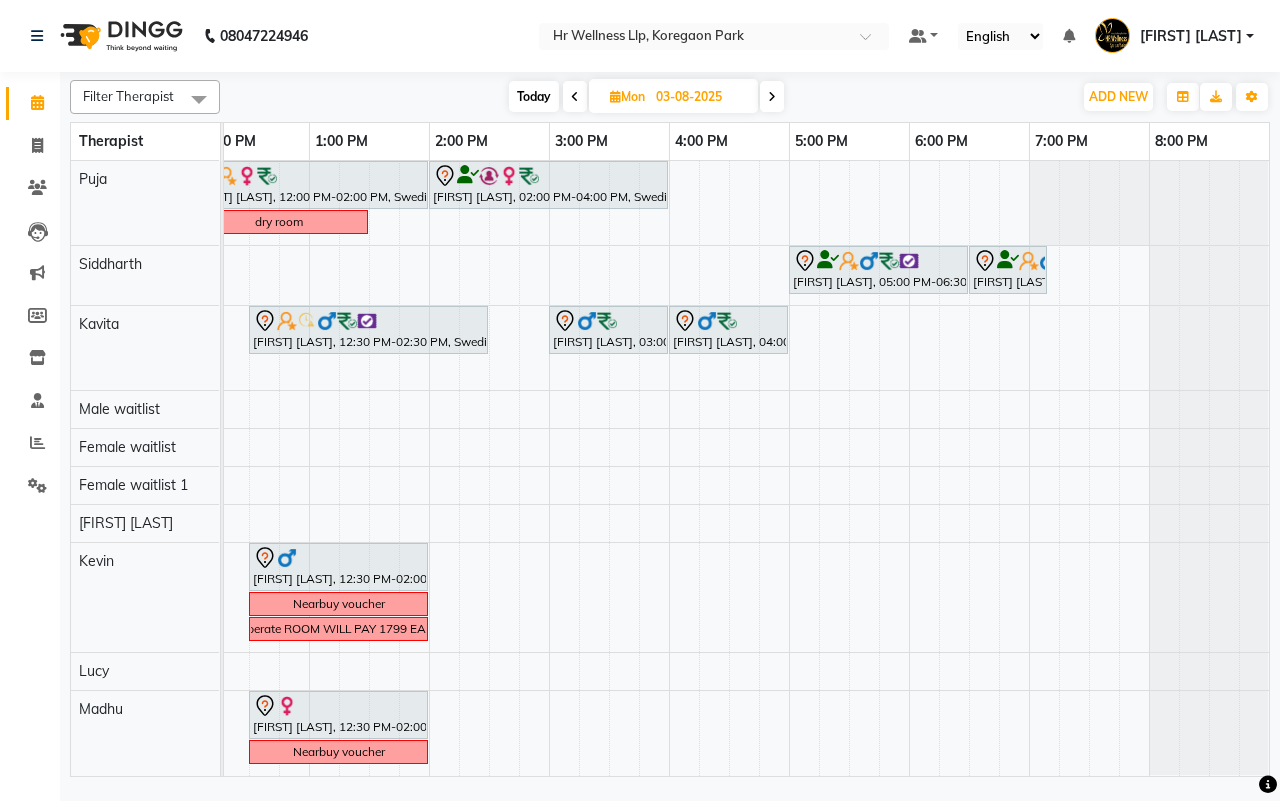 scroll, scrollTop: 0, scrollLeft: 515, axis: horizontal 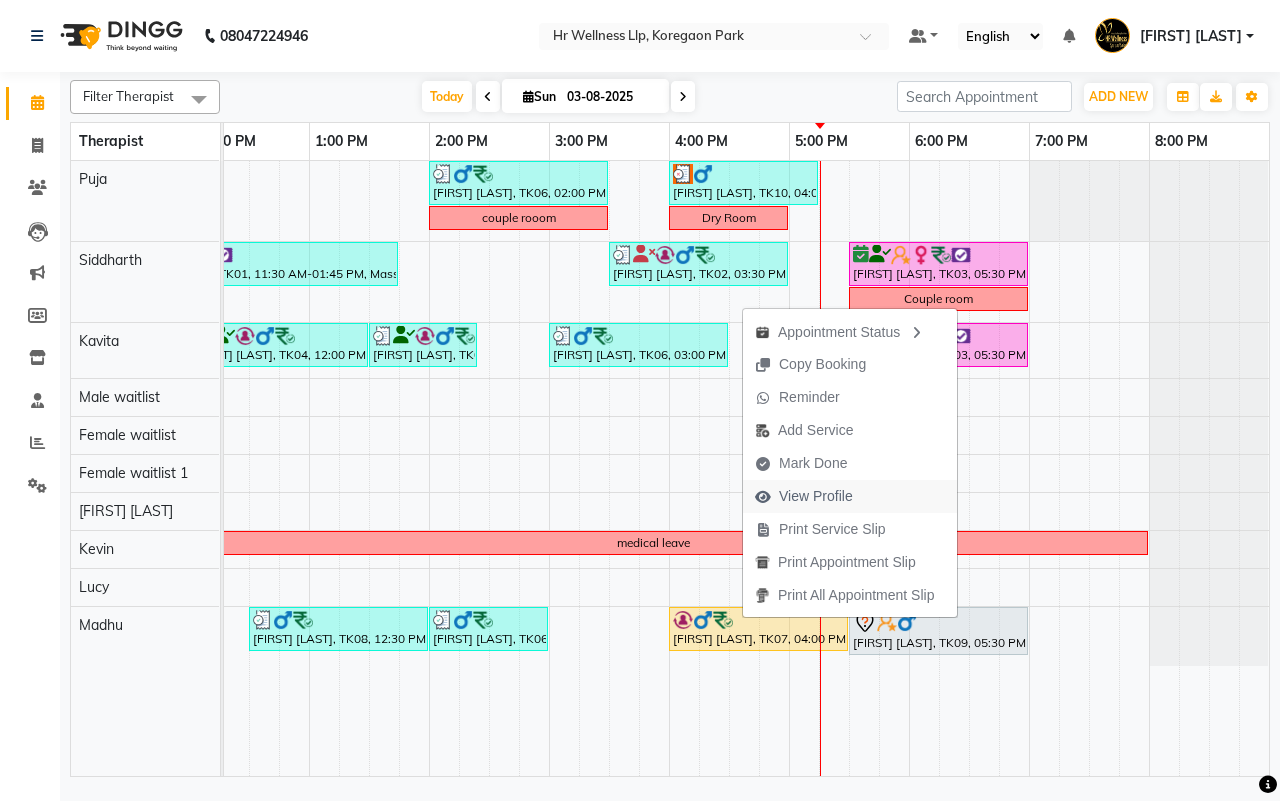 click on "View Profile" at bounding box center [816, 496] 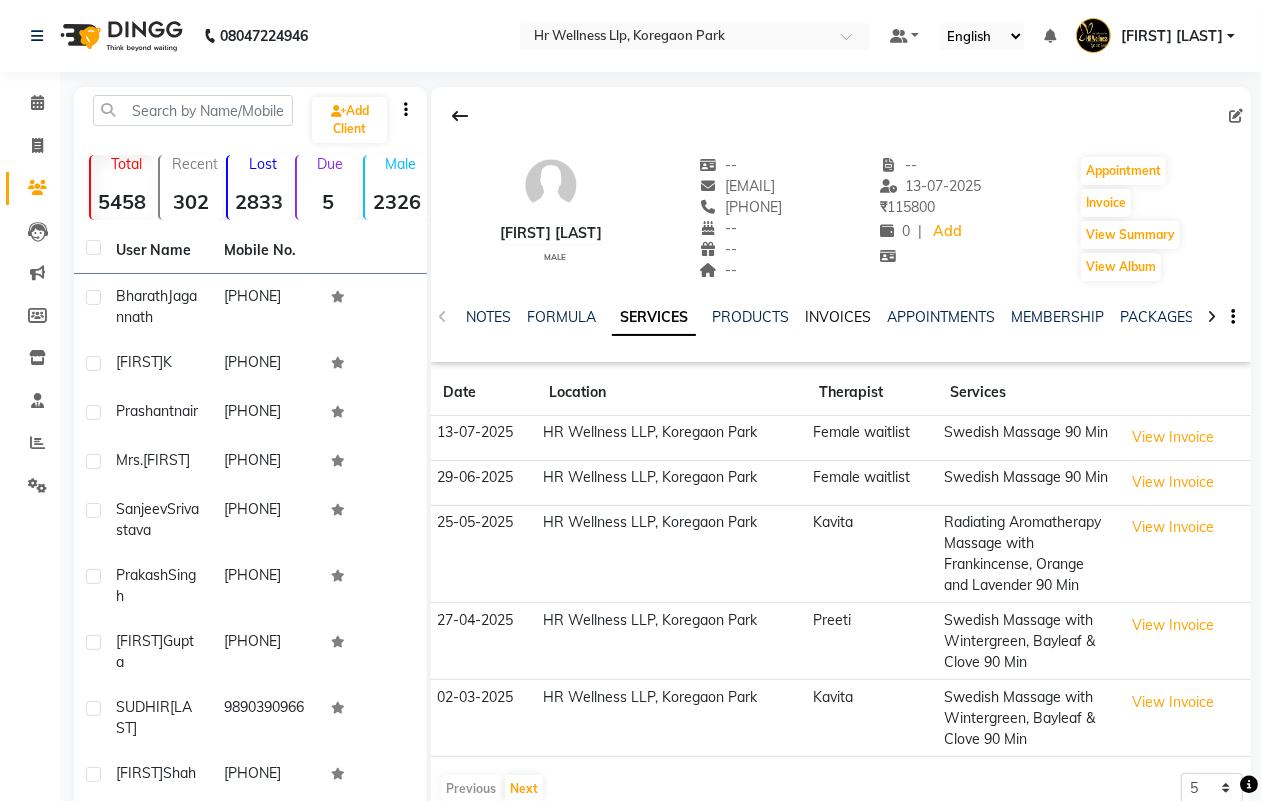click on "INVOICES" 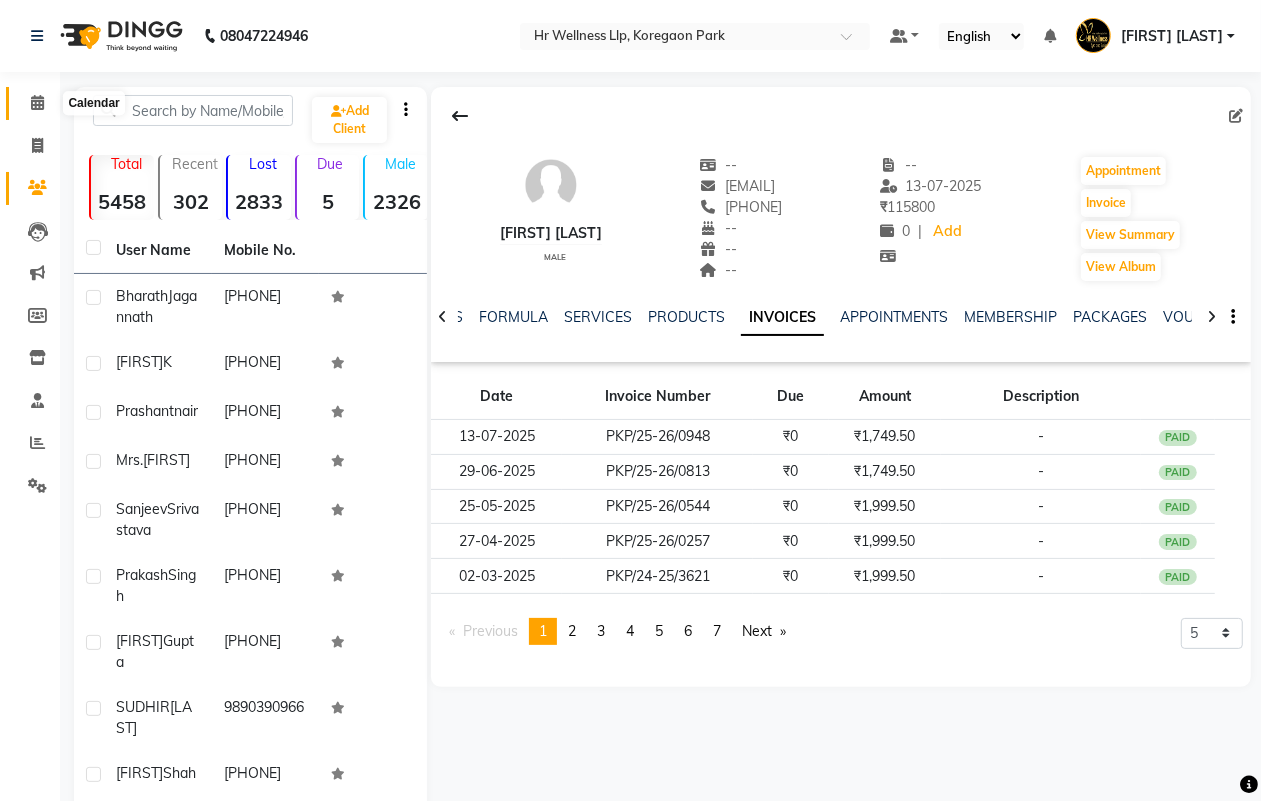 click 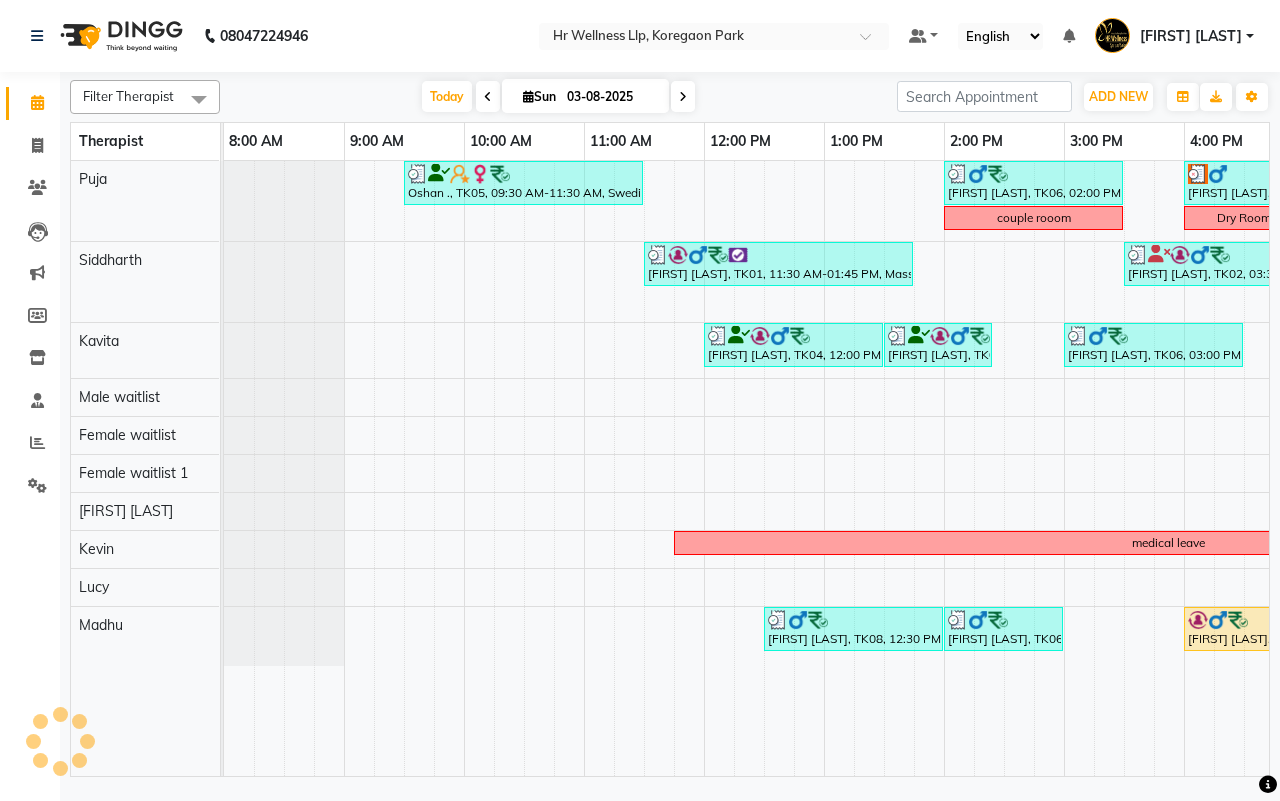 scroll, scrollTop: 0, scrollLeft: 0, axis: both 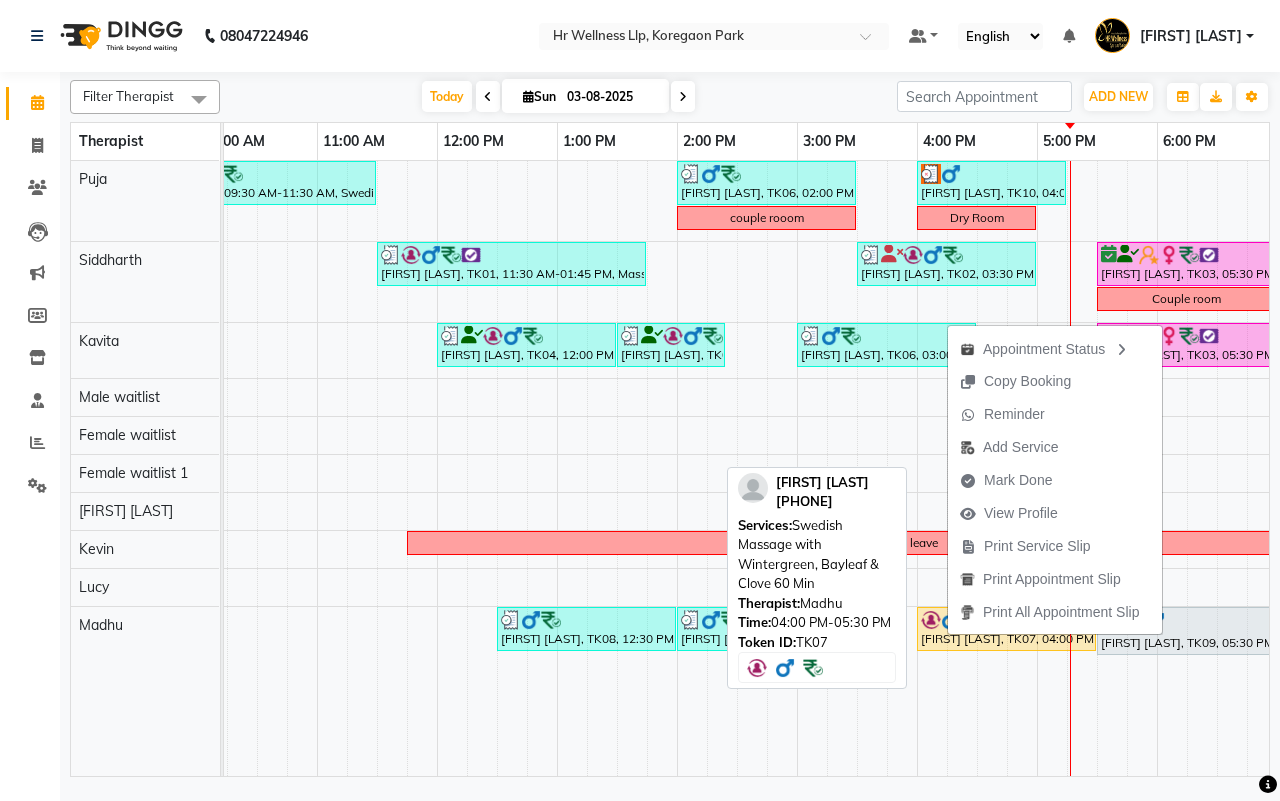 click at bounding box center (931, 620) 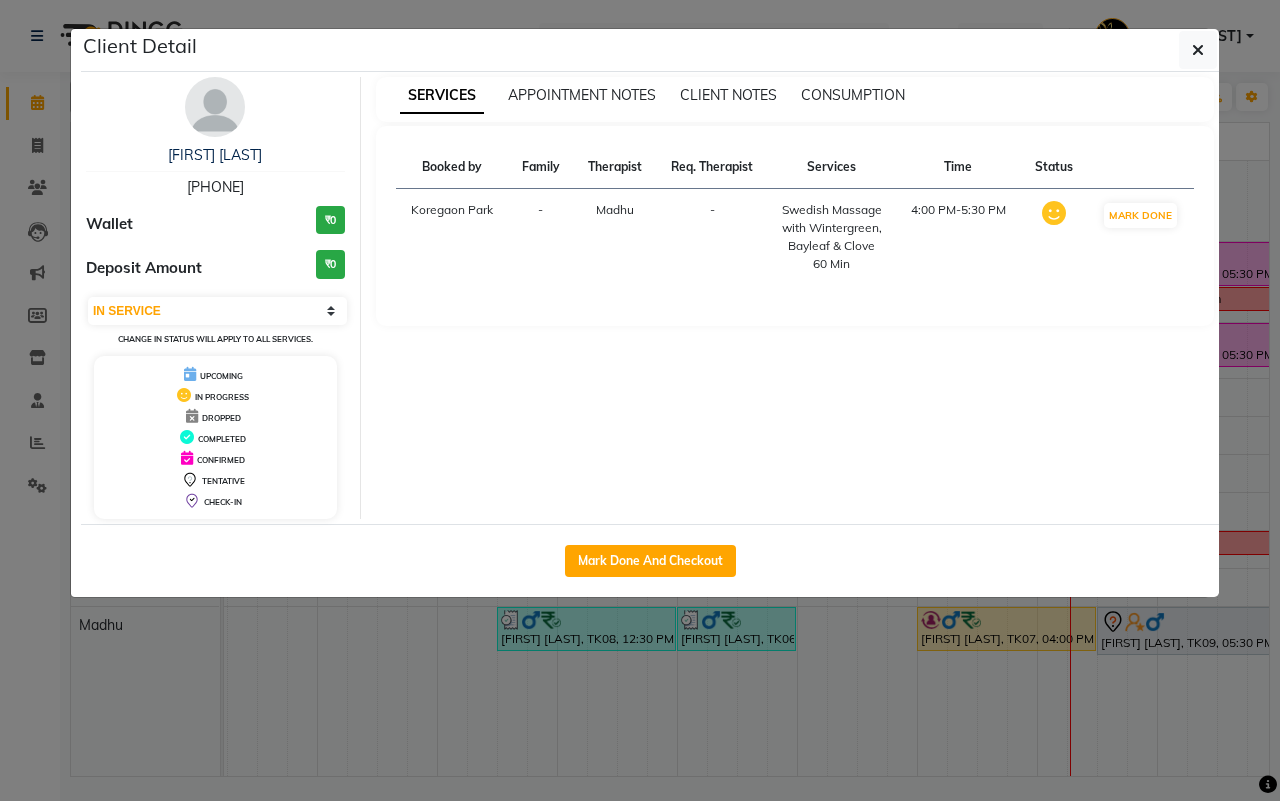 click on "Swedish Massage with Wintergreen, Bayleaf & Clove 60 Min" at bounding box center [831, 237] 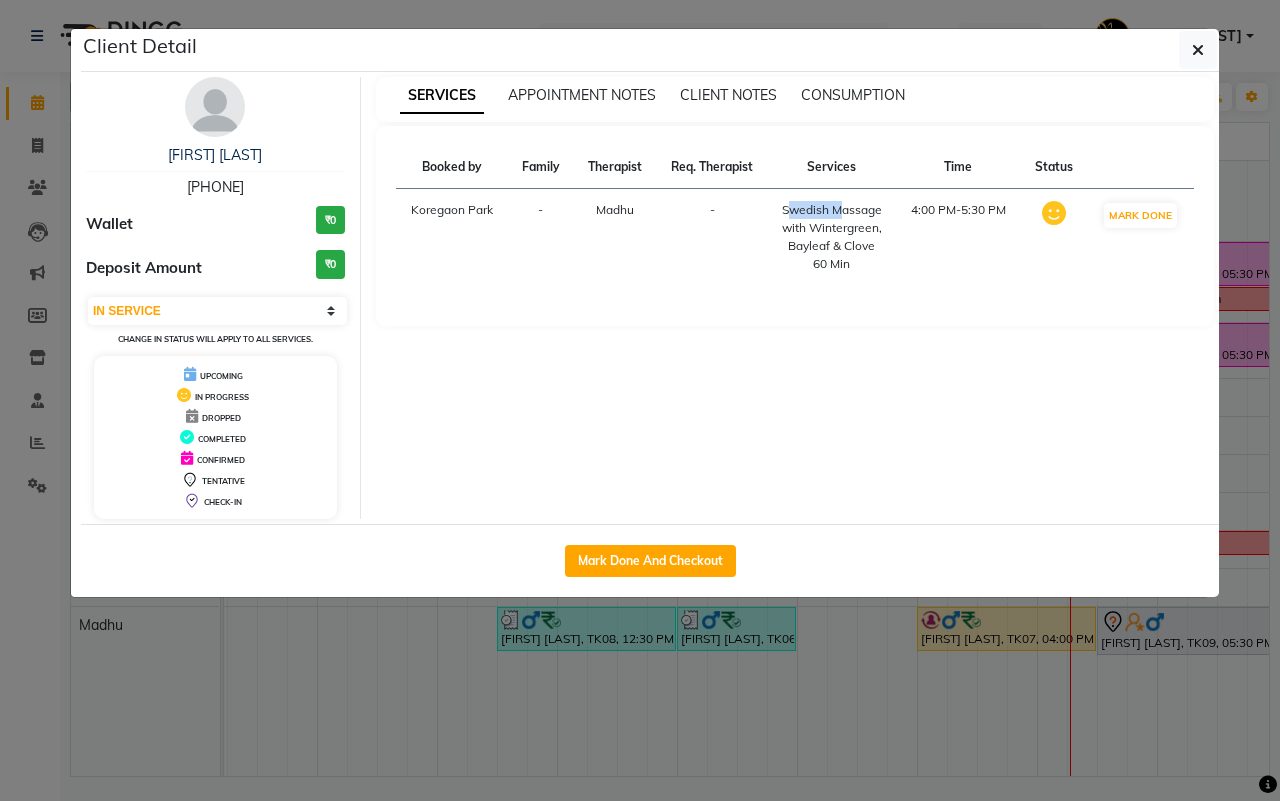click on "Swedish Massage with Wintergreen, Bayleaf & Clove 60 Min" at bounding box center (831, 237) 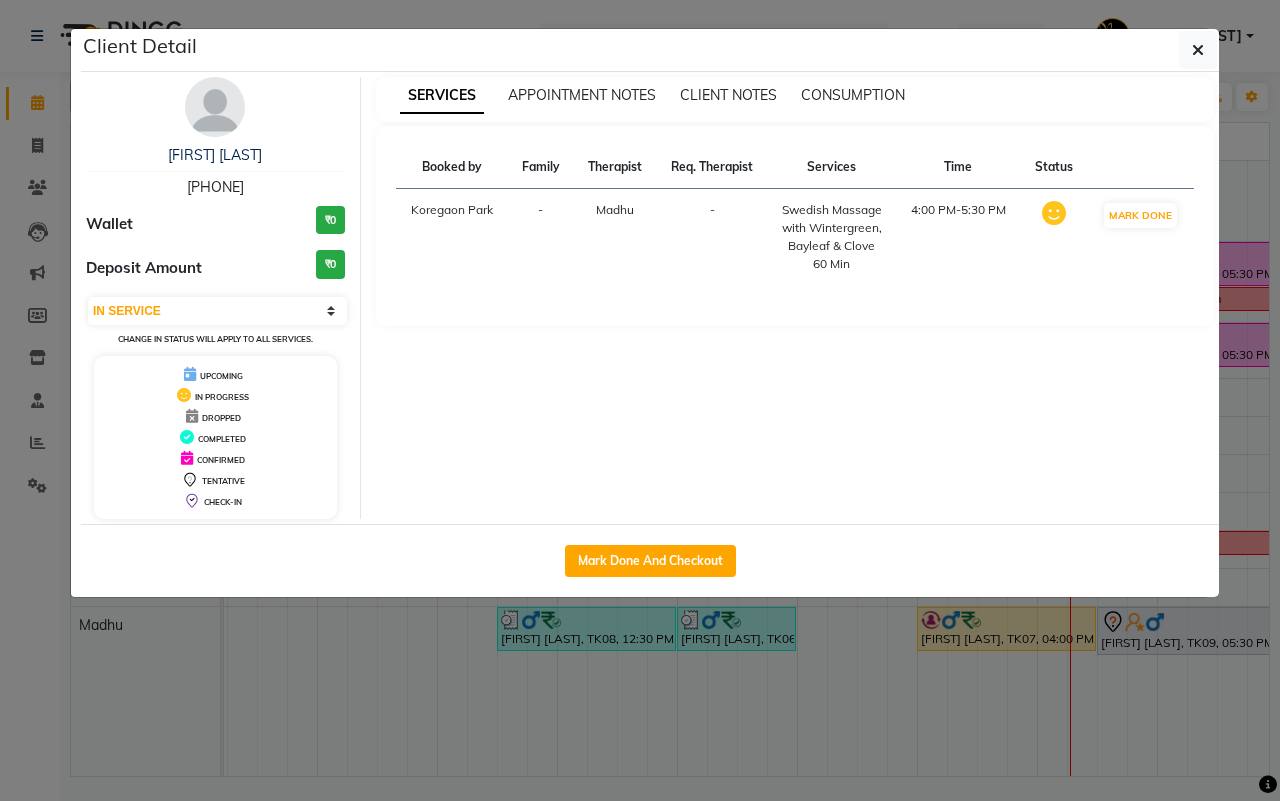 click on "Swedish Massage with Wintergreen, Bayleaf & Clove 60 Min" at bounding box center (831, 237) 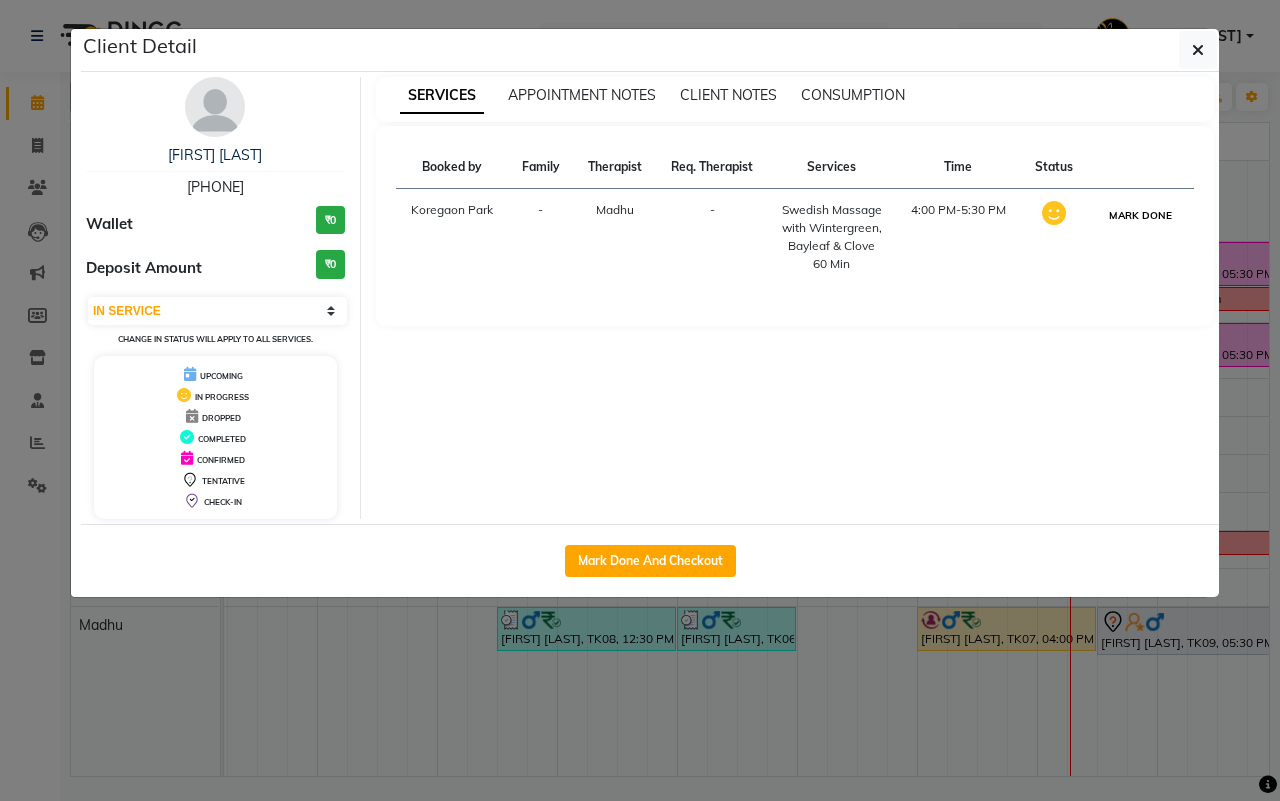 click on "MARK DONE" at bounding box center [1140, 215] 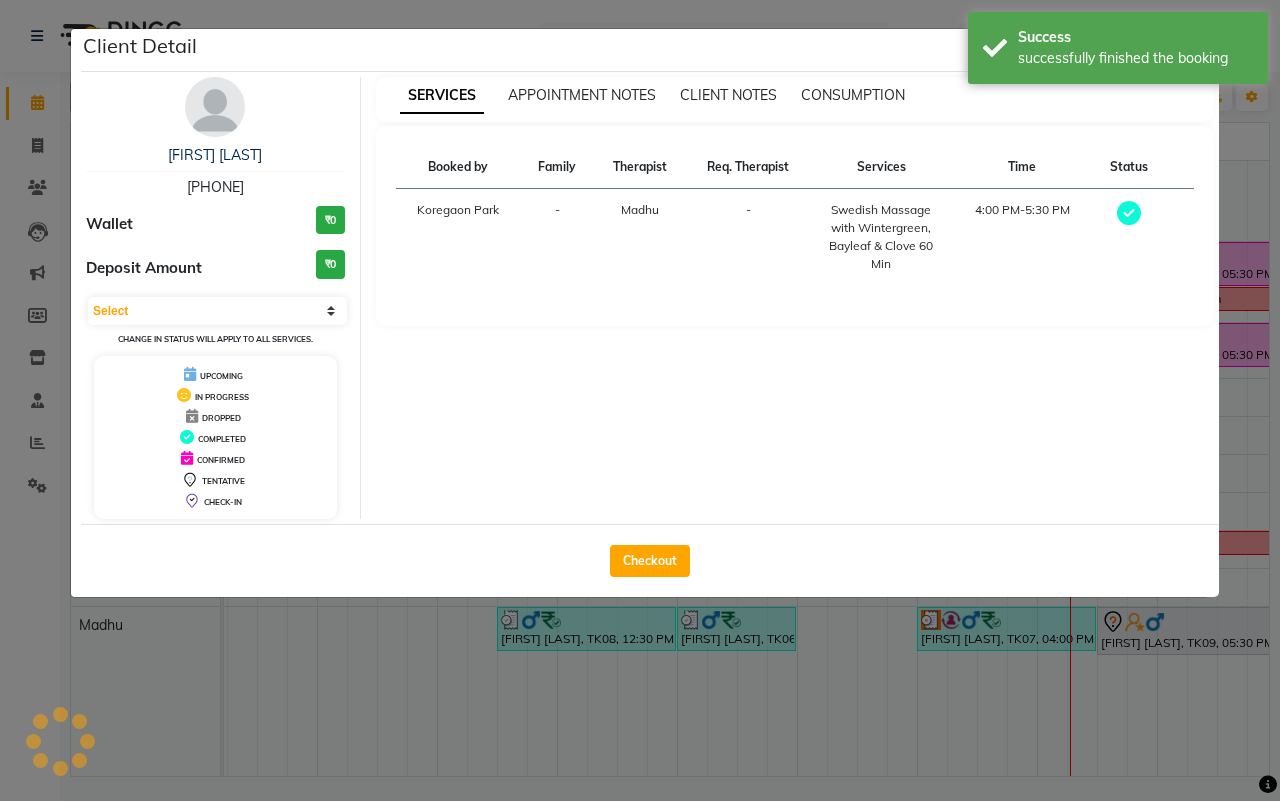 select on "3" 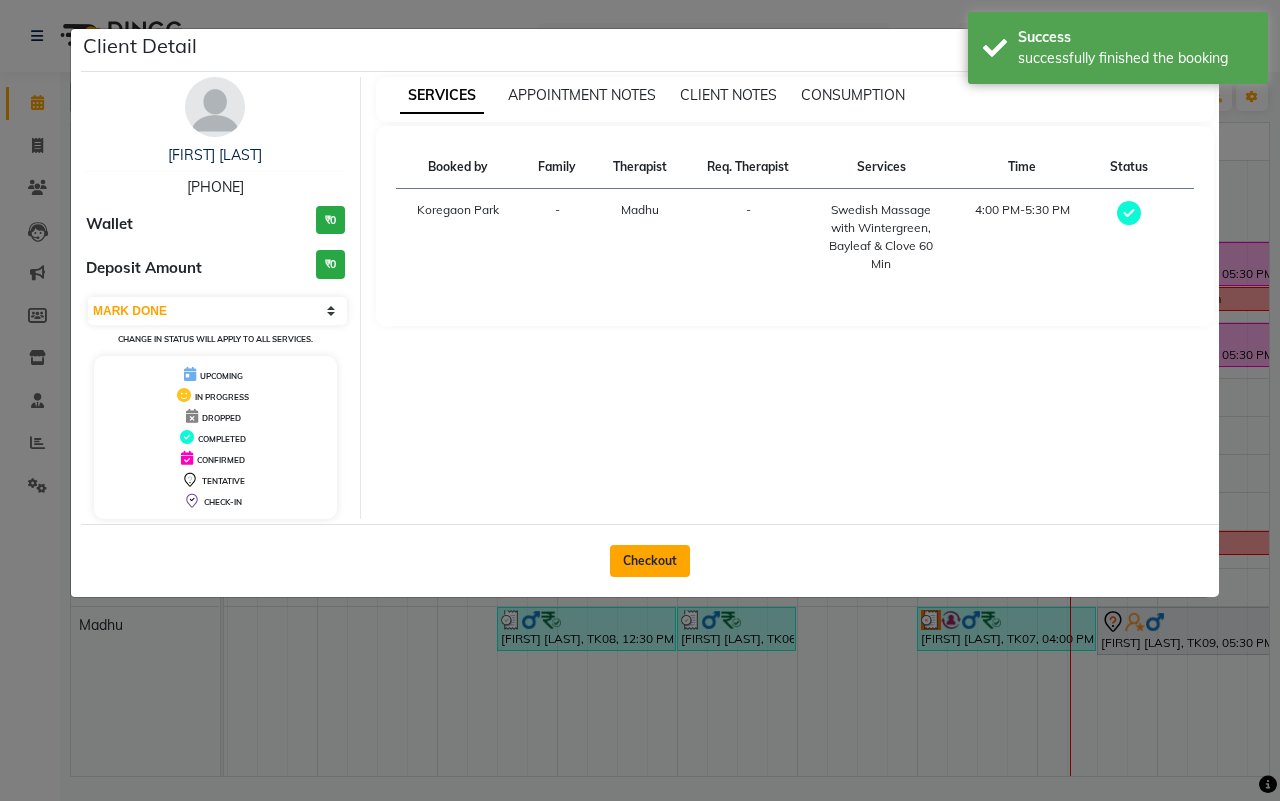 click on "Checkout" 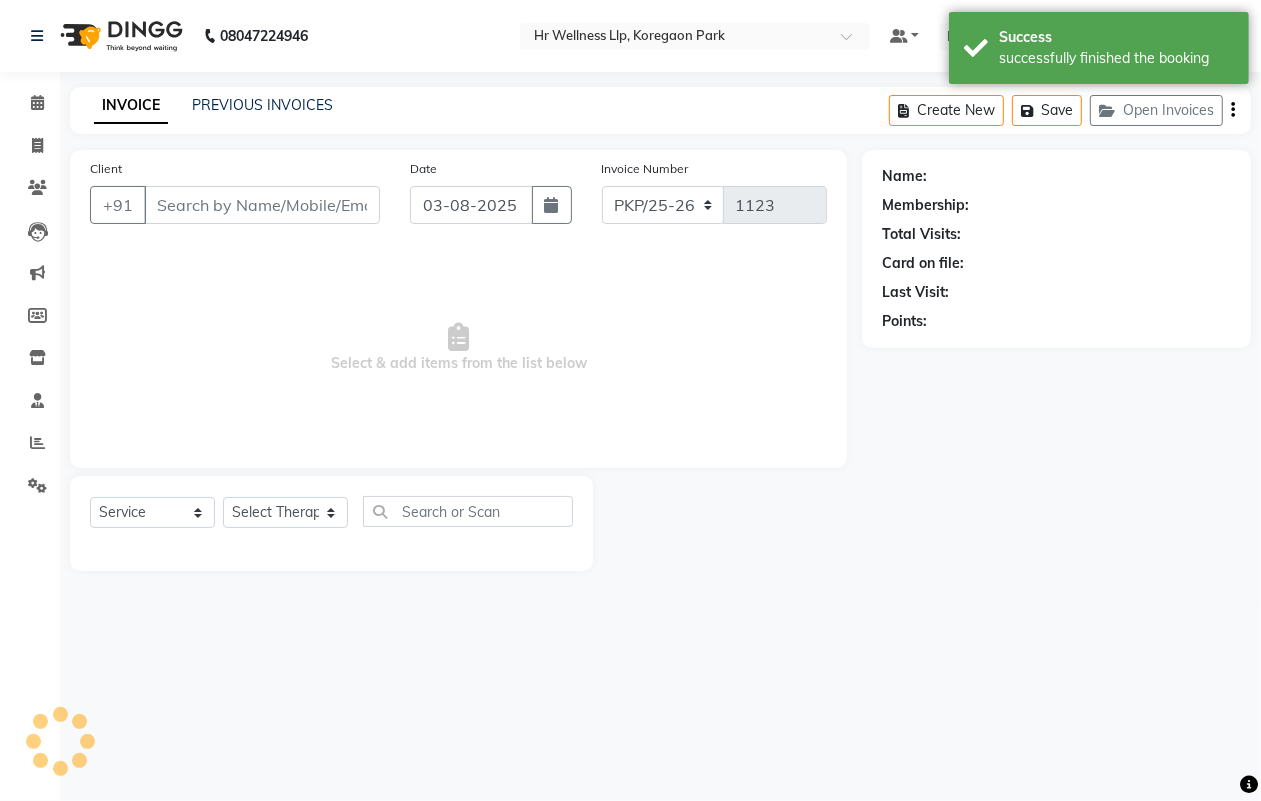 type on "[PHONE]" 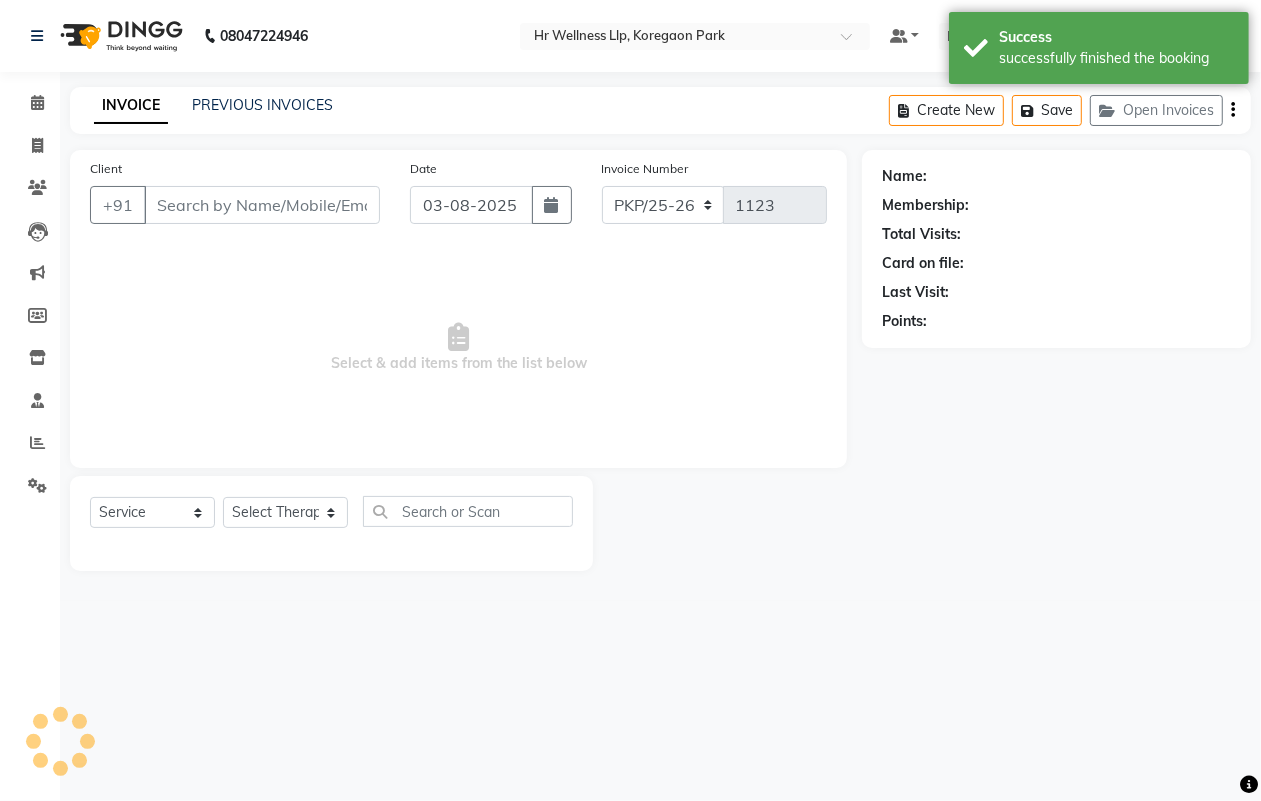 select on "86787" 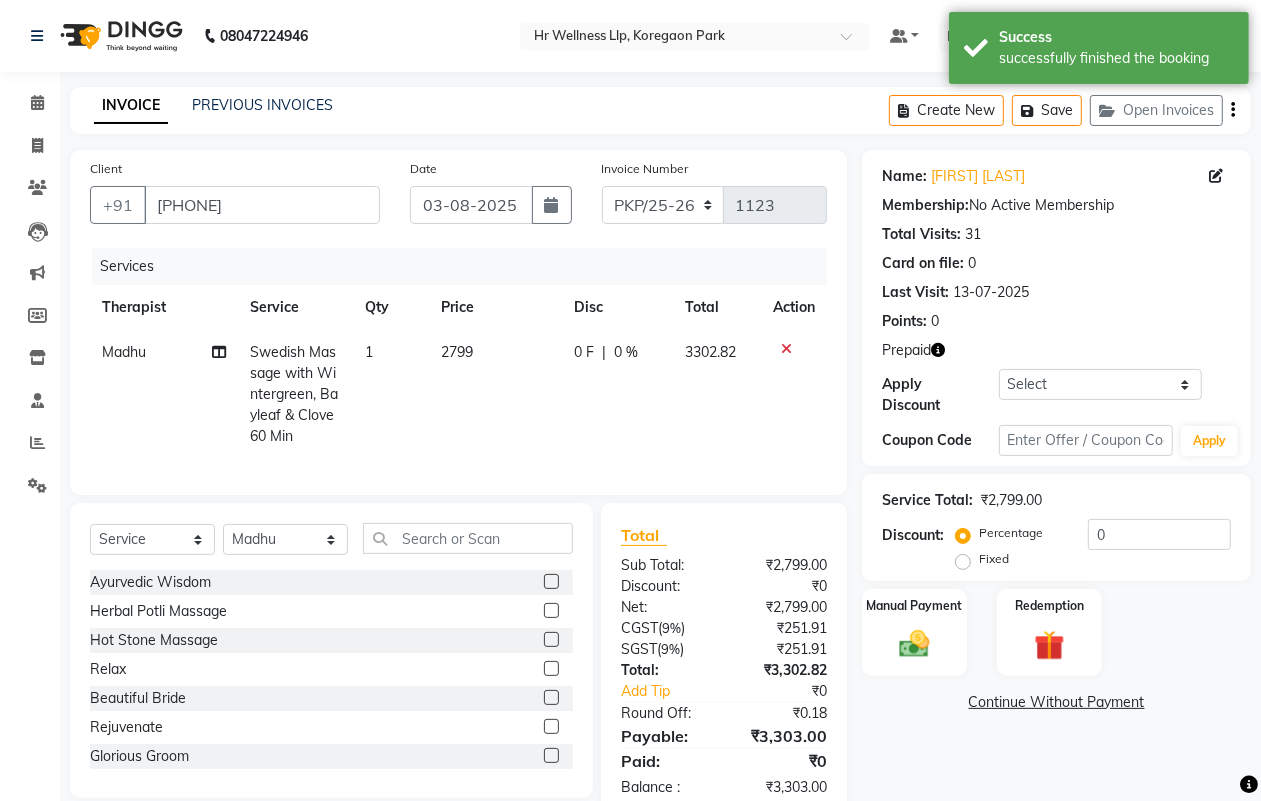 click on "Swedish Massage with Wintergreen, Bayleaf & Clove 60 Min" 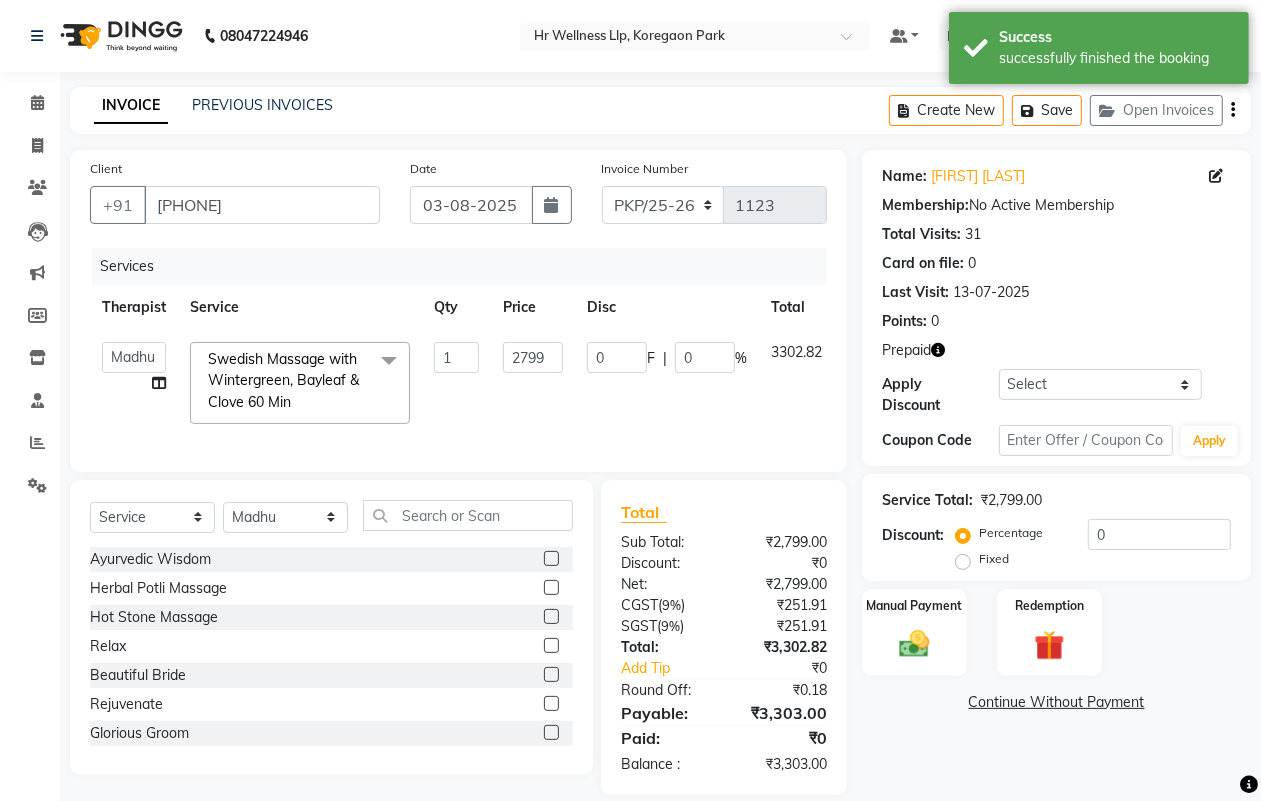 click on "Swedish Massage with Wintergreen, Bayleaf & Clove 60 Min" 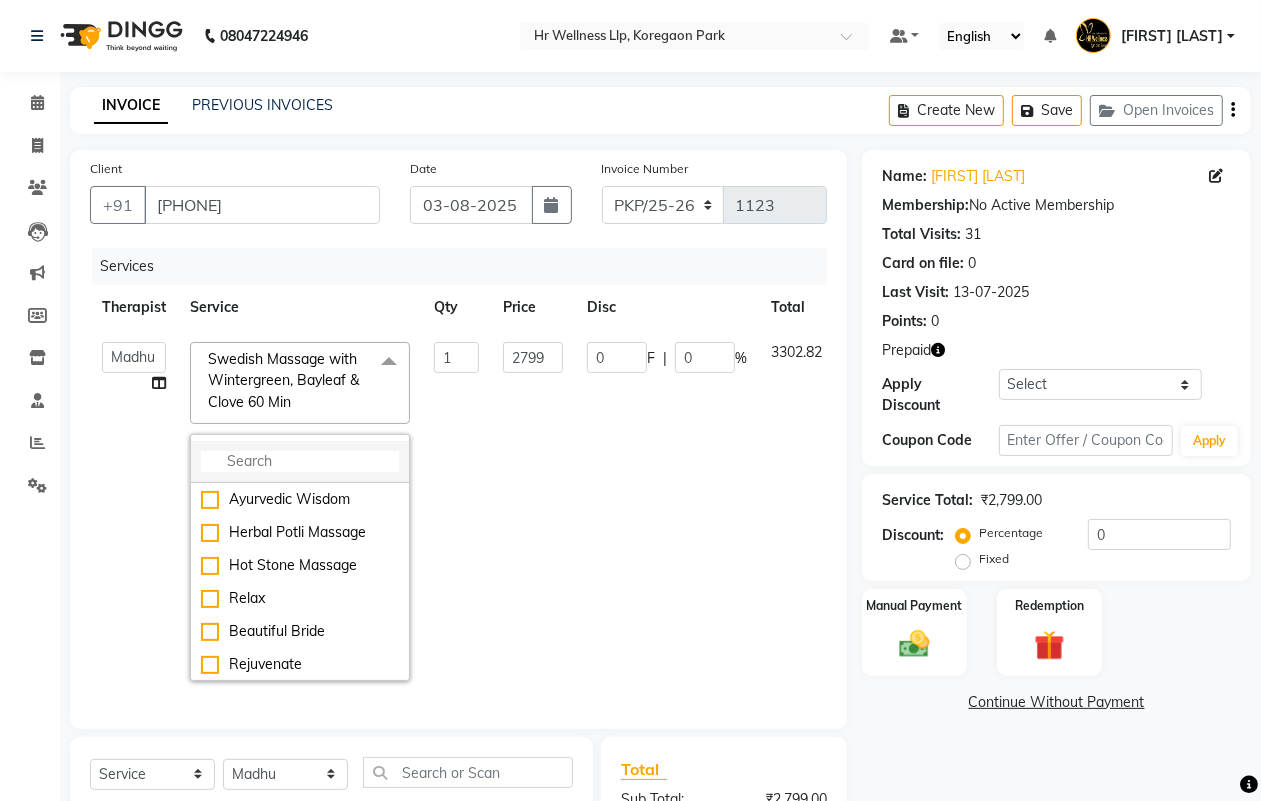 click 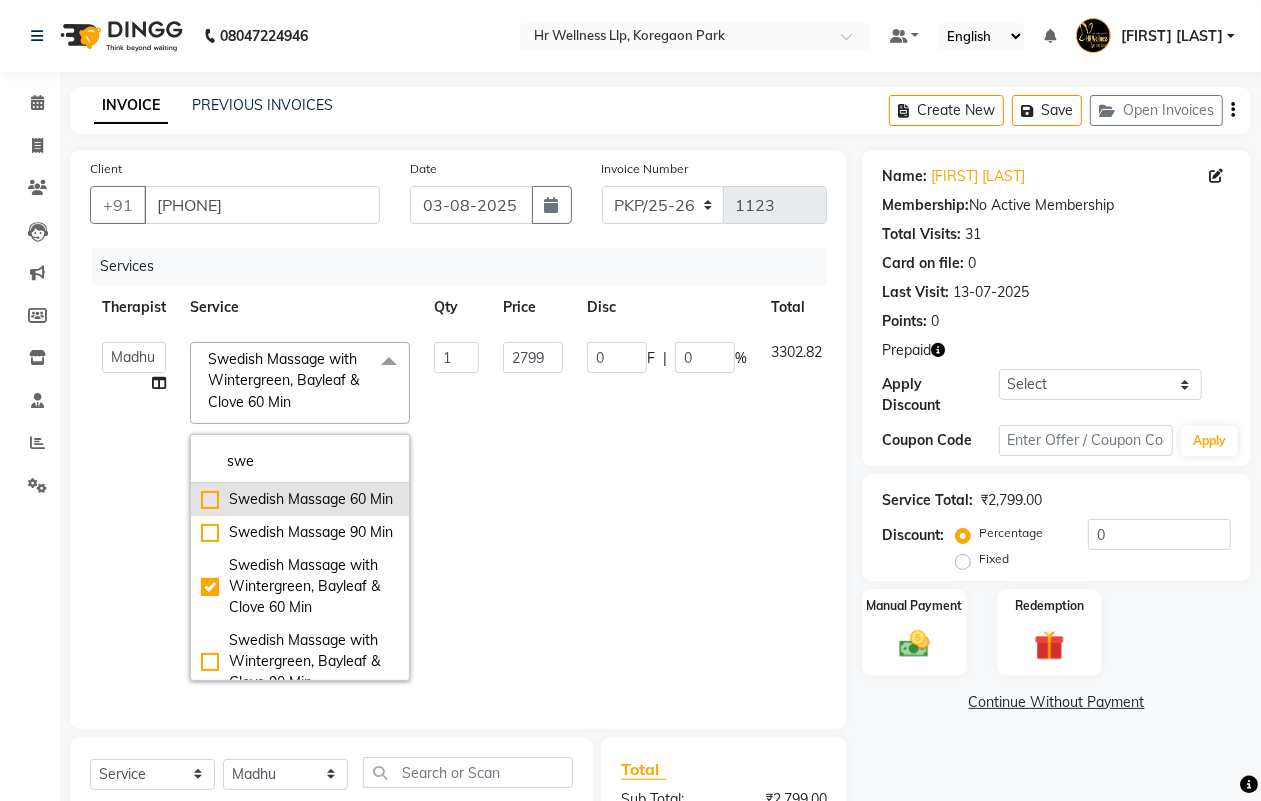 type on "swe" 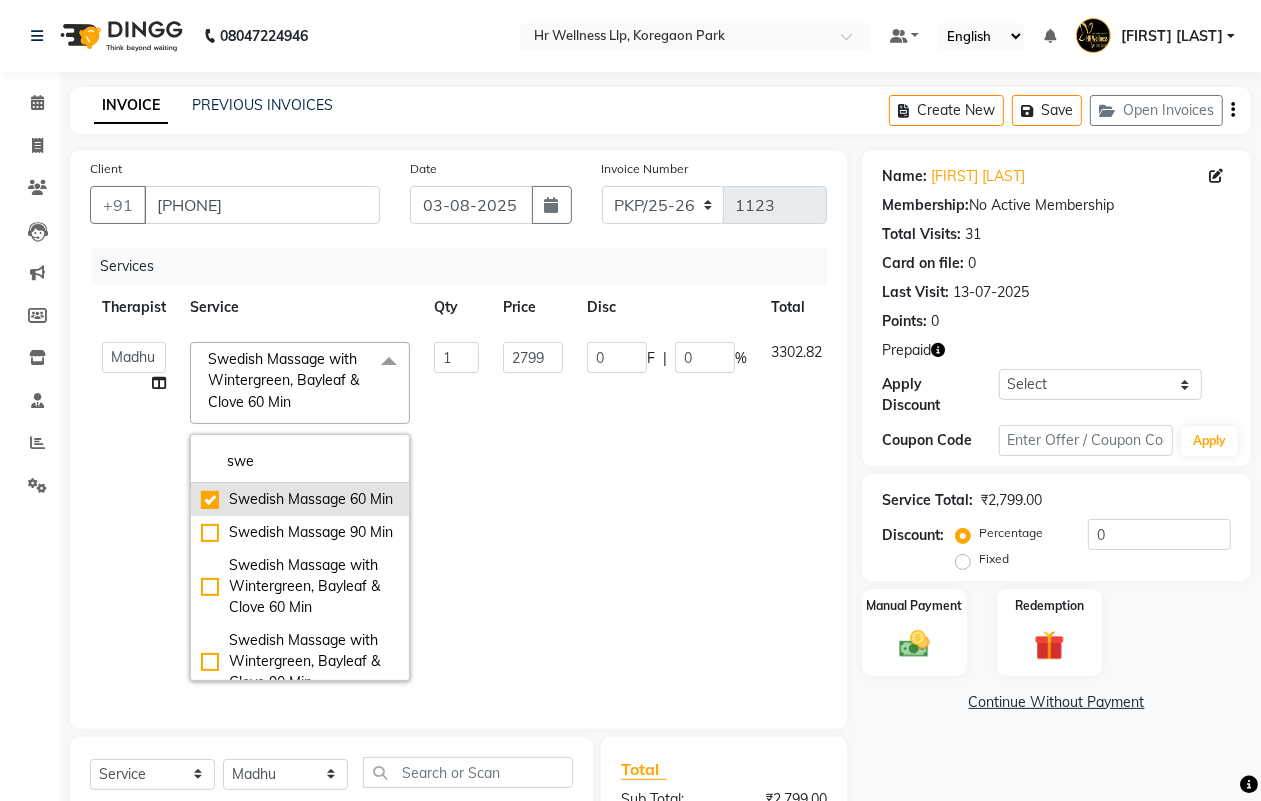 checkbox on "true" 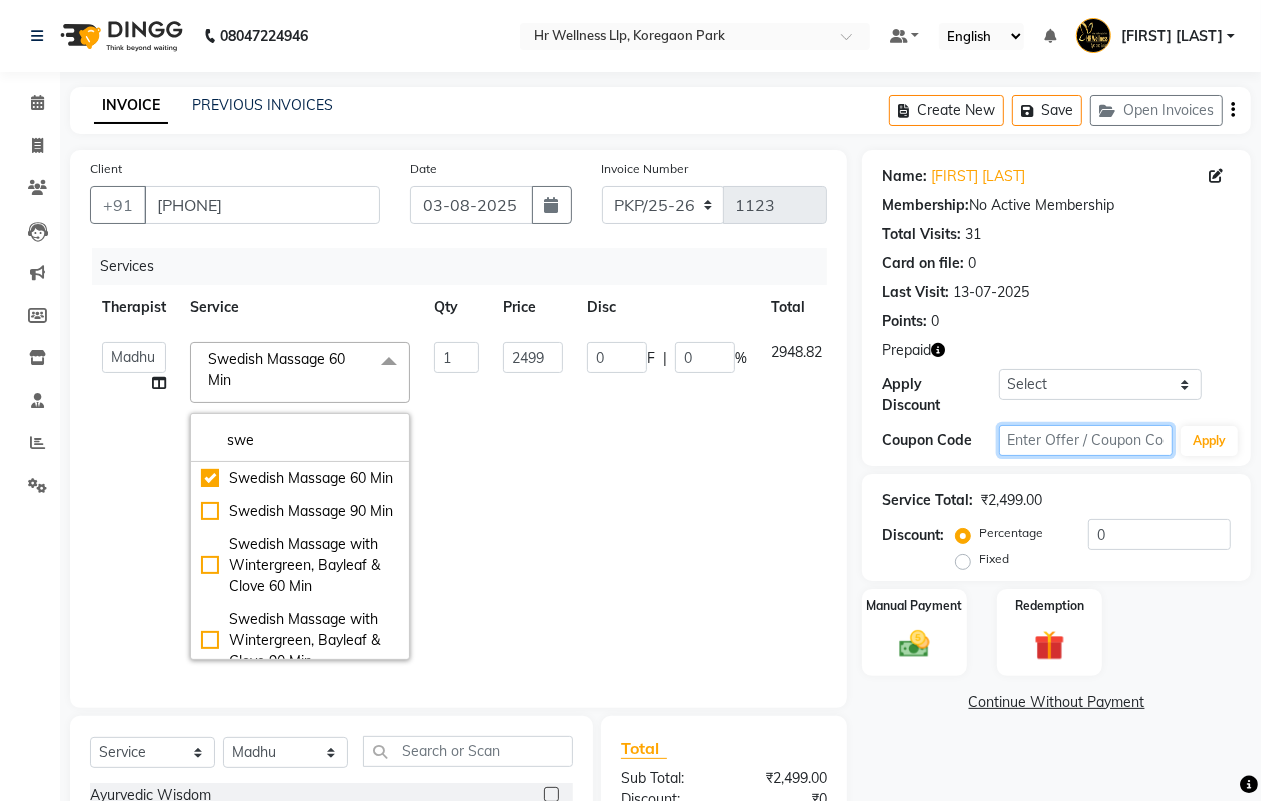 click 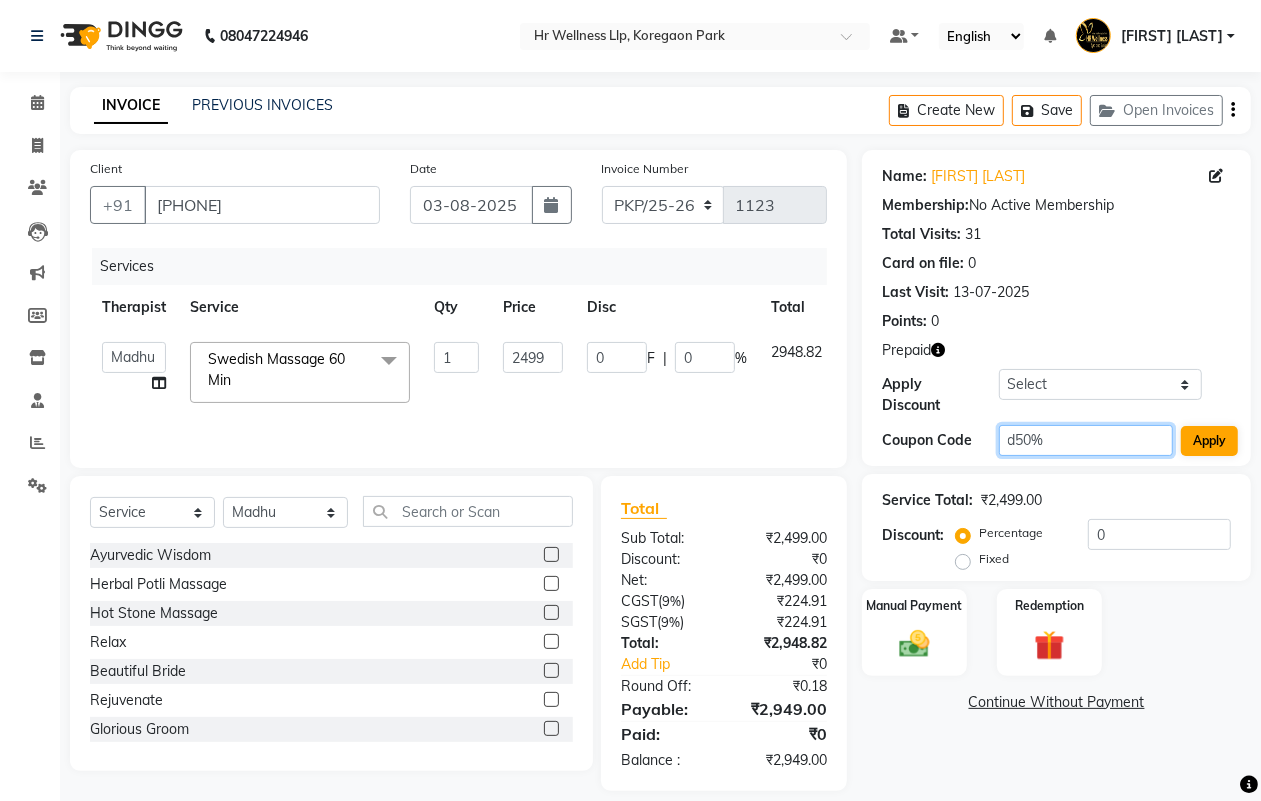 type on "d50%" 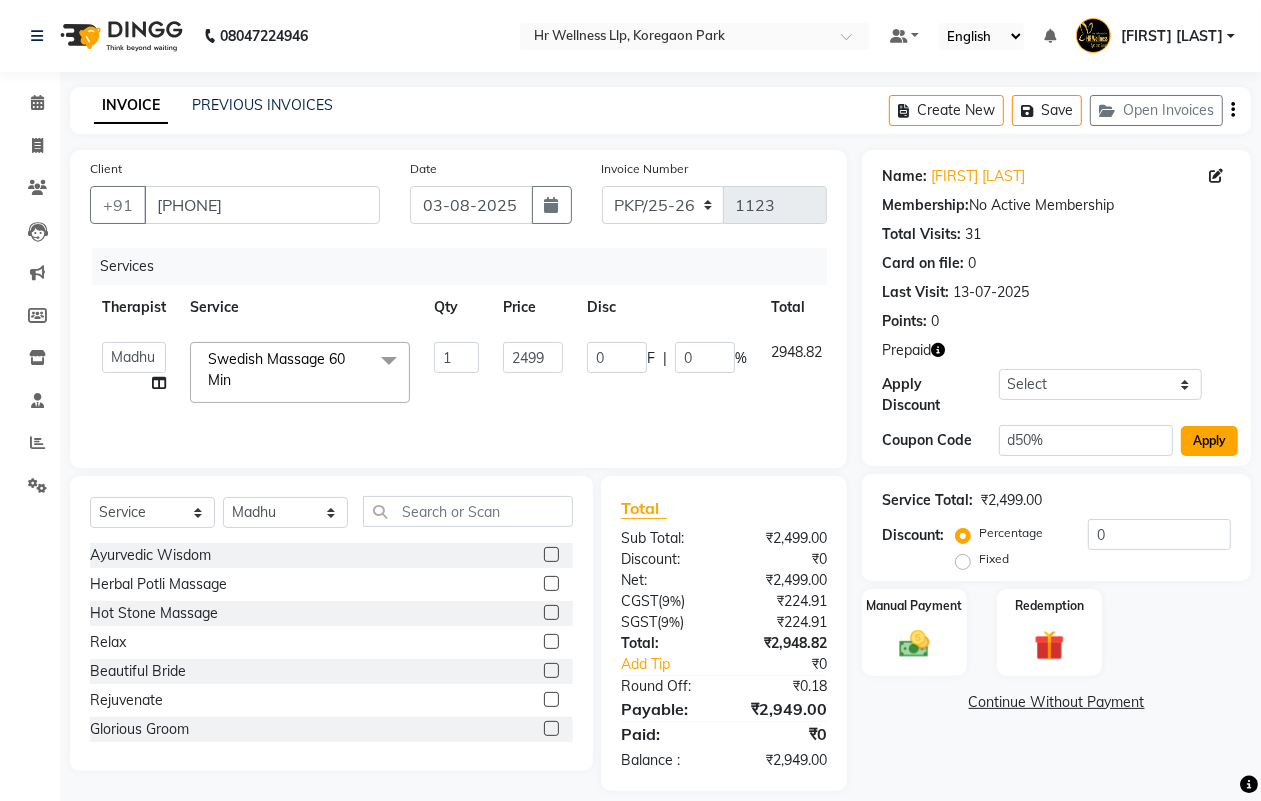 click on "Apply" 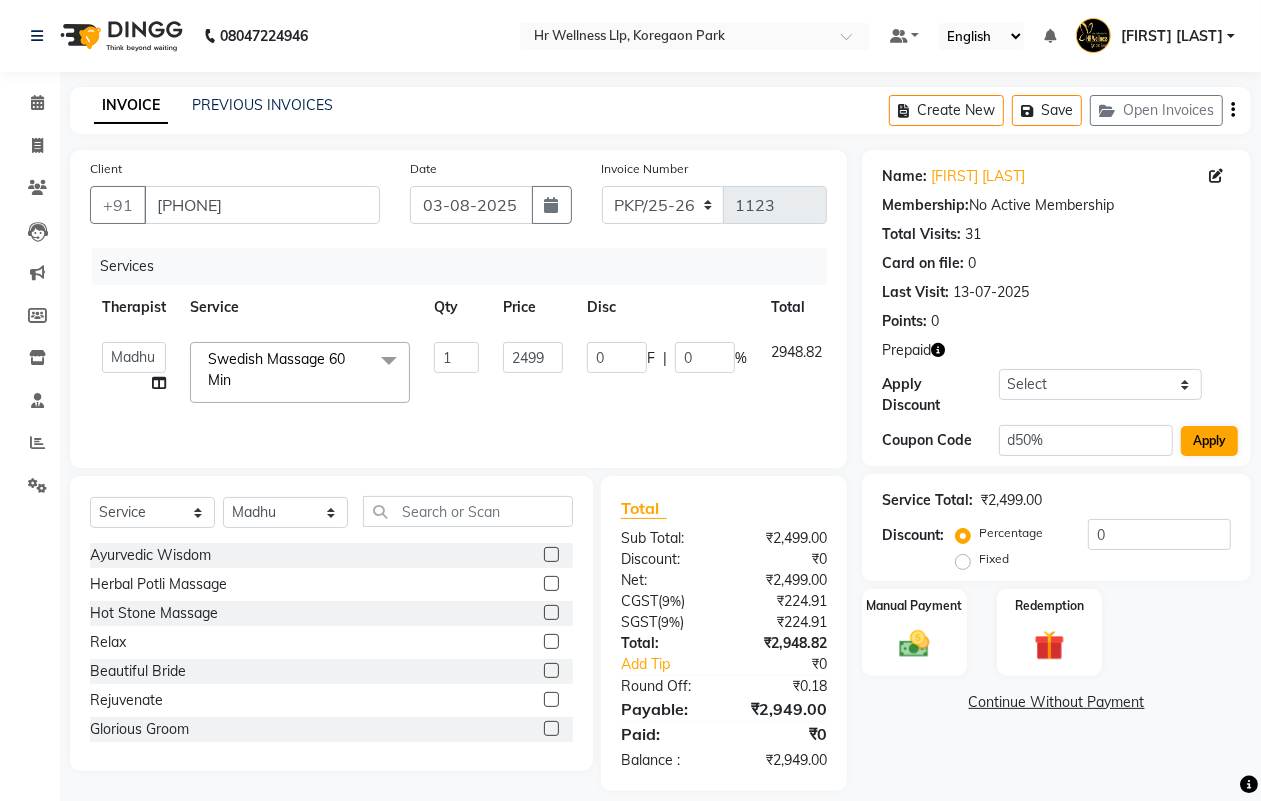type on "50" 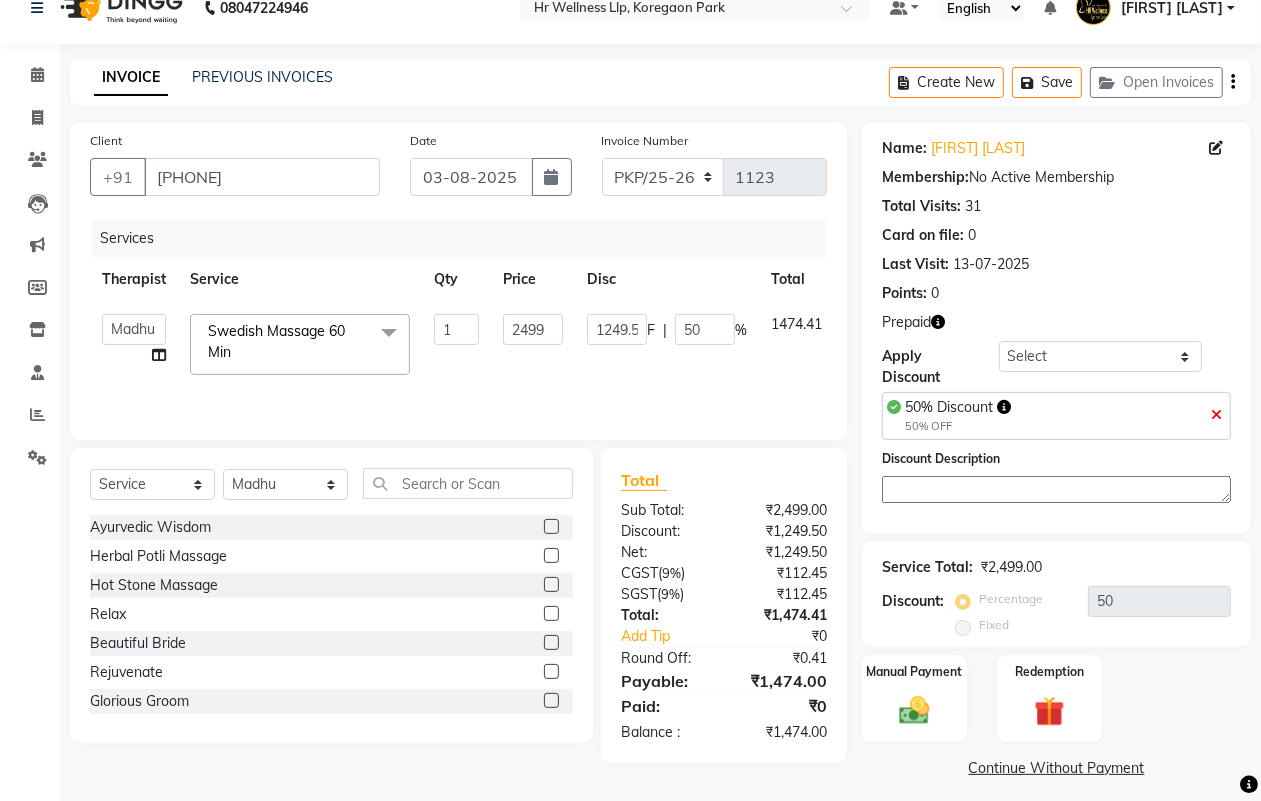 scroll, scrollTop: 40, scrollLeft: 0, axis: vertical 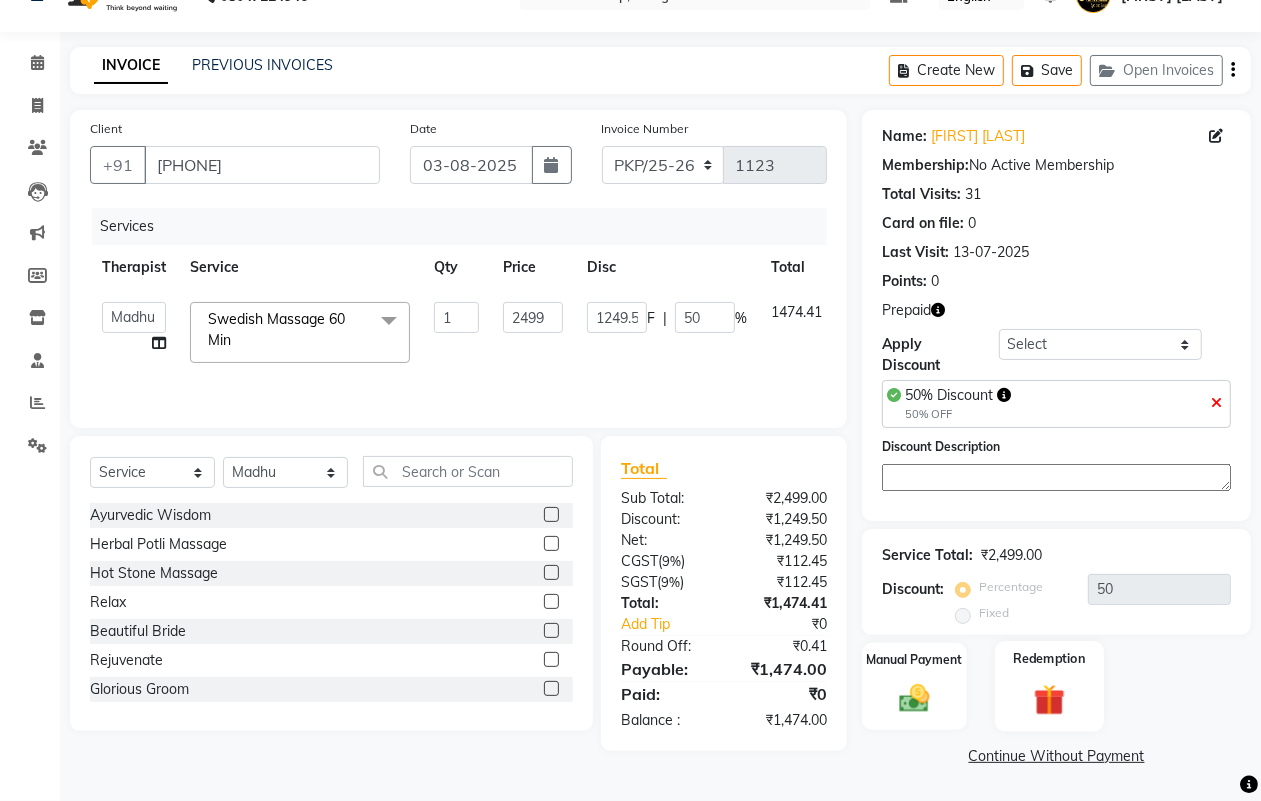 click on "Redemption" 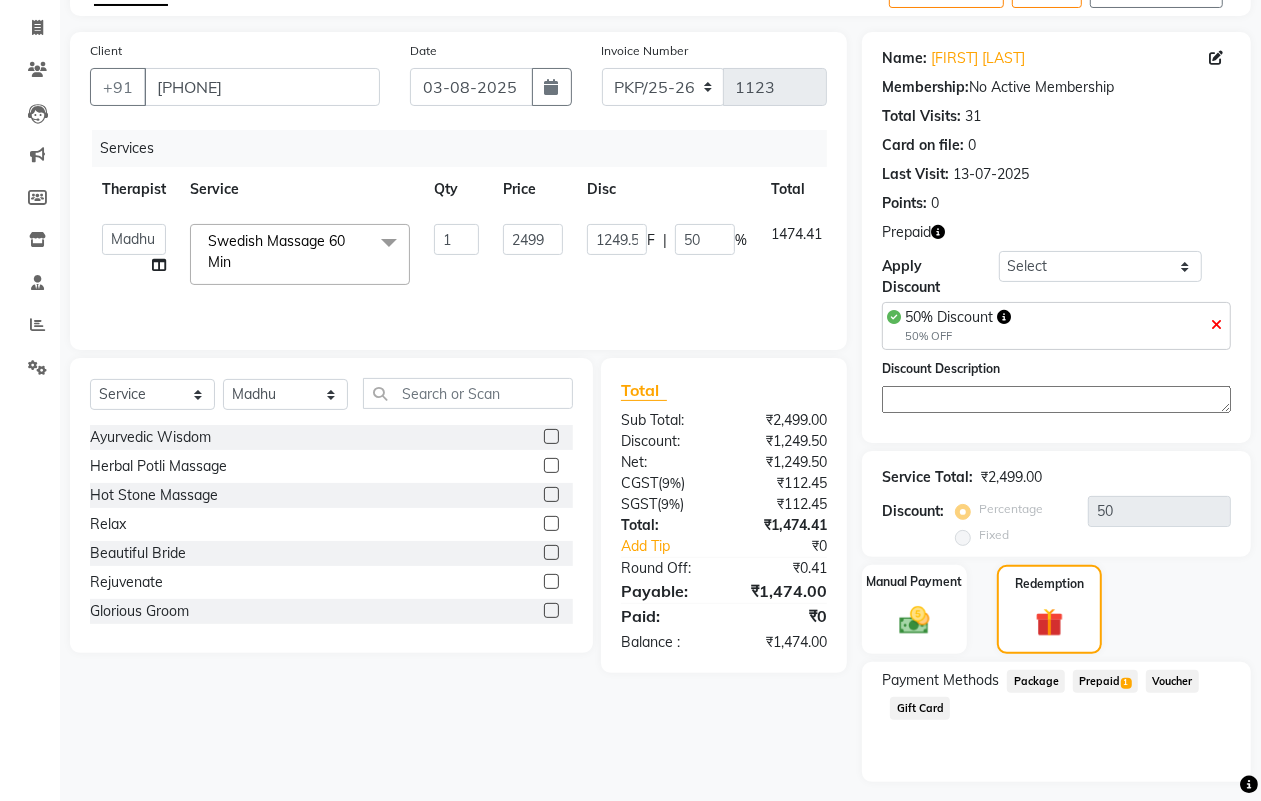 scroll, scrollTop: 170, scrollLeft: 0, axis: vertical 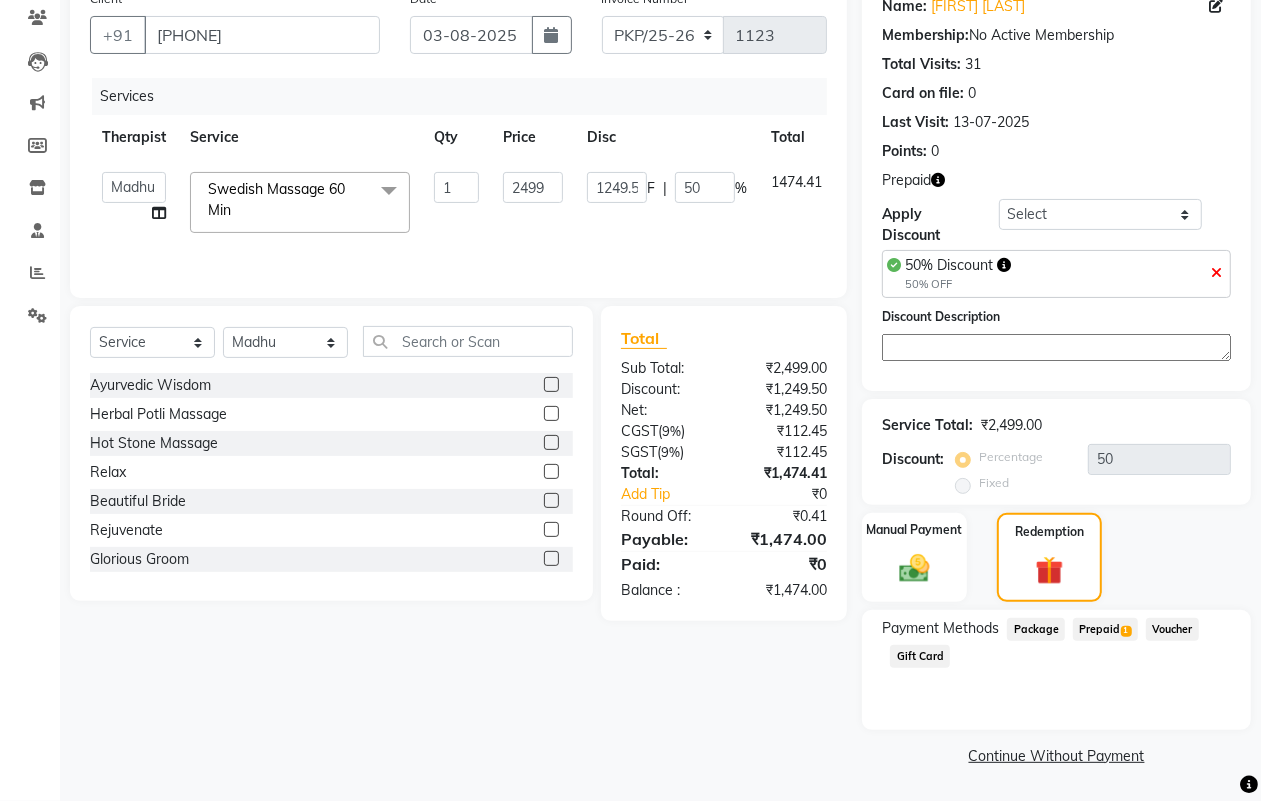 click on "Prepaid  1" 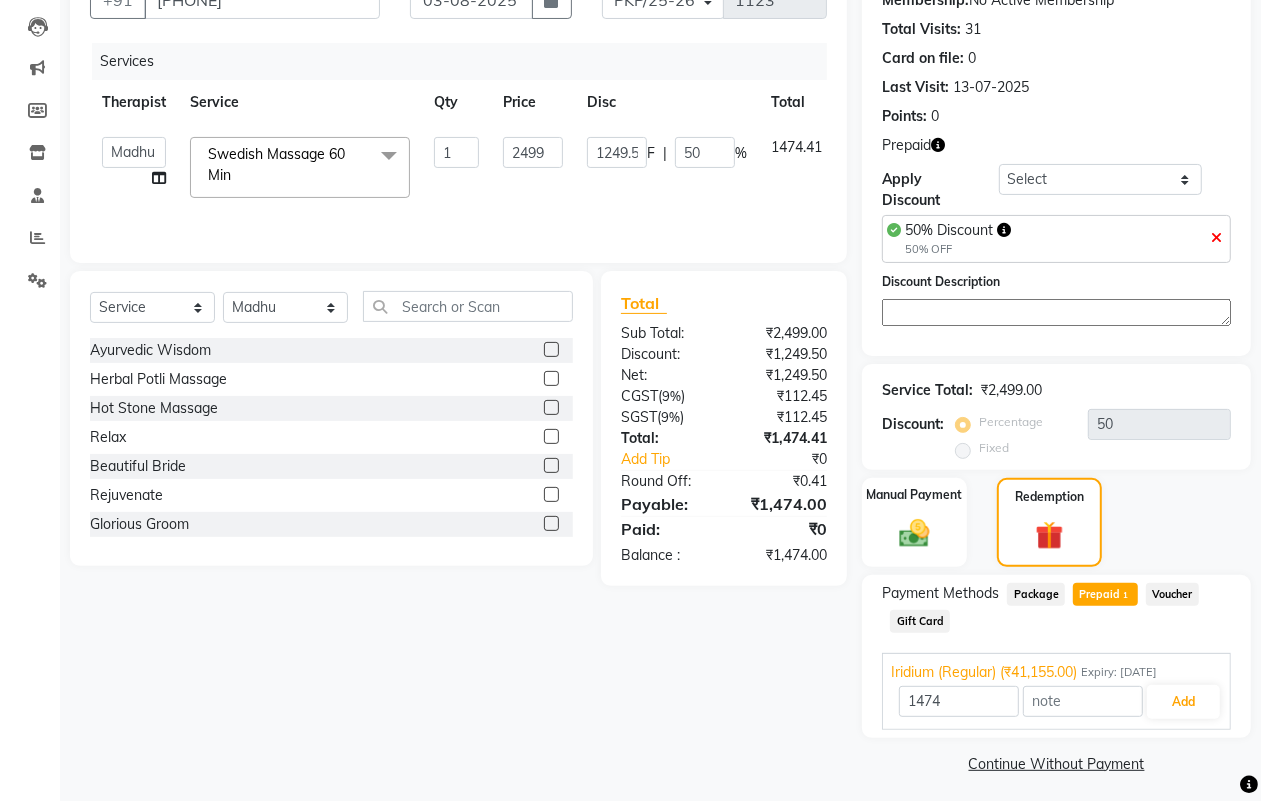 scroll, scrollTop: 212, scrollLeft: 0, axis: vertical 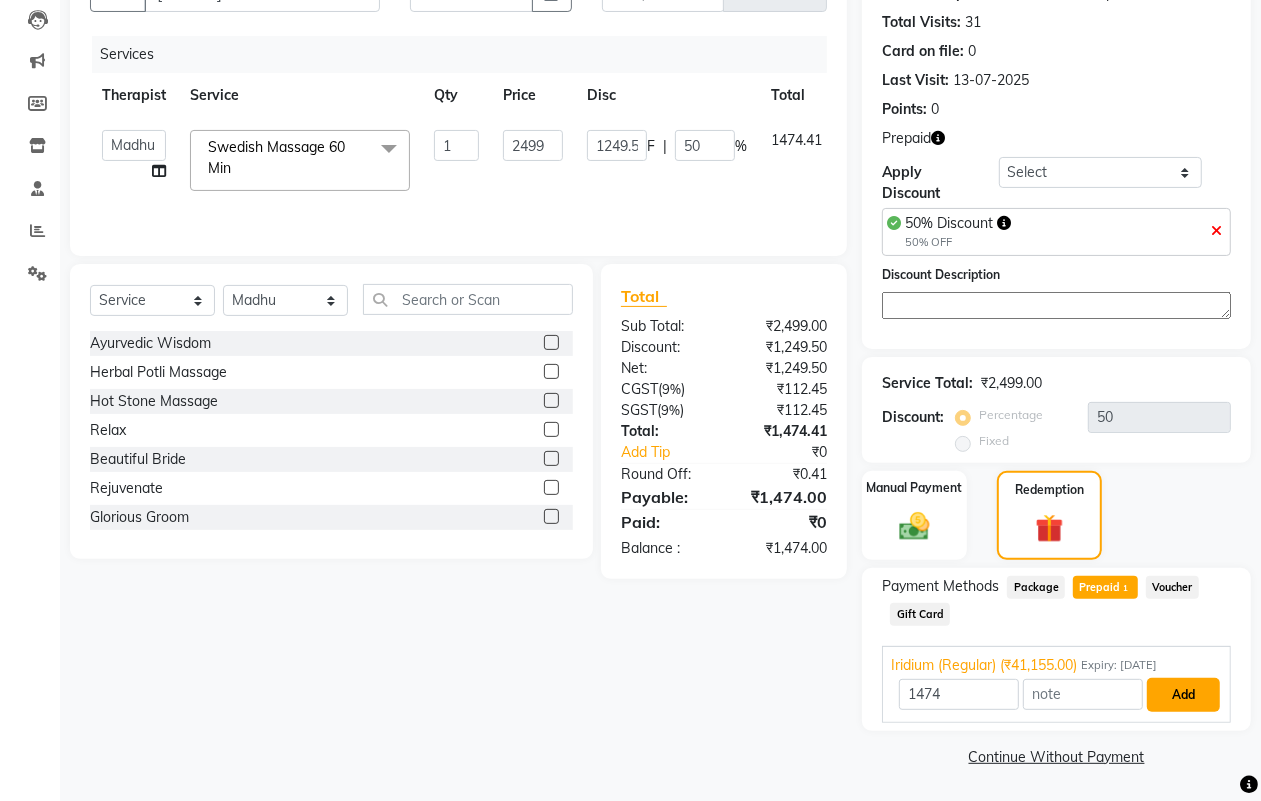 click on "Add" at bounding box center (1183, 695) 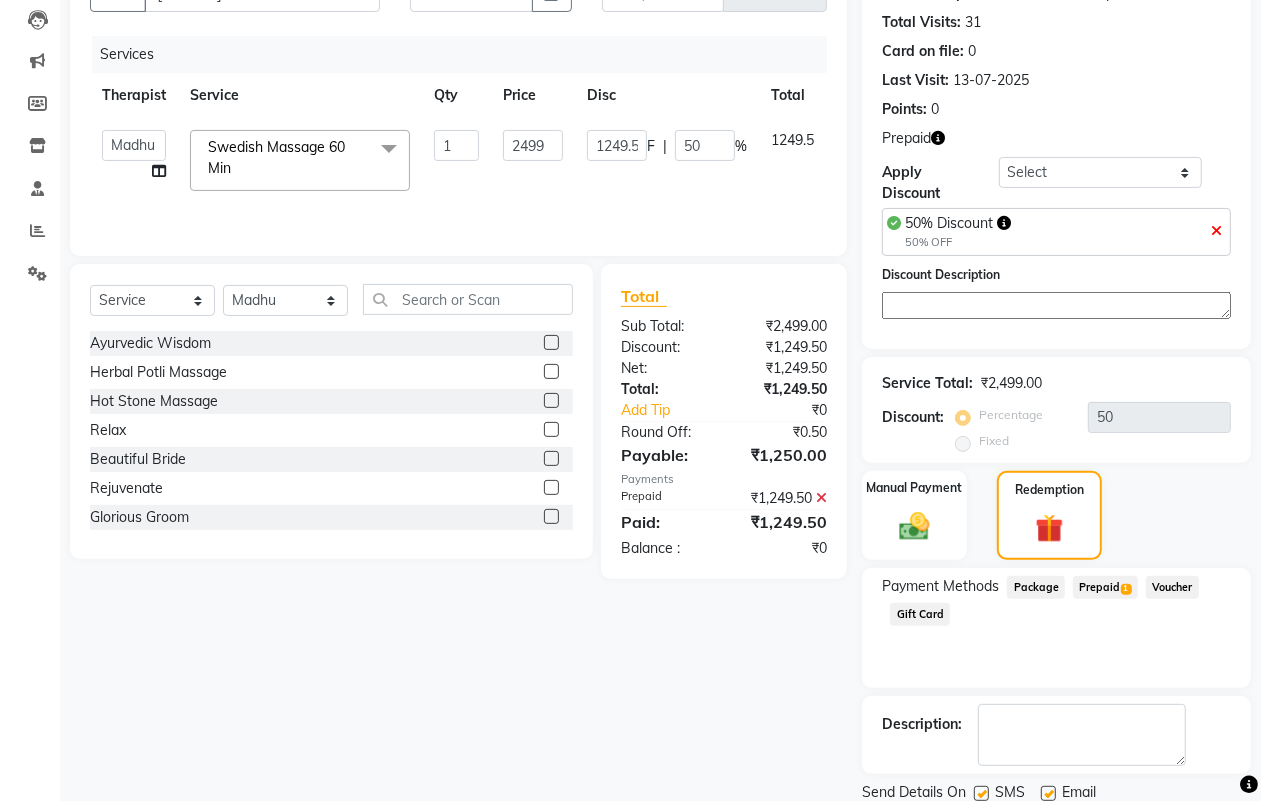 scroll, scrollTop: 283, scrollLeft: 0, axis: vertical 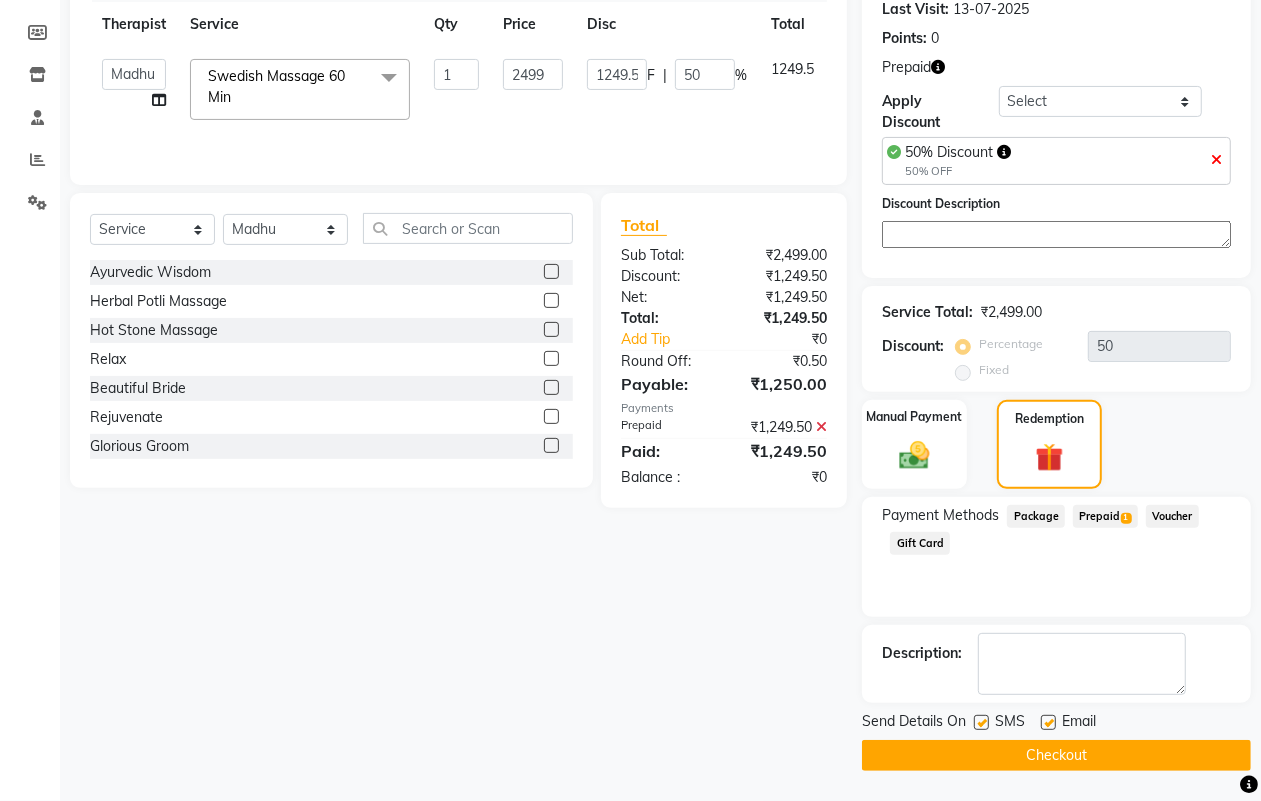 click on "Checkout" 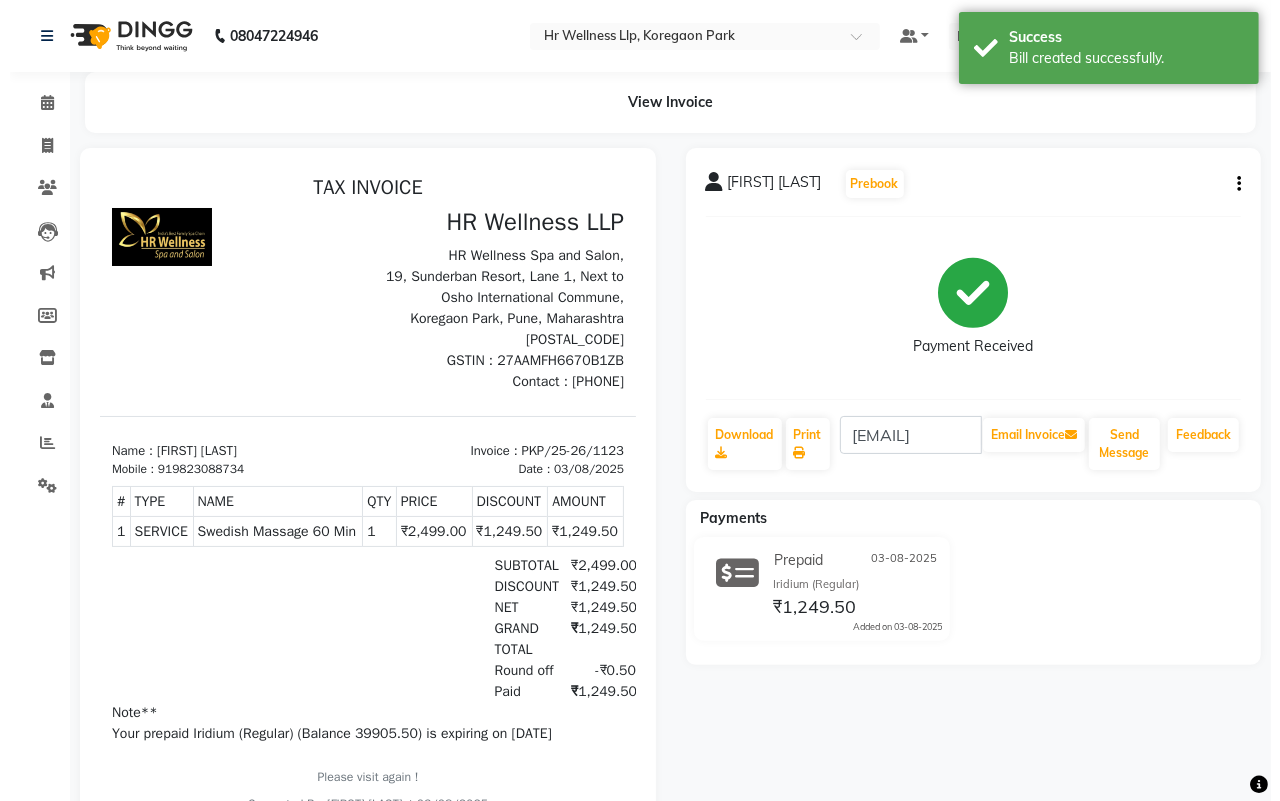 scroll, scrollTop: 0, scrollLeft: 0, axis: both 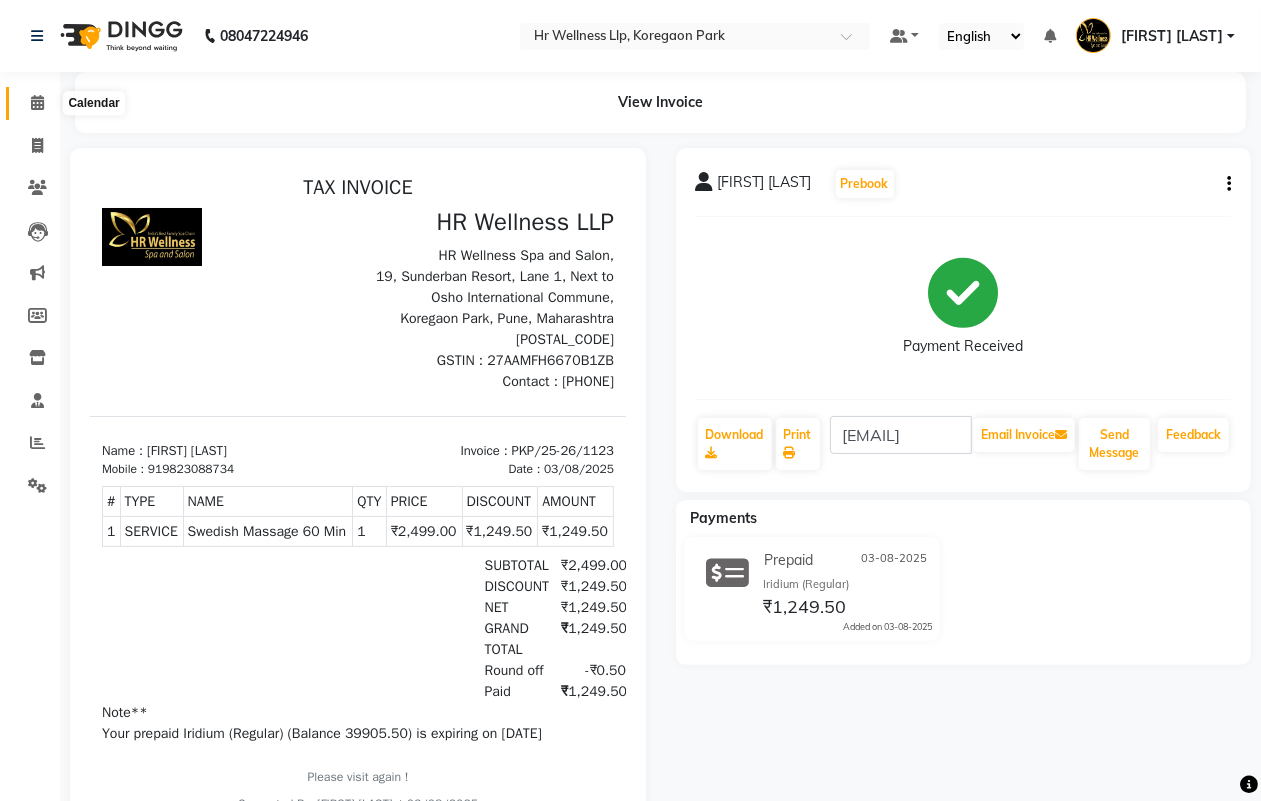 click 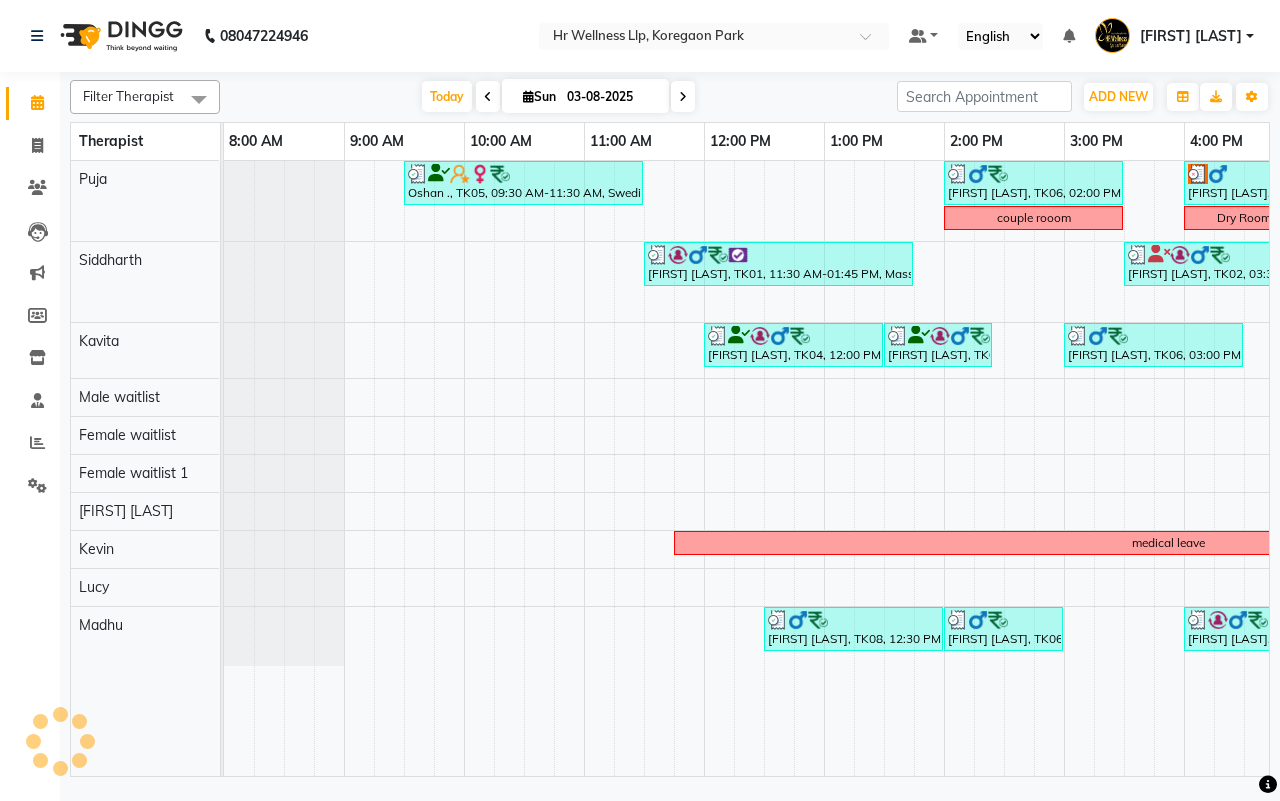 scroll, scrollTop: 0, scrollLeft: 515, axis: horizontal 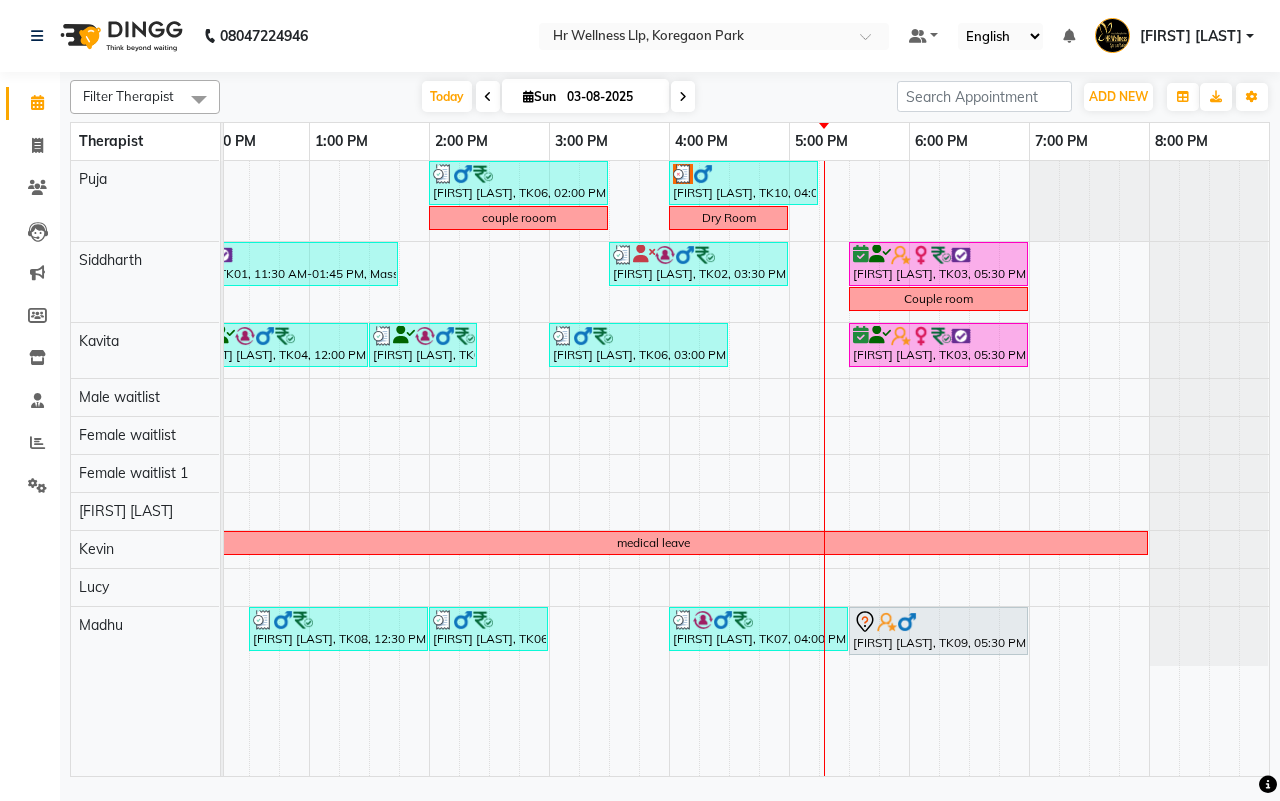 click on "03-08-2025" at bounding box center (611, 97) 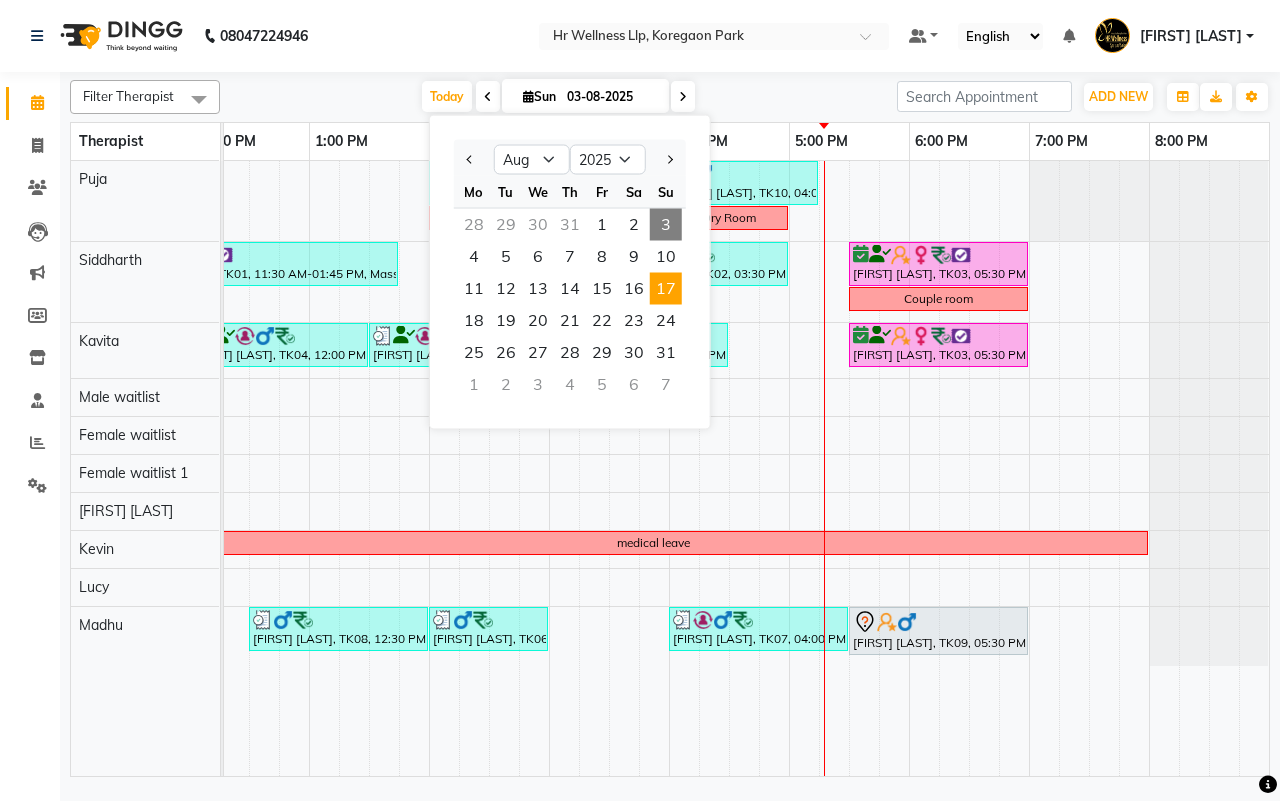 click on "17" at bounding box center [666, 289] 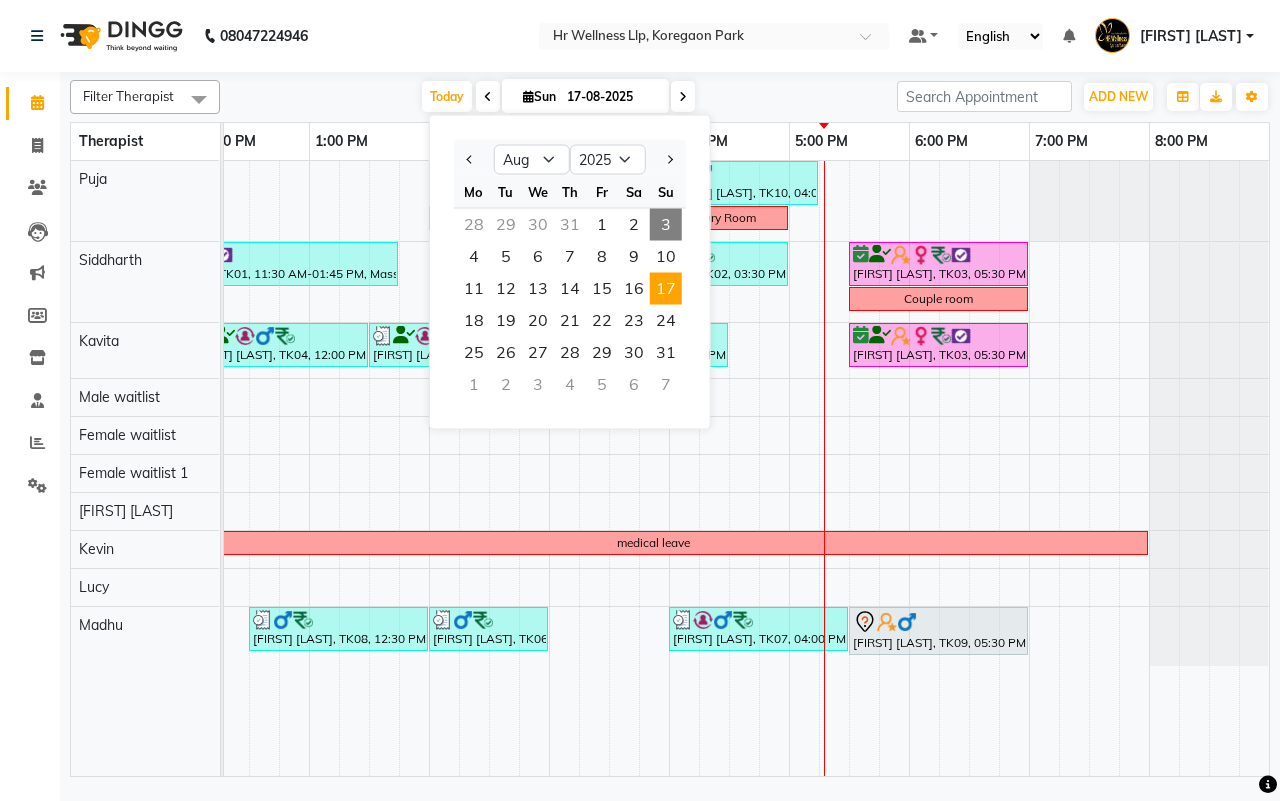scroll, scrollTop: 0, scrollLeft: 0, axis: both 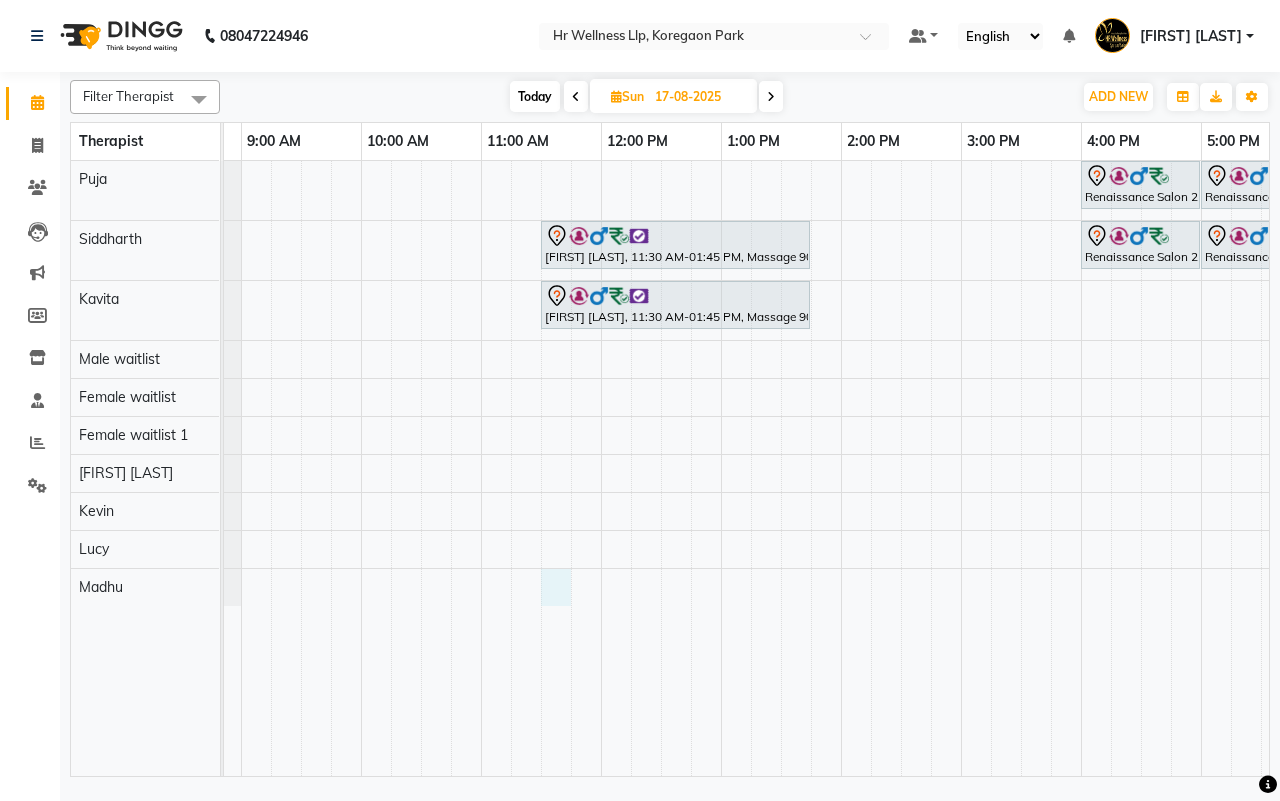 click on "Renaissance Salon 27AASFR5194C1ZS, 04:00 PM-05:00 PM, Massage 60 Min             Renaissance Salon 27AASFR5194C1ZS, 05:00 PM-05:55 PM, 10 mins complimentary Service             [FIRST] [LAST], 11:30 AM-01:45 PM, Massage 90 Min             Renaissance Salon 27AASFR5194C1ZS, 04:00 PM-05:00 PM, Massage 60 Min             Renaissance Salon 27AASFR5194C1ZS, 05:00 PM-05:55 PM, 10 mins complimentary Service             [FIRST] [LAST], 11:30 AM-01:45 PM, Massage 90 Min" at bounding box center (901, 468) 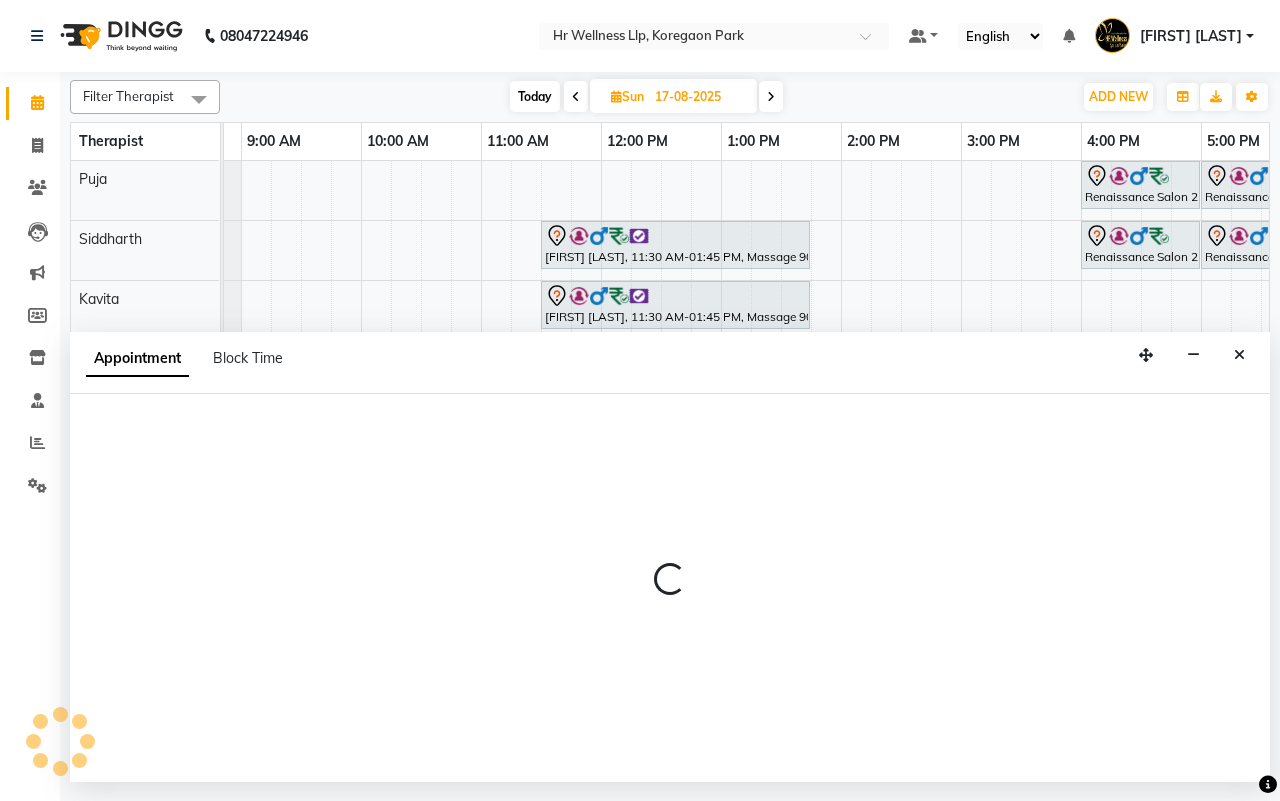 select on "86787" 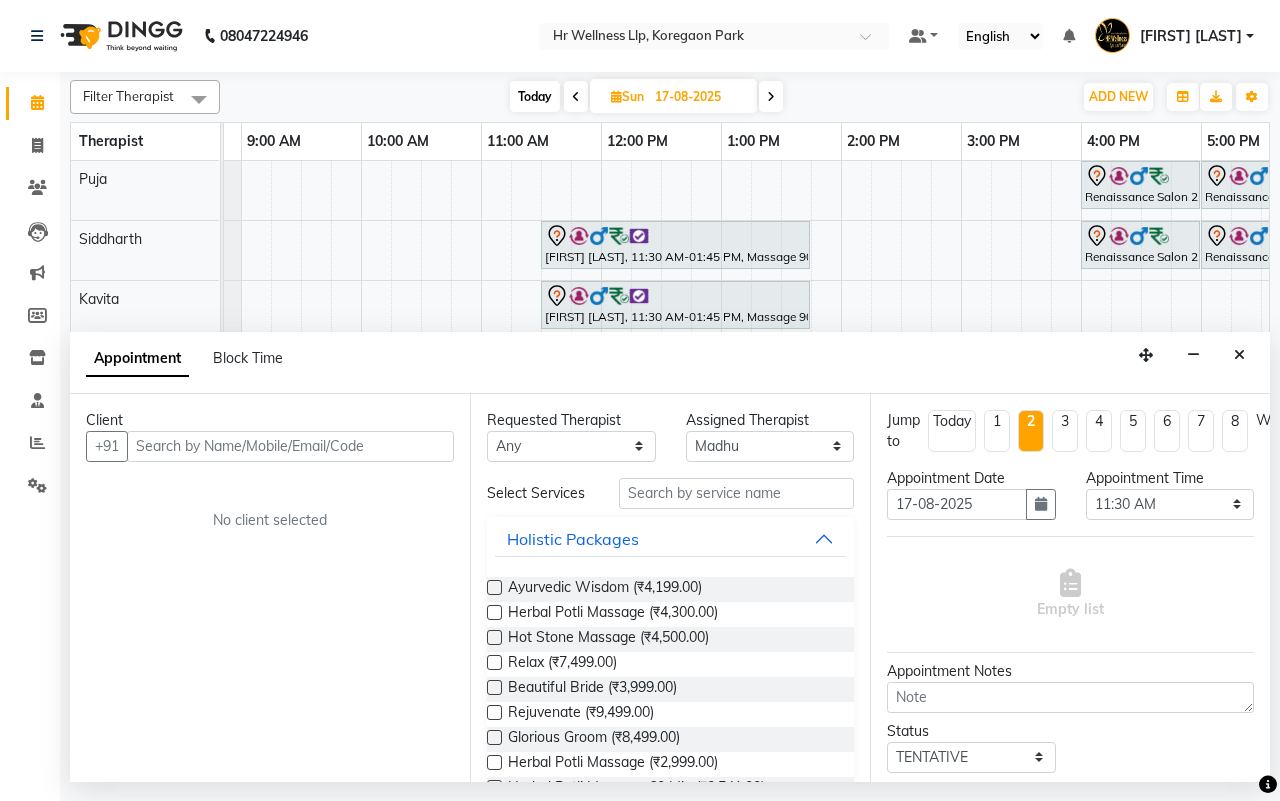 click at bounding box center [290, 446] 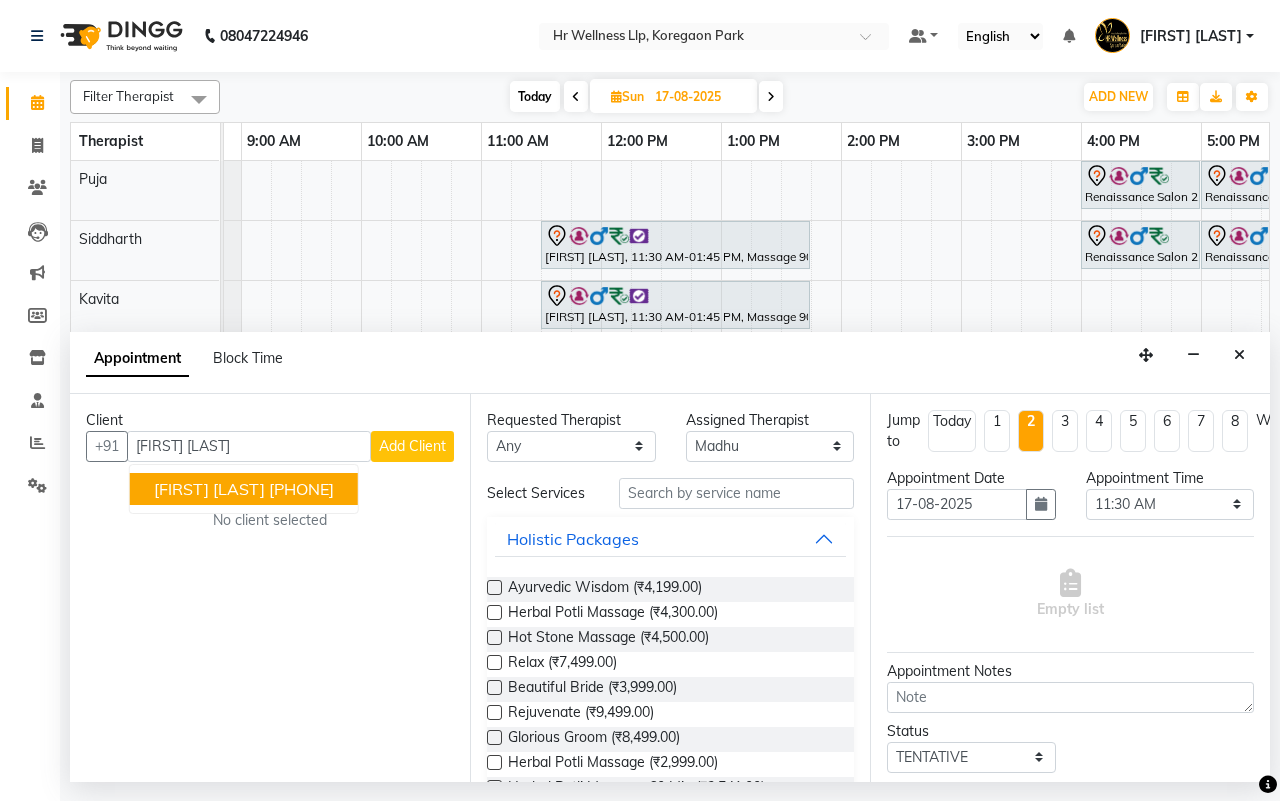click on "[PHONE]" at bounding box center (301, 489) 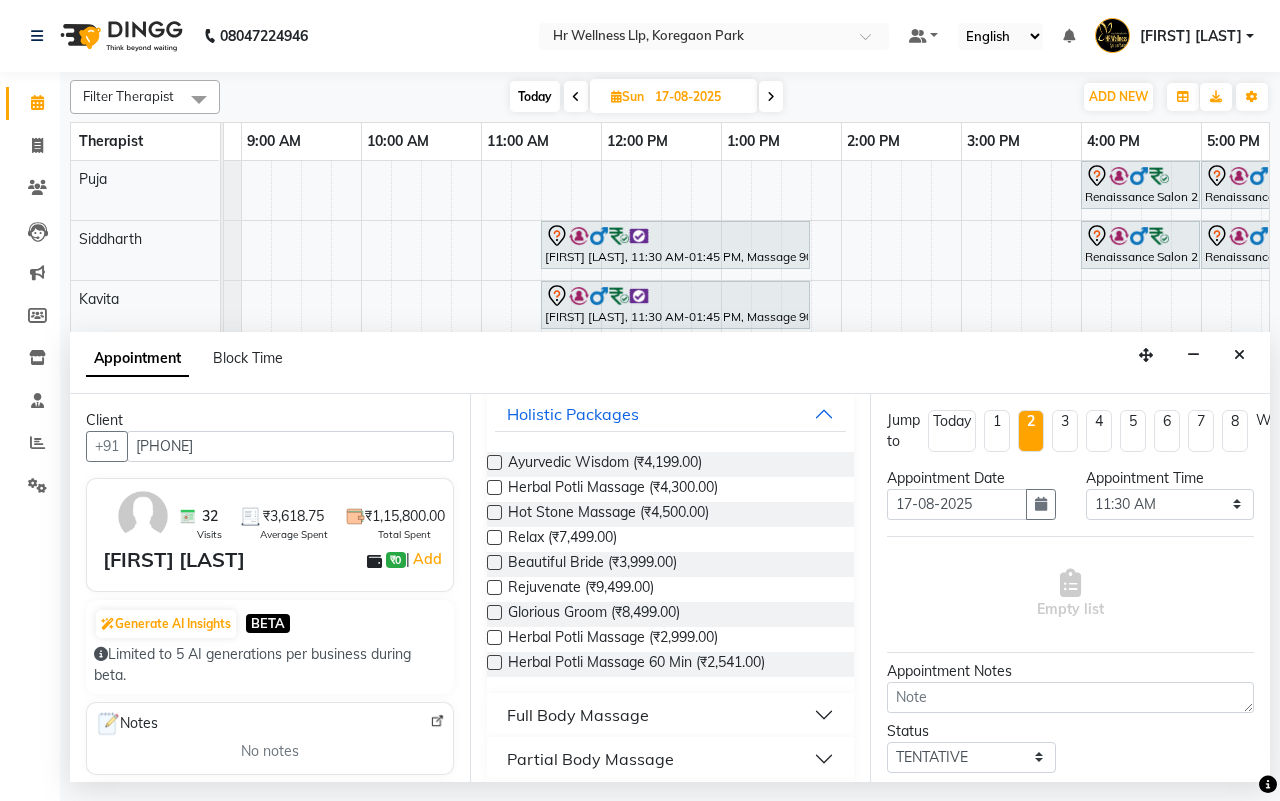 scroll, scrollTop: 250, scrollLeft: 0, axis: vertical 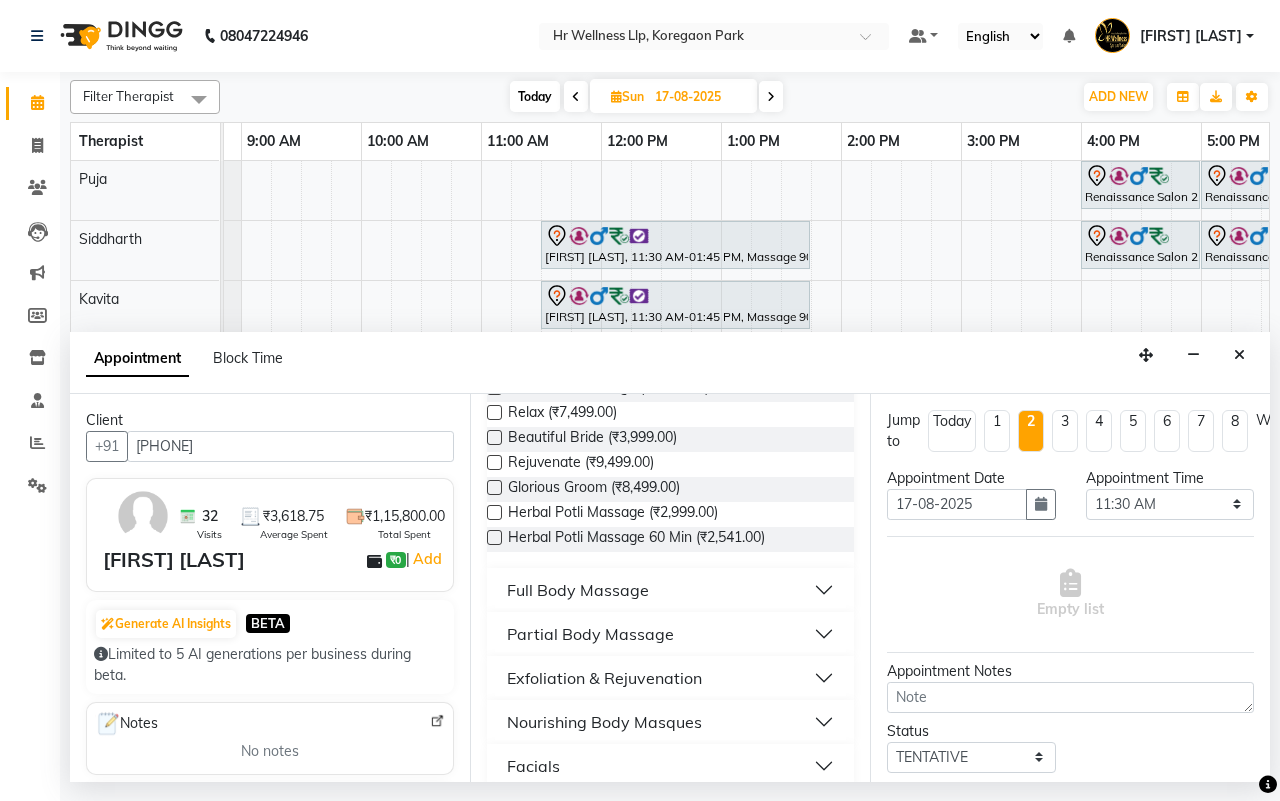 type on "[PHONE]" 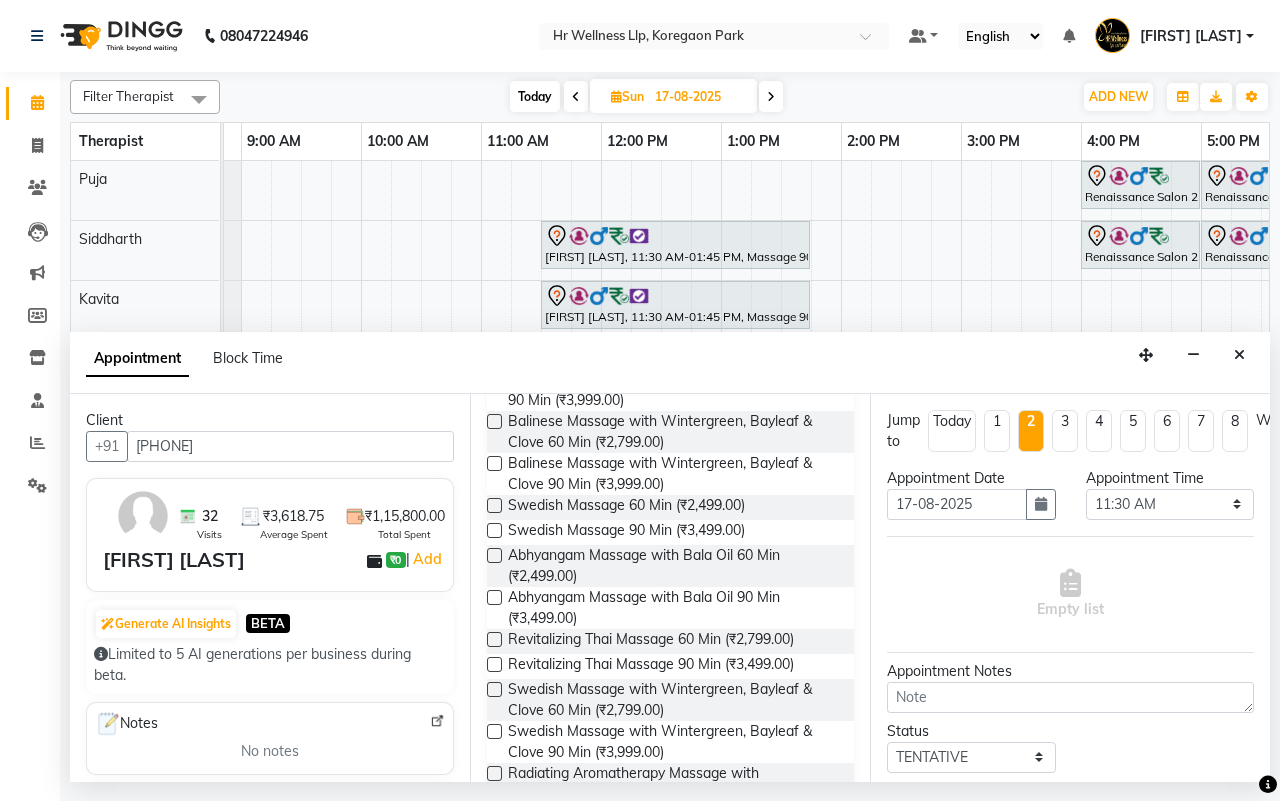 scroll, scrollTop: 750, scrollLeft: 0, axis: vertical 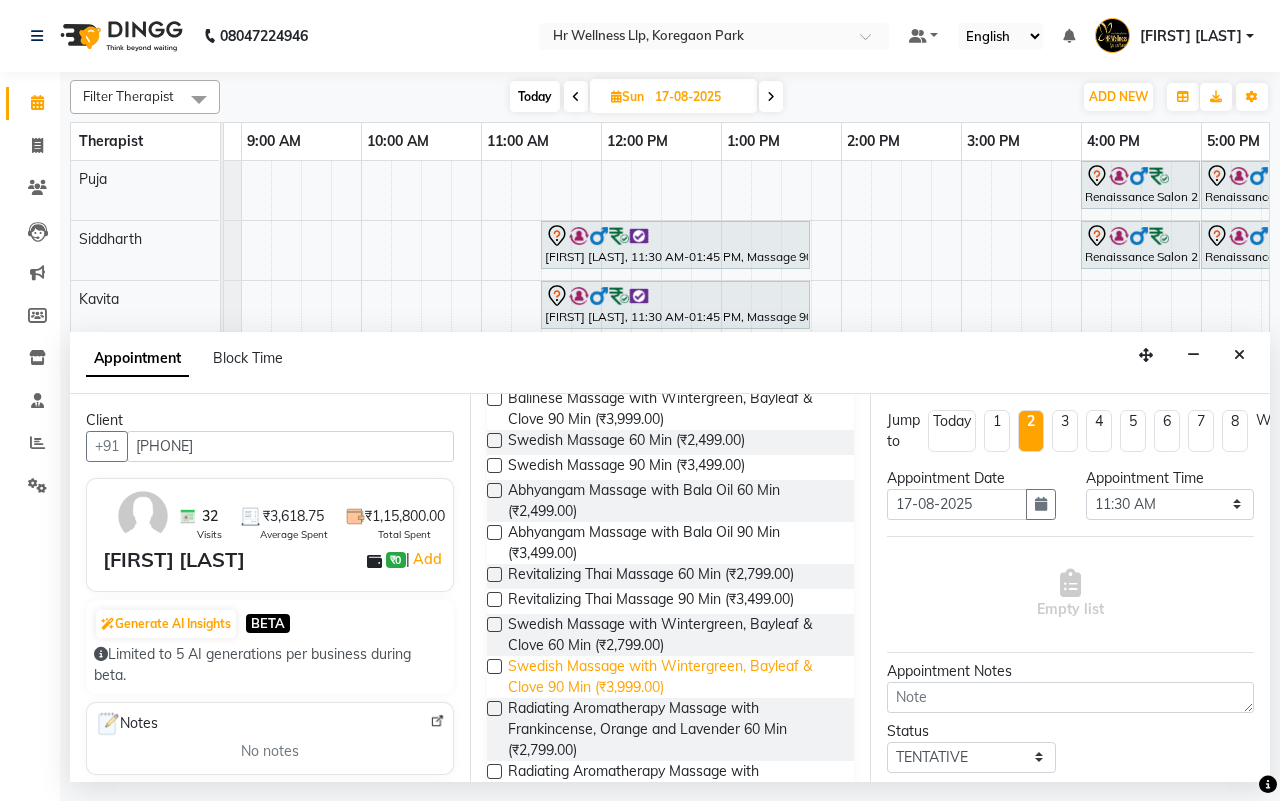 click on "Swedish Massage with Wintergreen, Bayleaf & Clove 90 Min (₹3,999.00)" at bounding box center (673, 677) 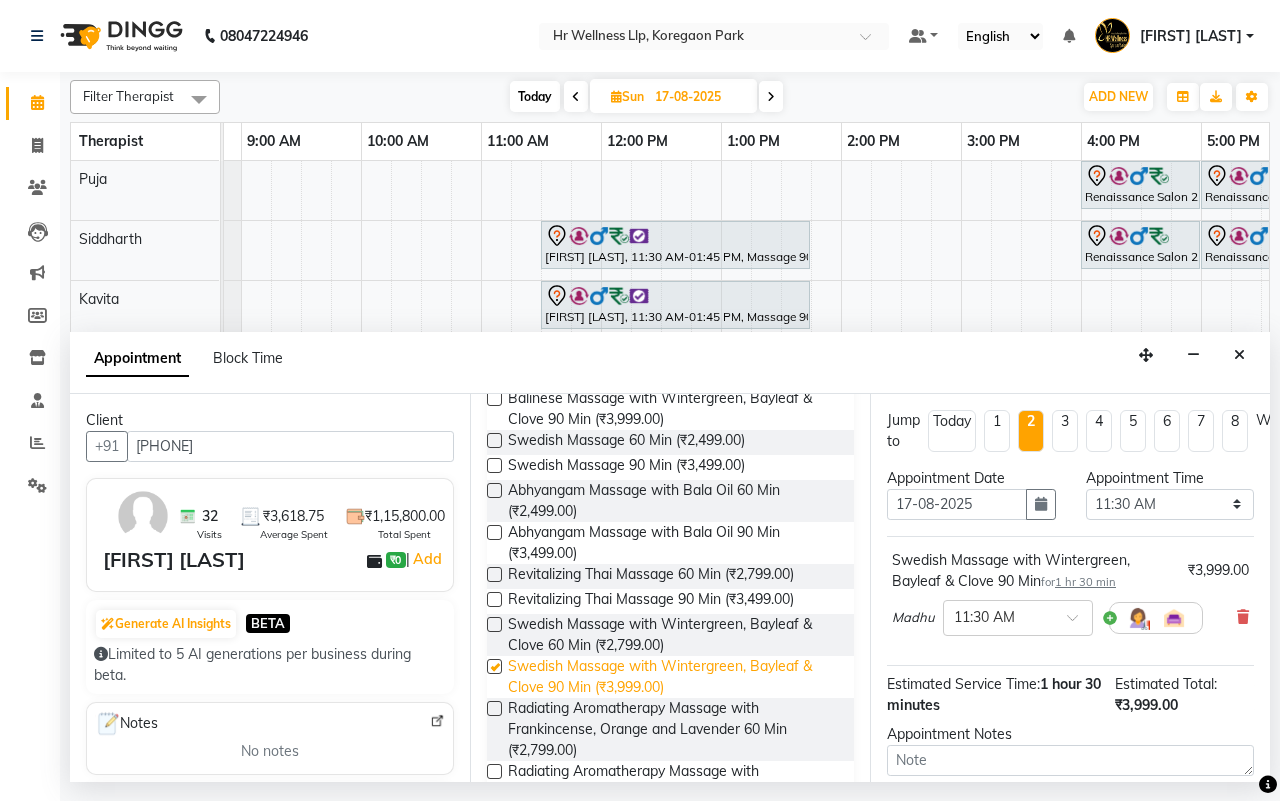 checkbox on "false" 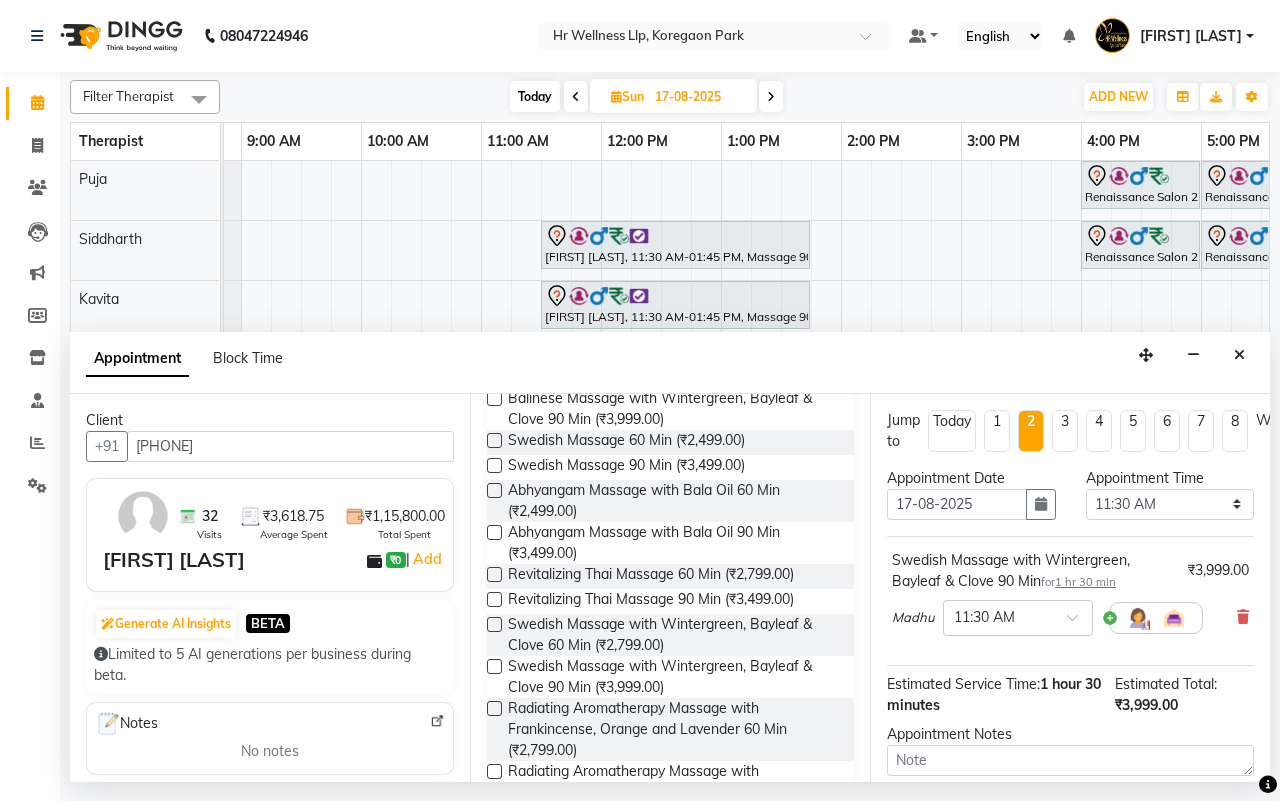 scroll, scrollTop: 200, scrollLeft: 0, axis: vertical 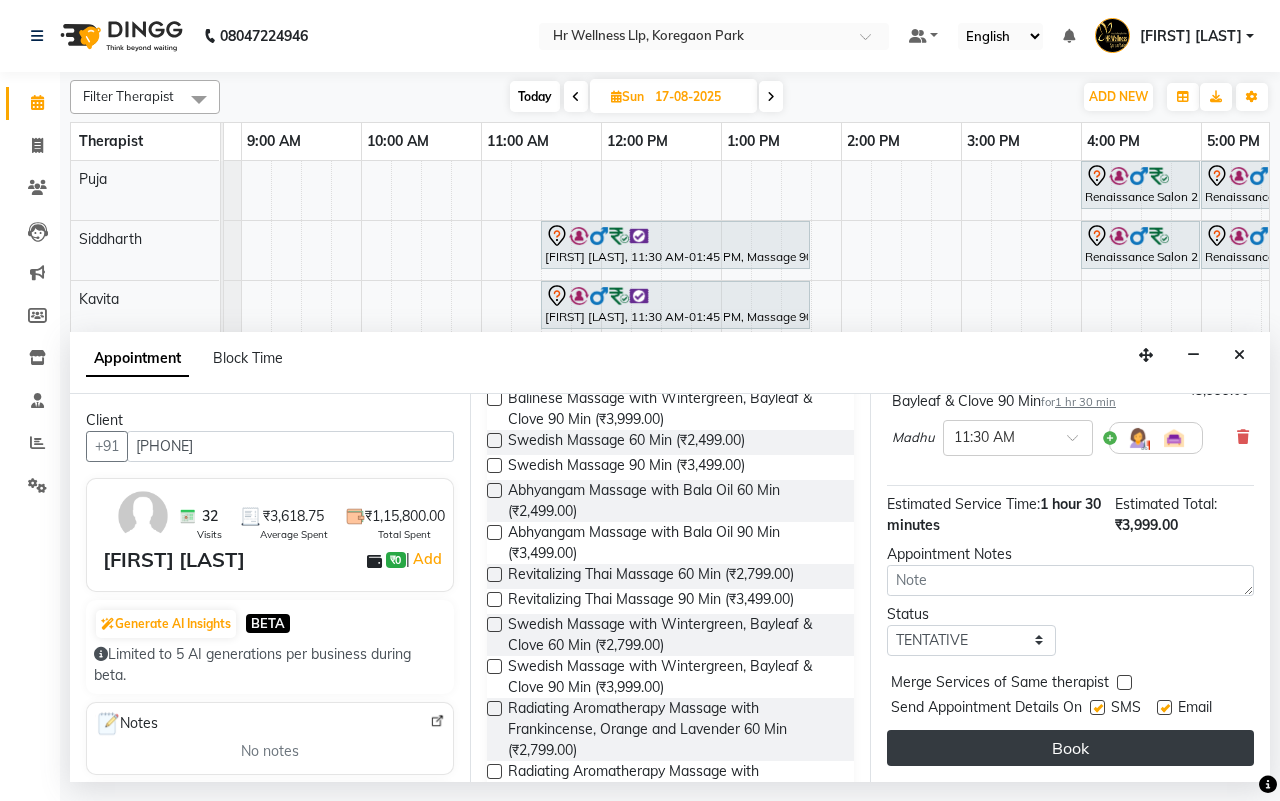 click on "Book" at bounding box center (1070, 748) 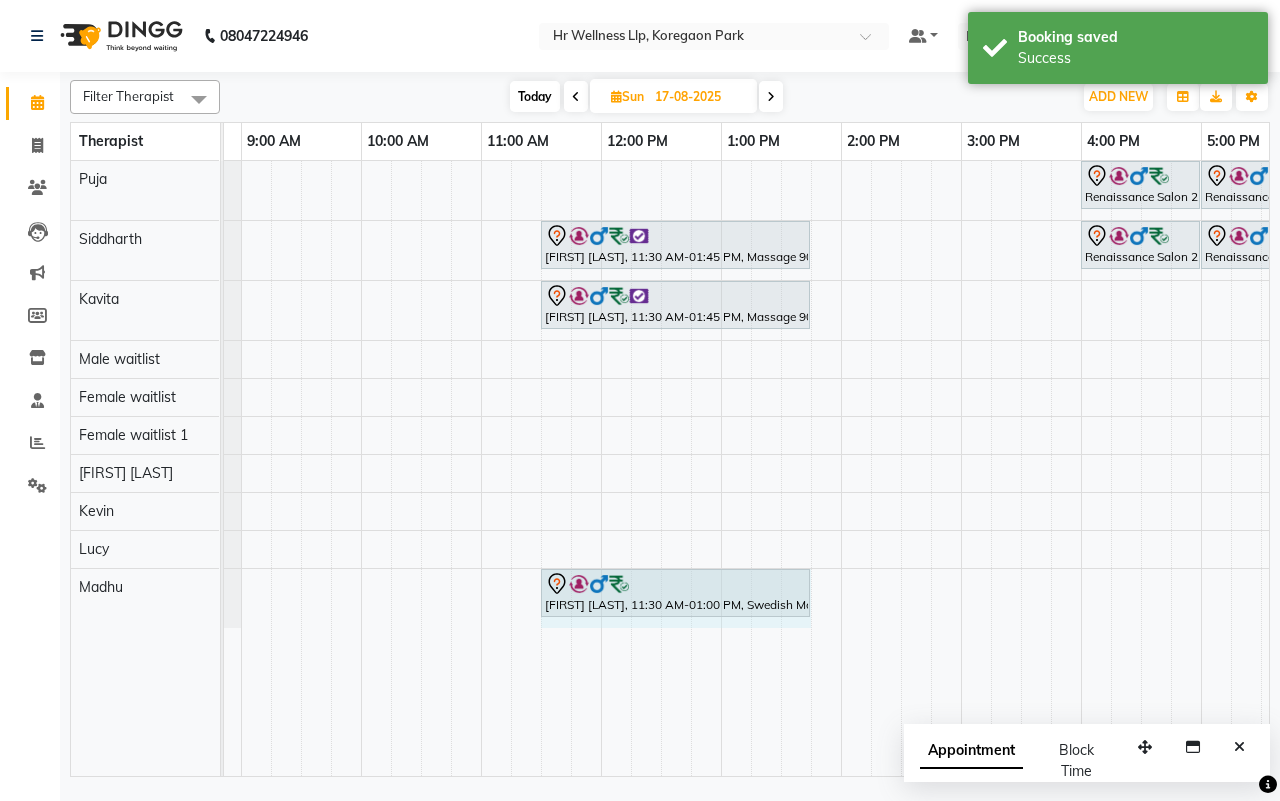 drag, startPoint x: 718, startPoint y: 591, endPoint x: 791, endPoint y: 590, distance: 73.00685 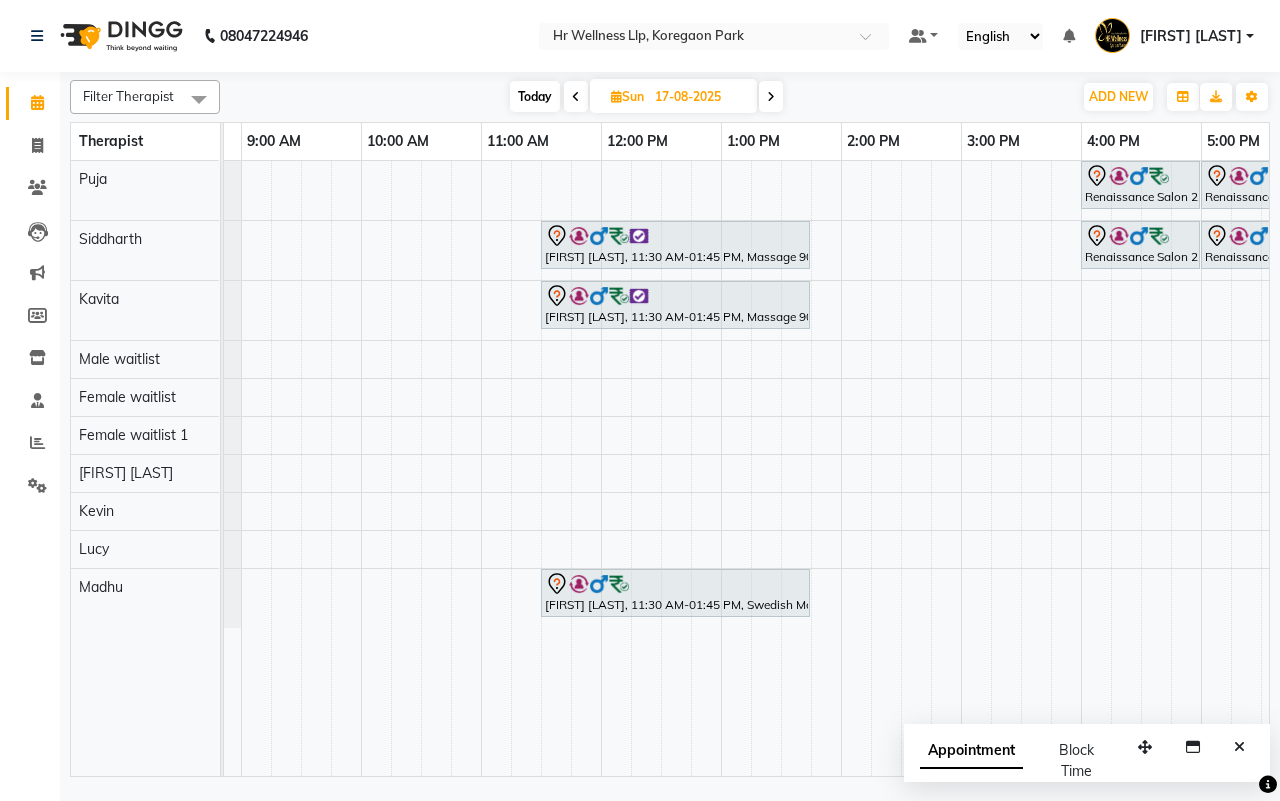 click on "Today" at bounding box center (535, 96) 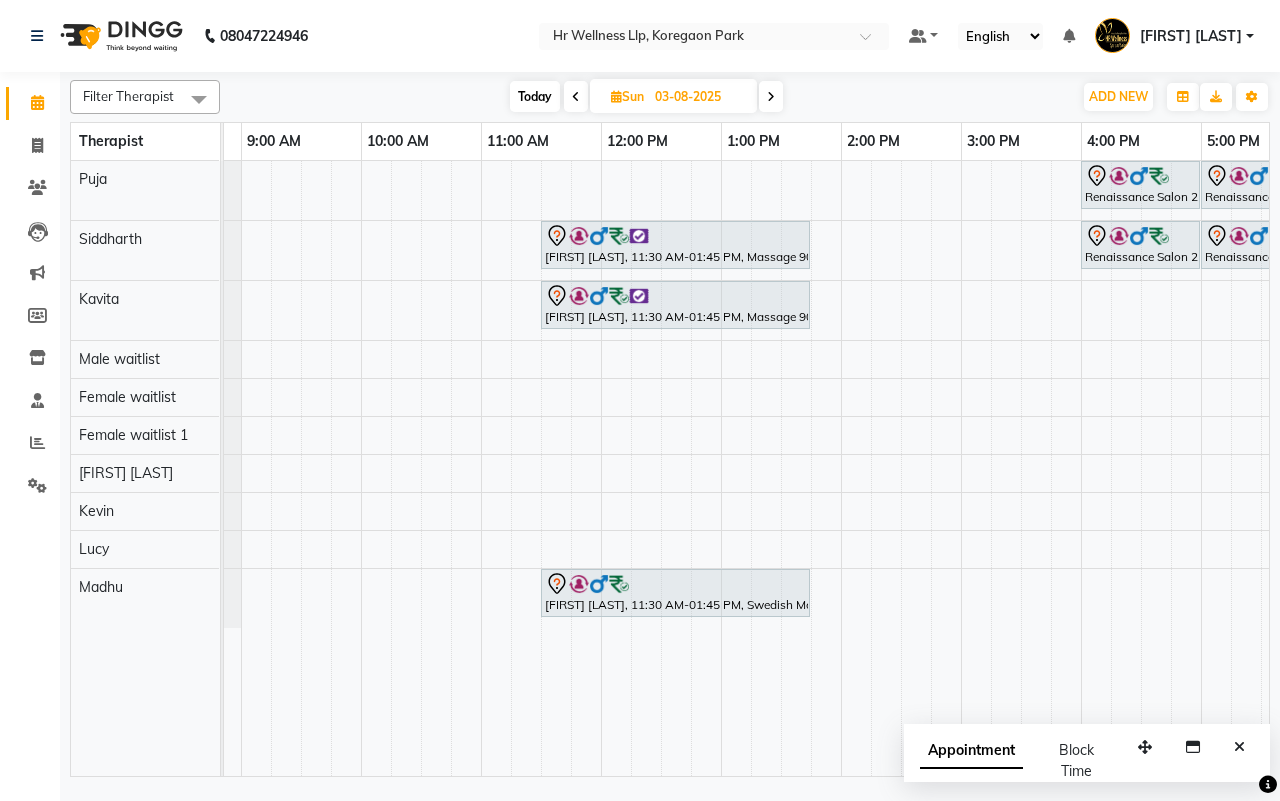 scroll, scrollTop: 0, scrollLeft: 515, axis: horizontal 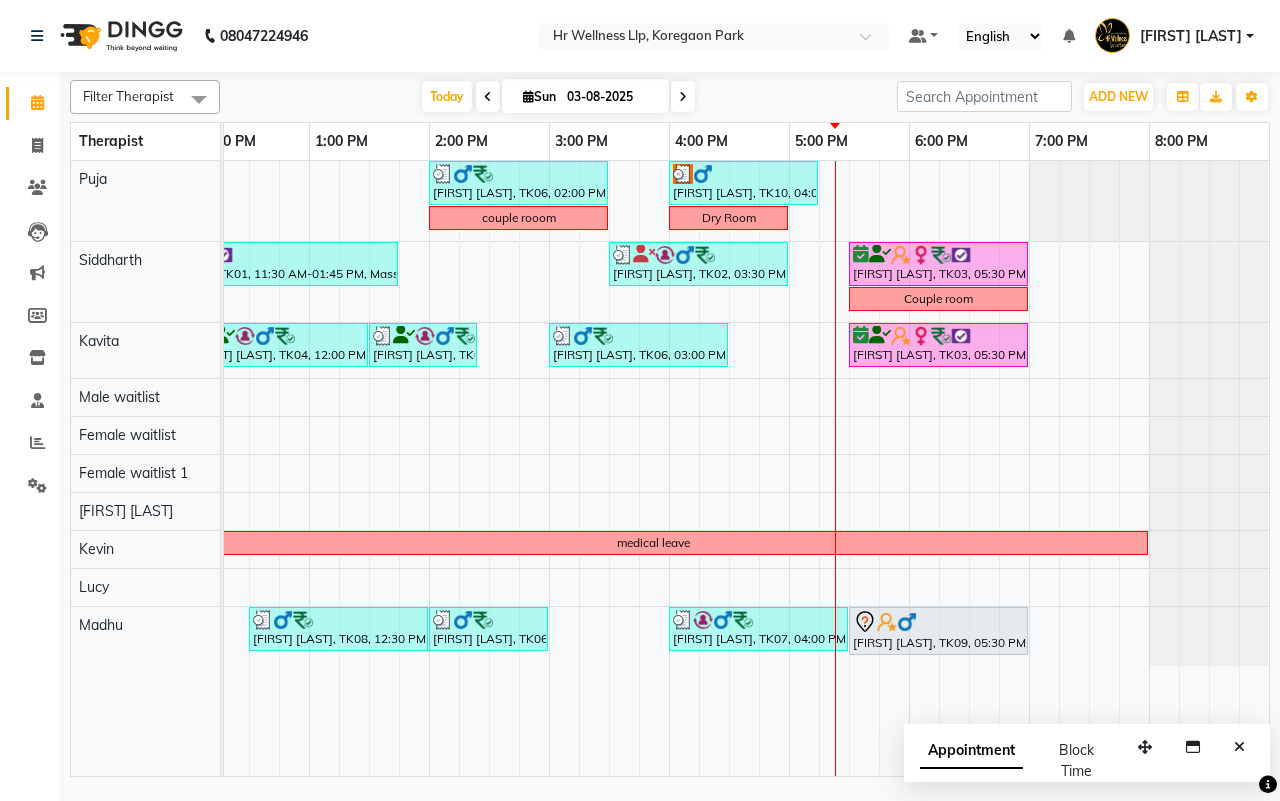 click at bounding box center (683, 97) 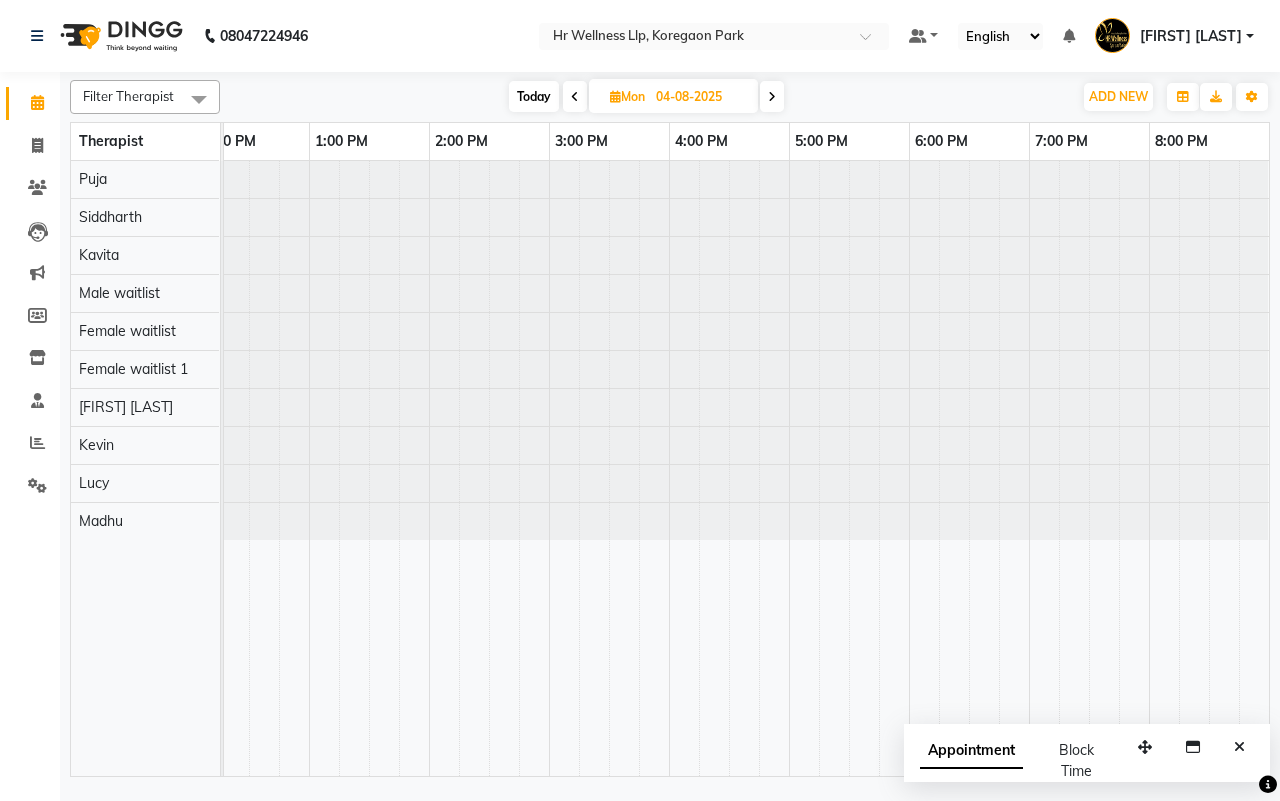 scroll, scrollTop: 0, scrollLeft: 0, axis: both 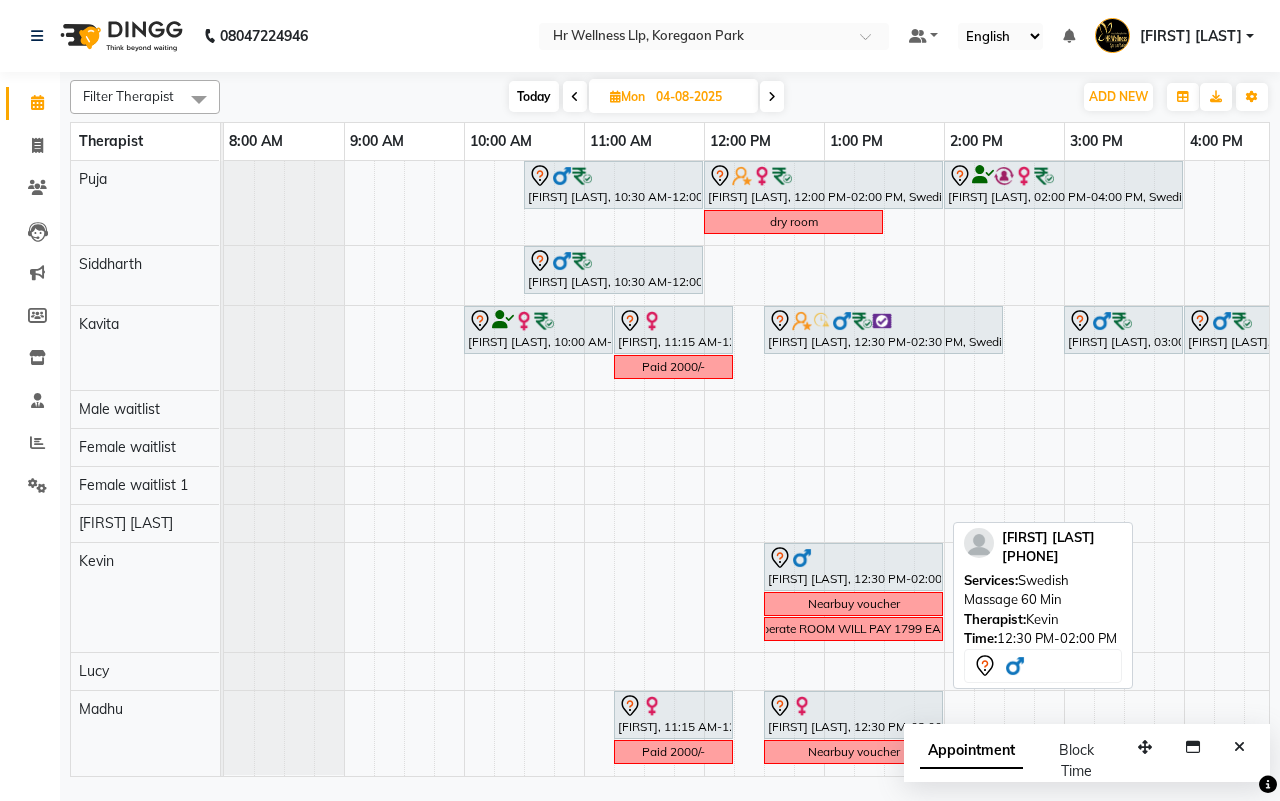 click on "[FIRST] [LAST], 12:30 PM-02:00 PM, Swedish Massage 60 Min" at bounding box center [853, 567] 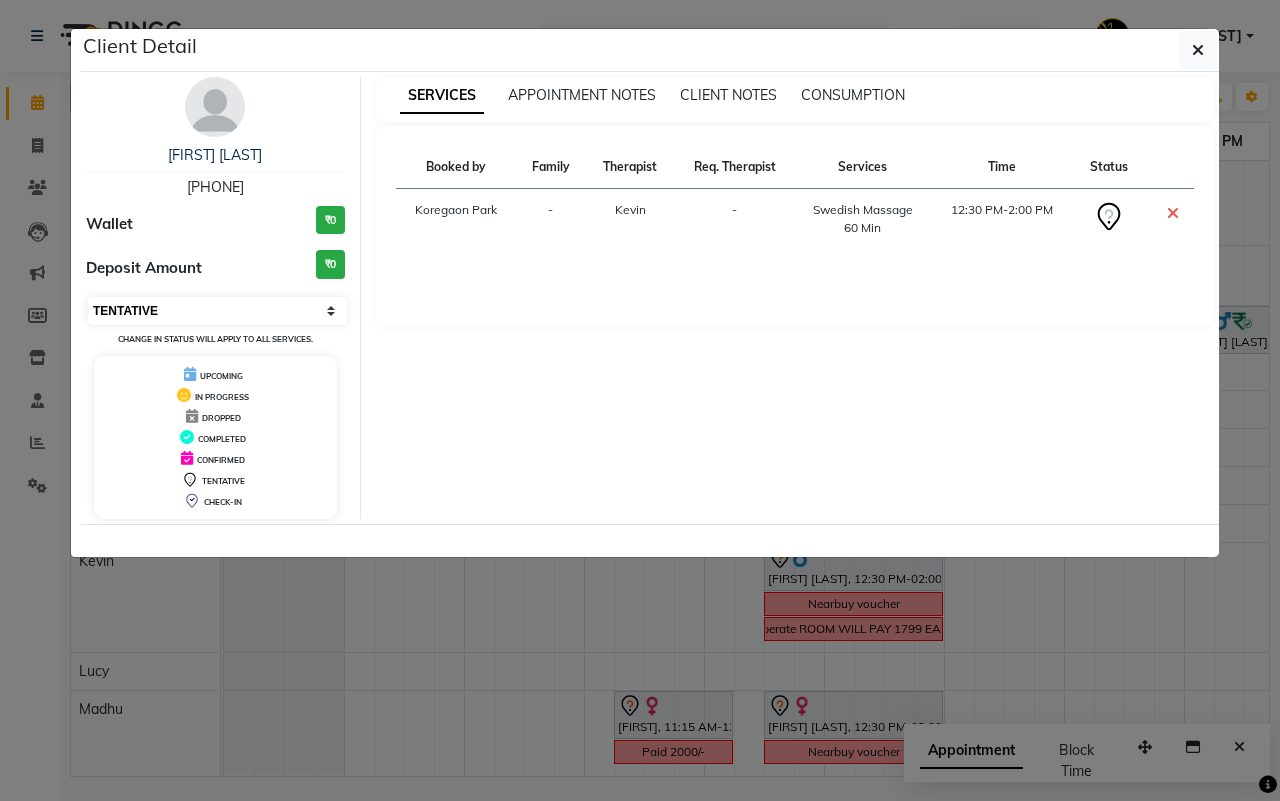click on "Select CONFIRMED TENTATIVE" at bounding box center (217, 311) 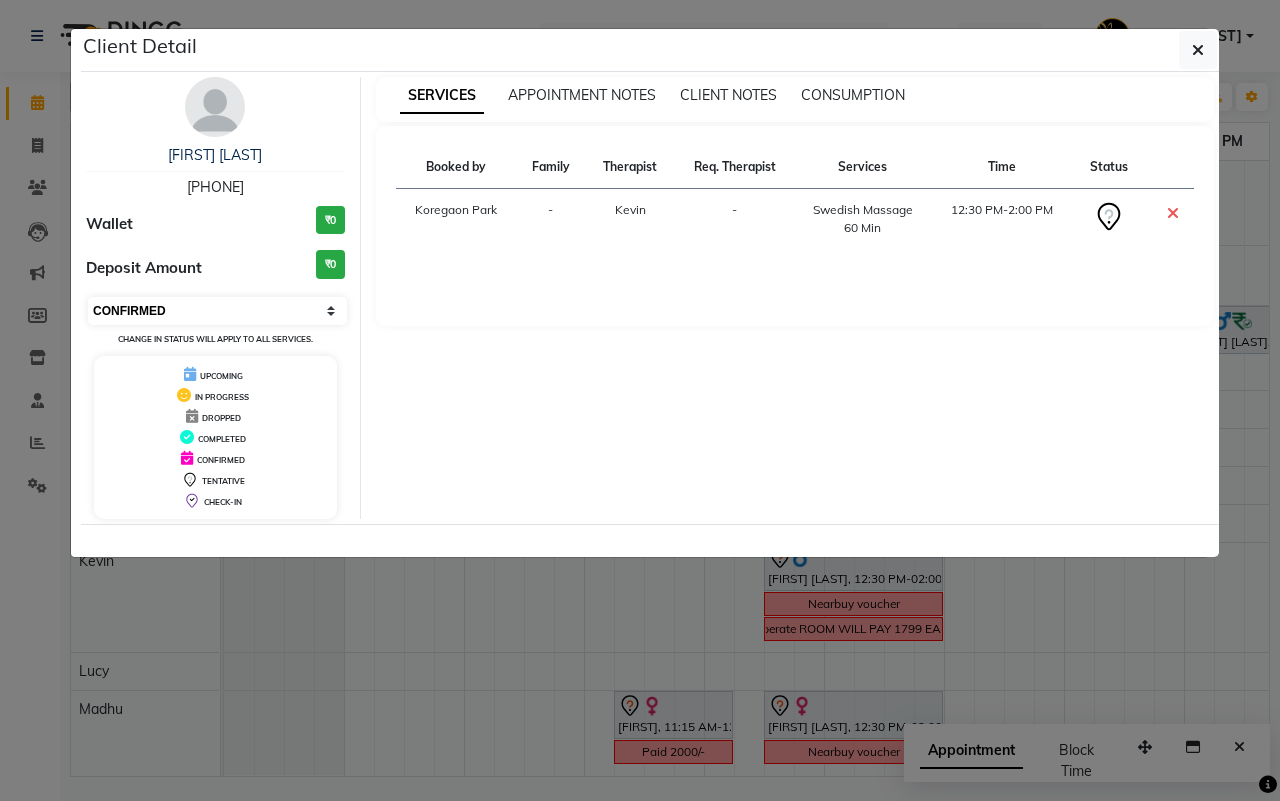 click on "Select CONFIRMED TENTATIVE" at bounding box center [217, 311] 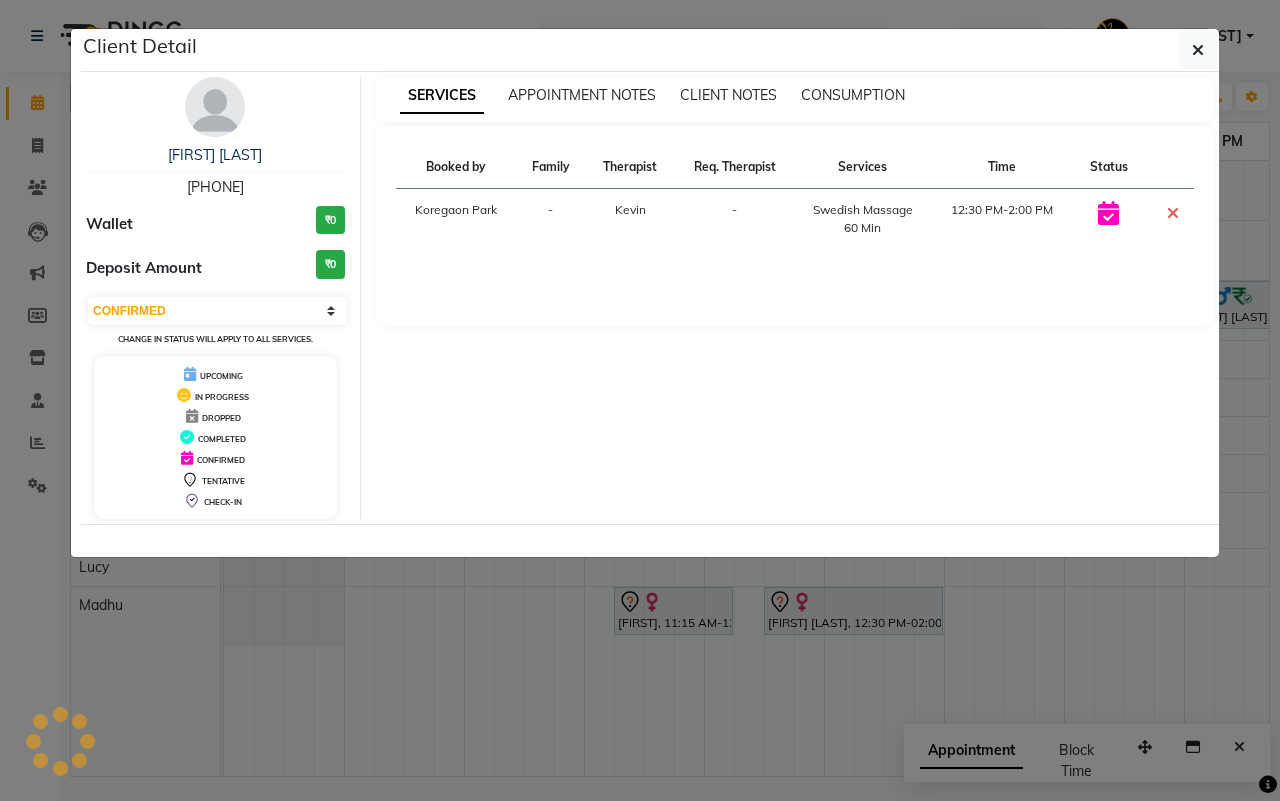 scroll, scrollTop: 0, scrollLeft: 0, axis: both 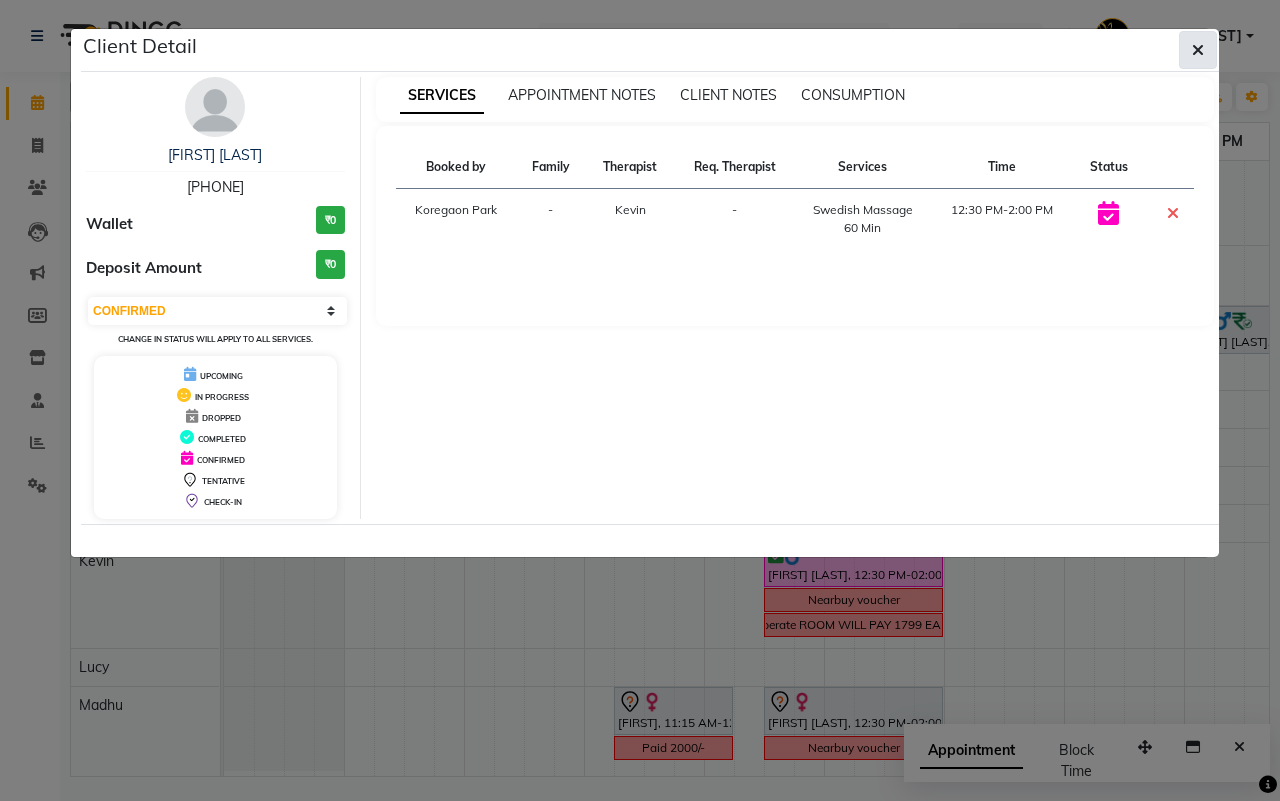 click 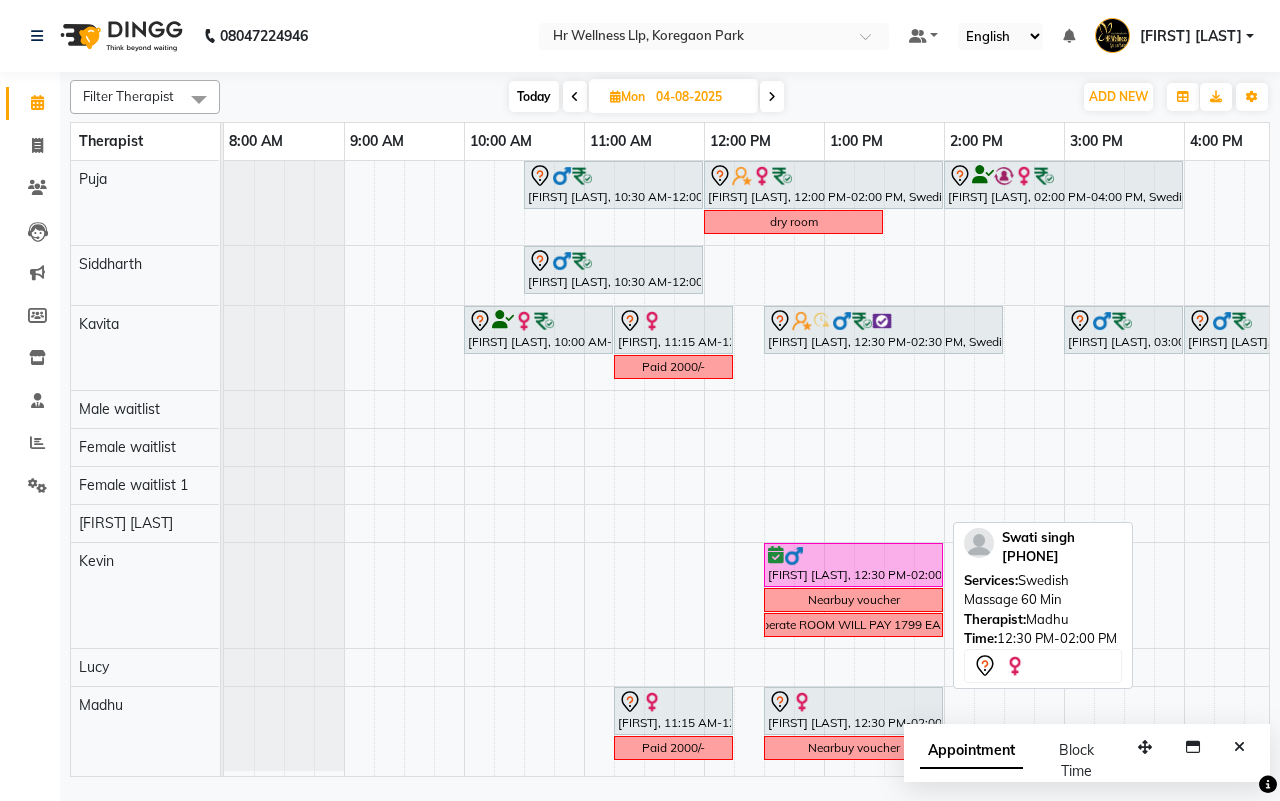 click at bounding box center [853, 702] 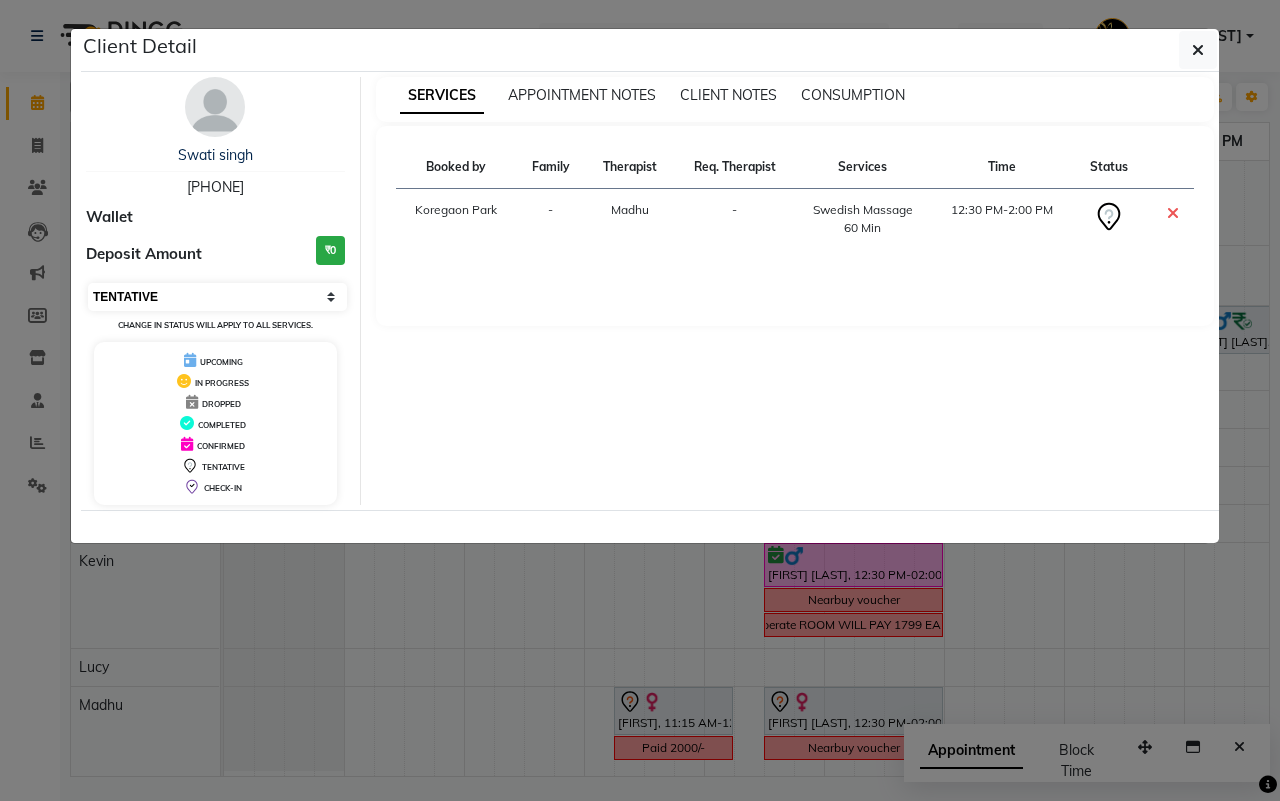 click on "Select CONFIRMED TENTATIVE" at bounding box center (217, 297) 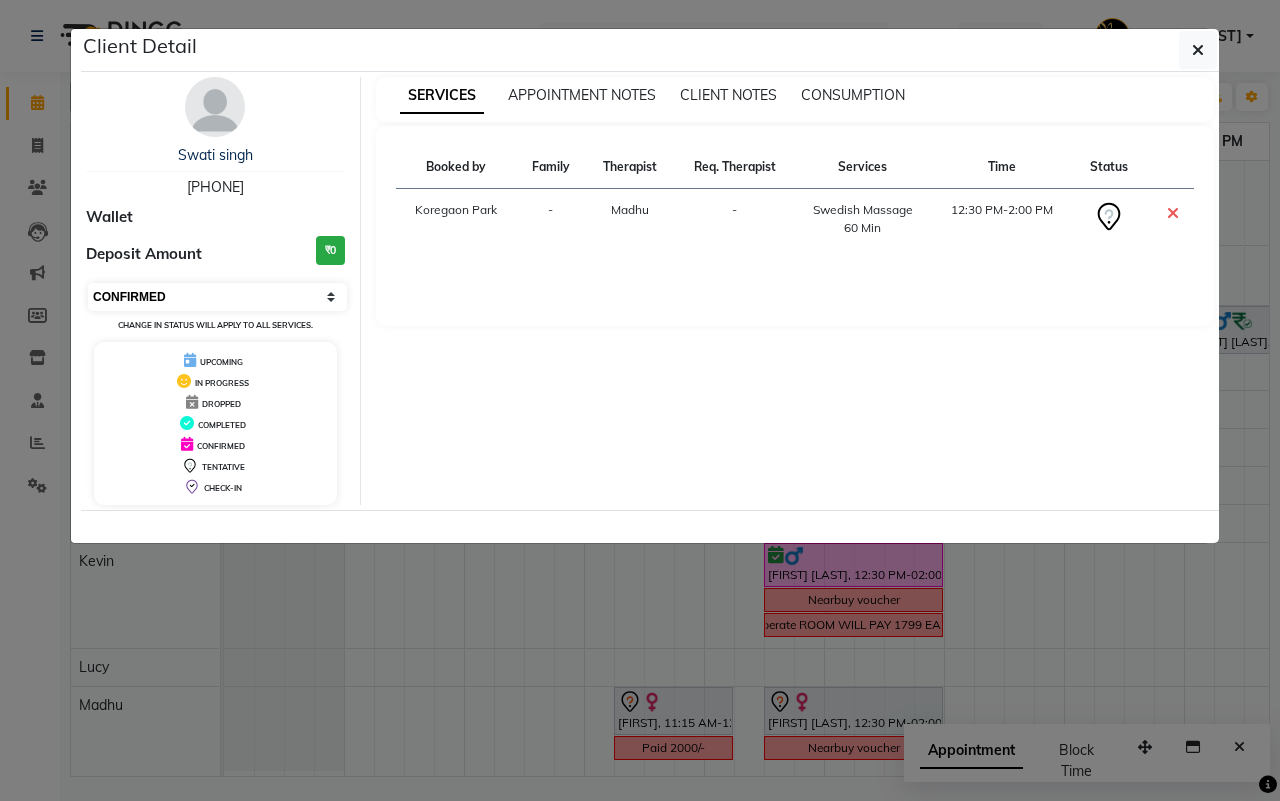 click on "Select CONFIRMED TENTATIVE" at bounding box center [217, 297] 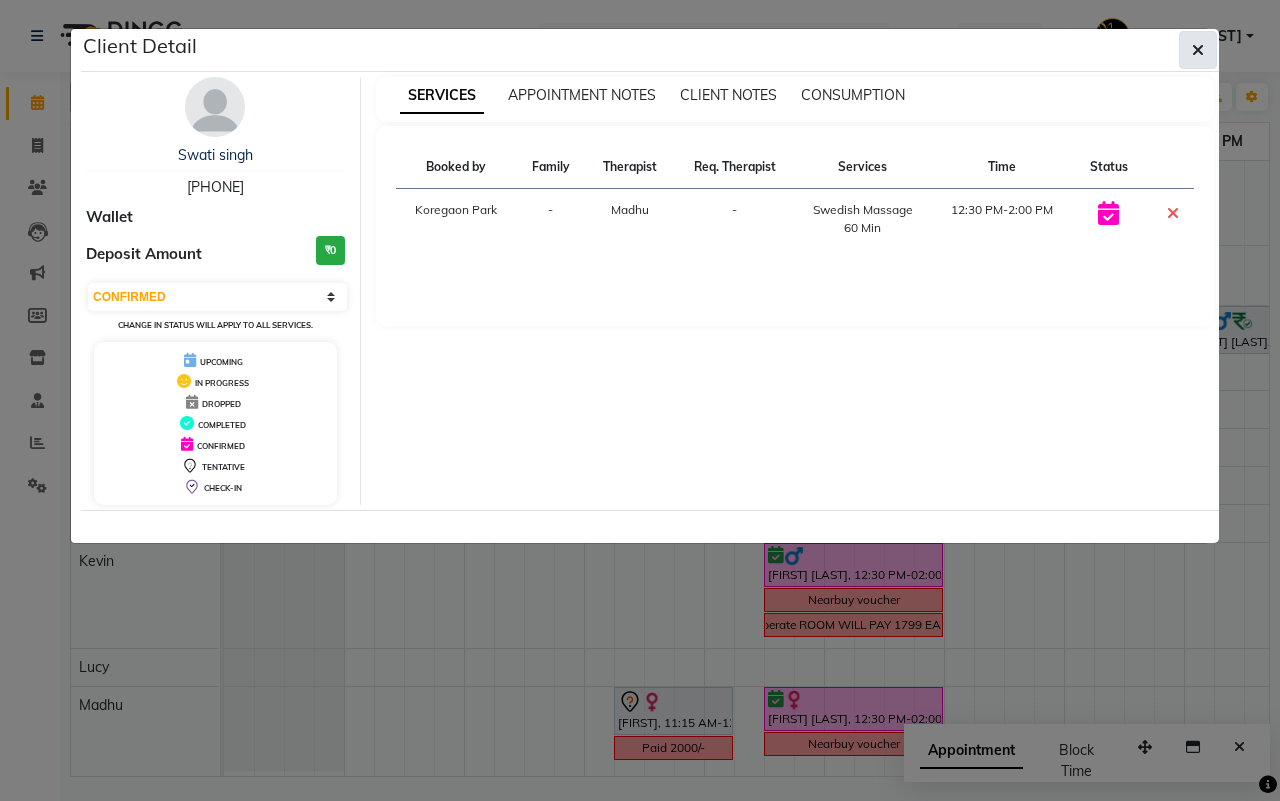 click 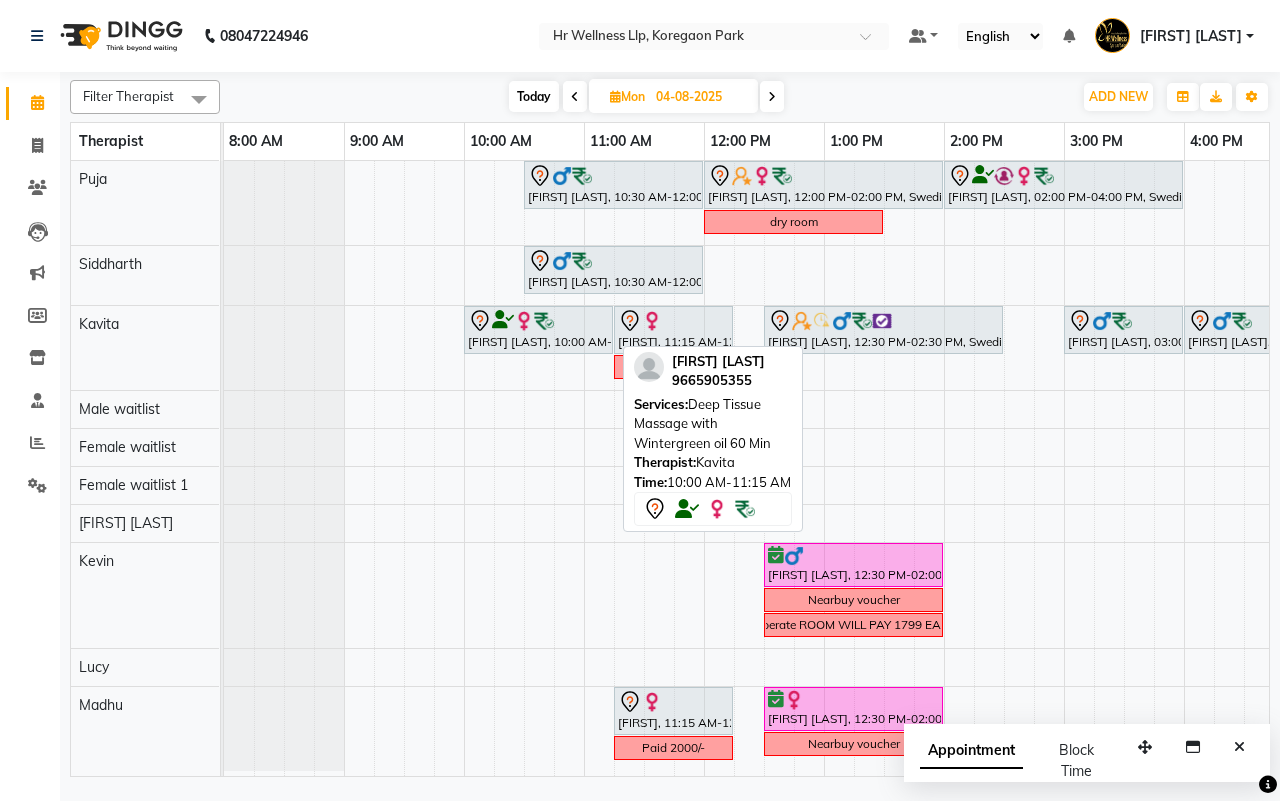 click at bounding box center [538, 321] 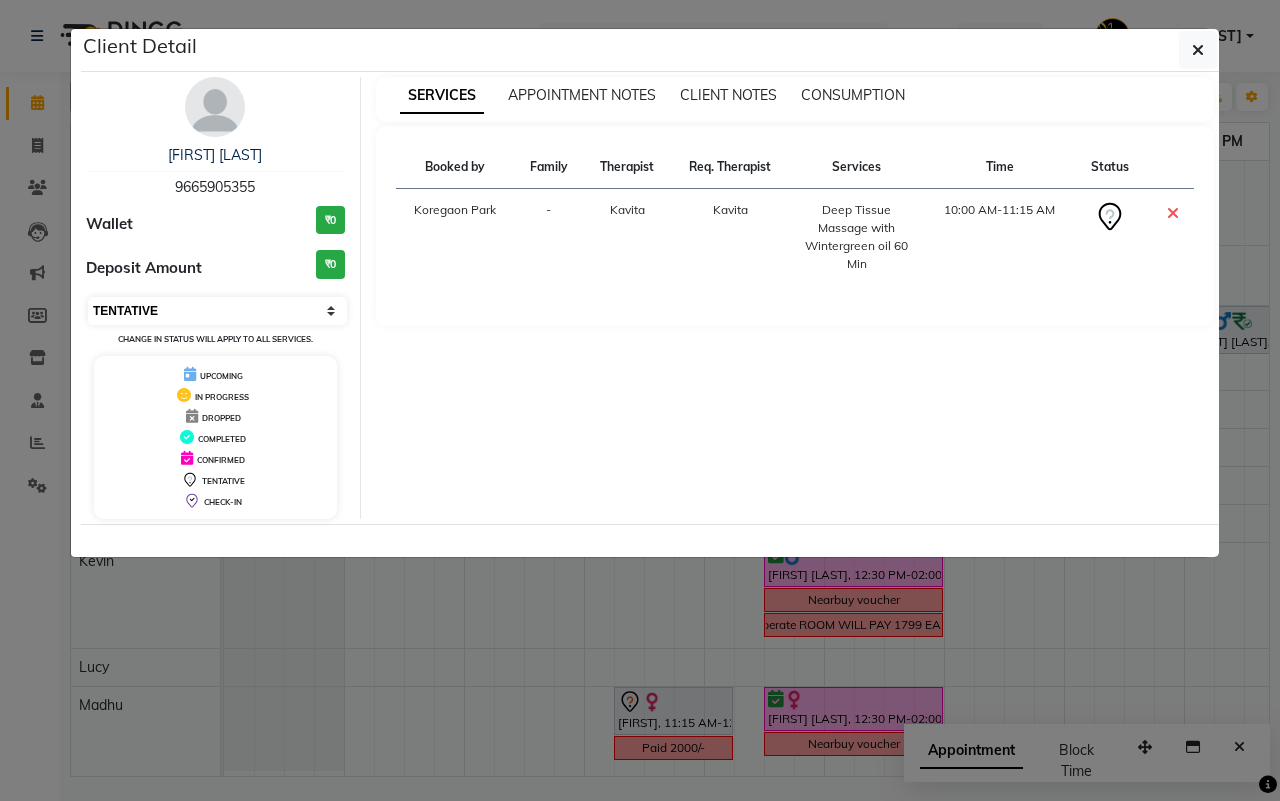 click on "Select CONFIRMED TENTATIVE" at bounding box center (217, 311) 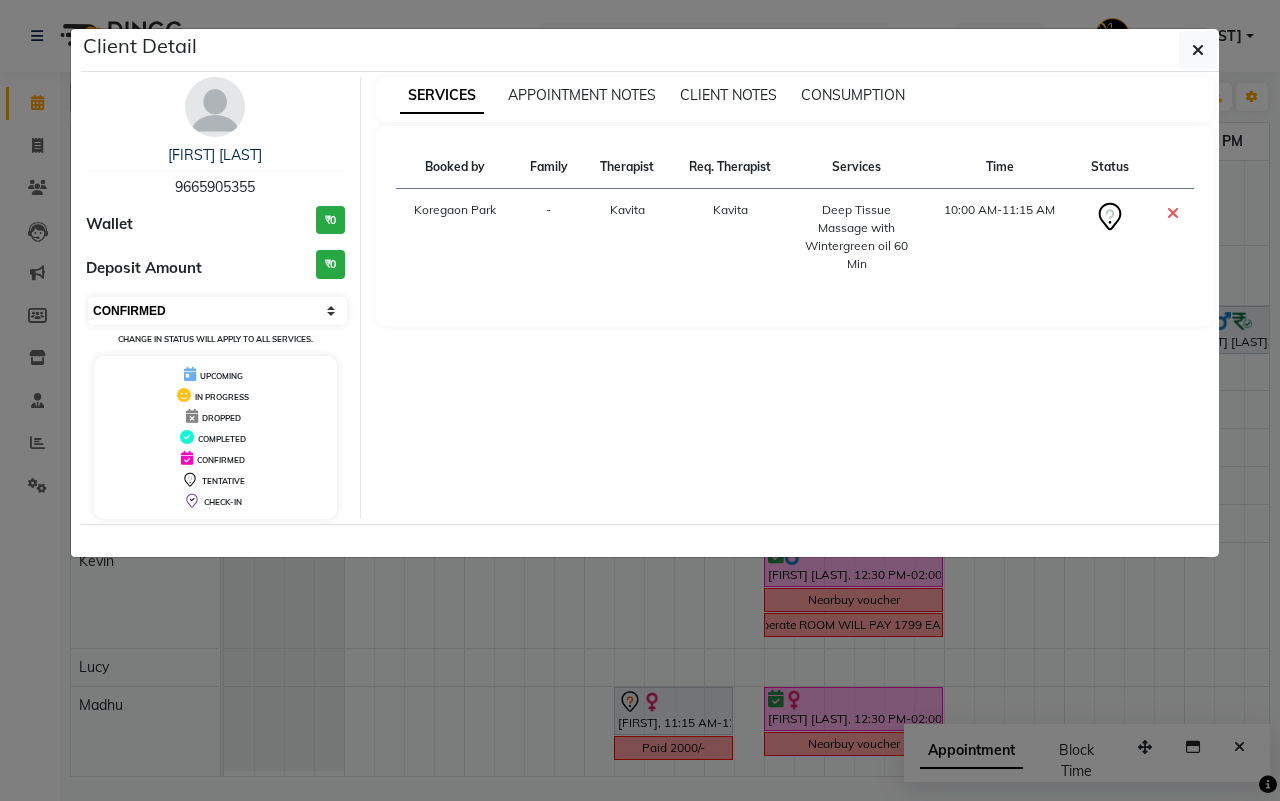 click on "Select CONFIRMED TENTATIVE" at bounding box center [217, 311] 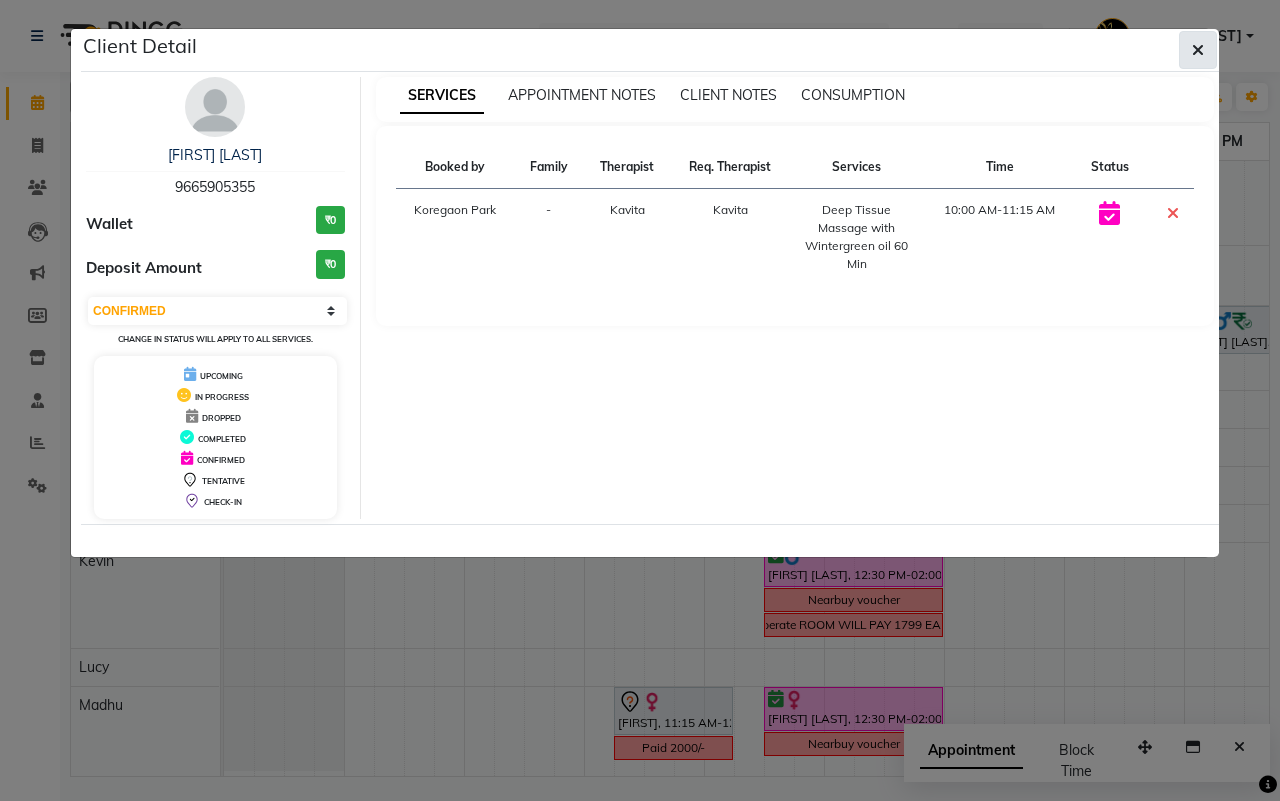 click 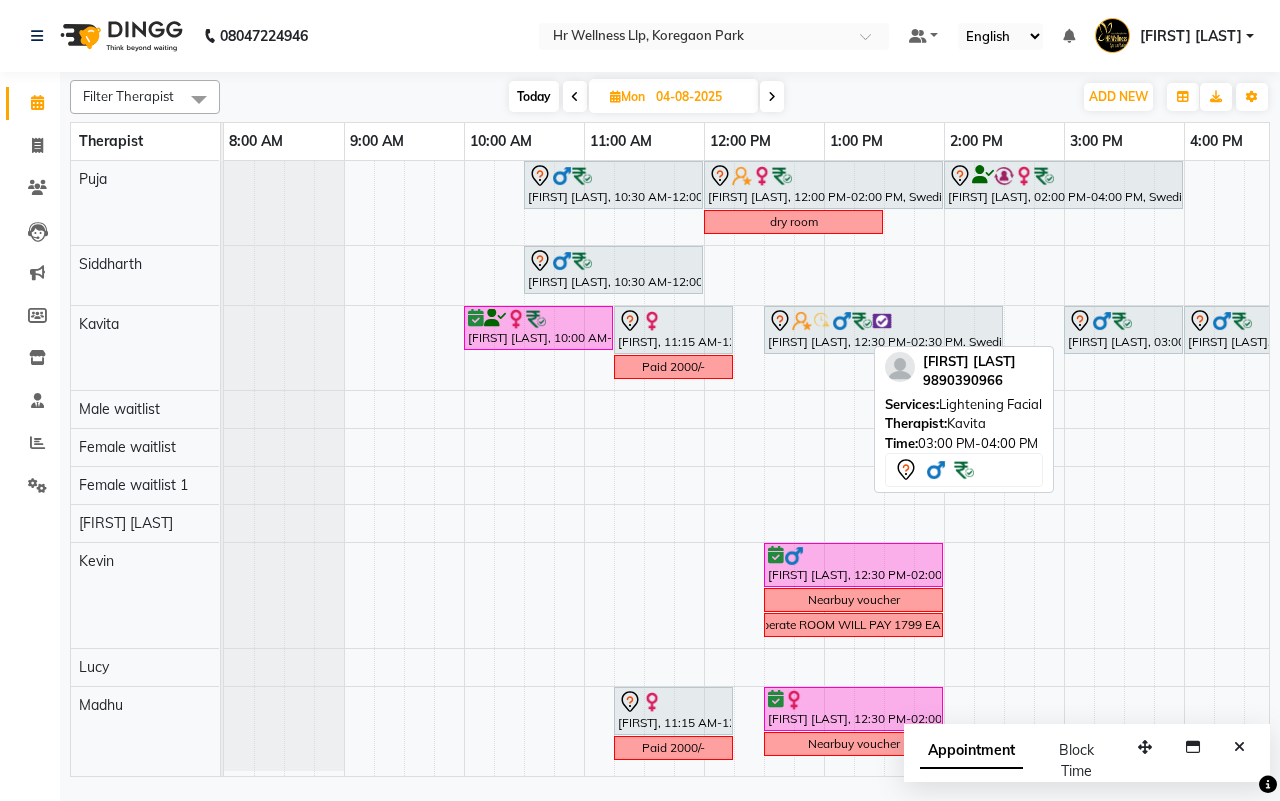 click on "[FIRST] [LAST], 03:00 PM-04:00 PM, Lightening Facial" at bounding box center (1123, 330) 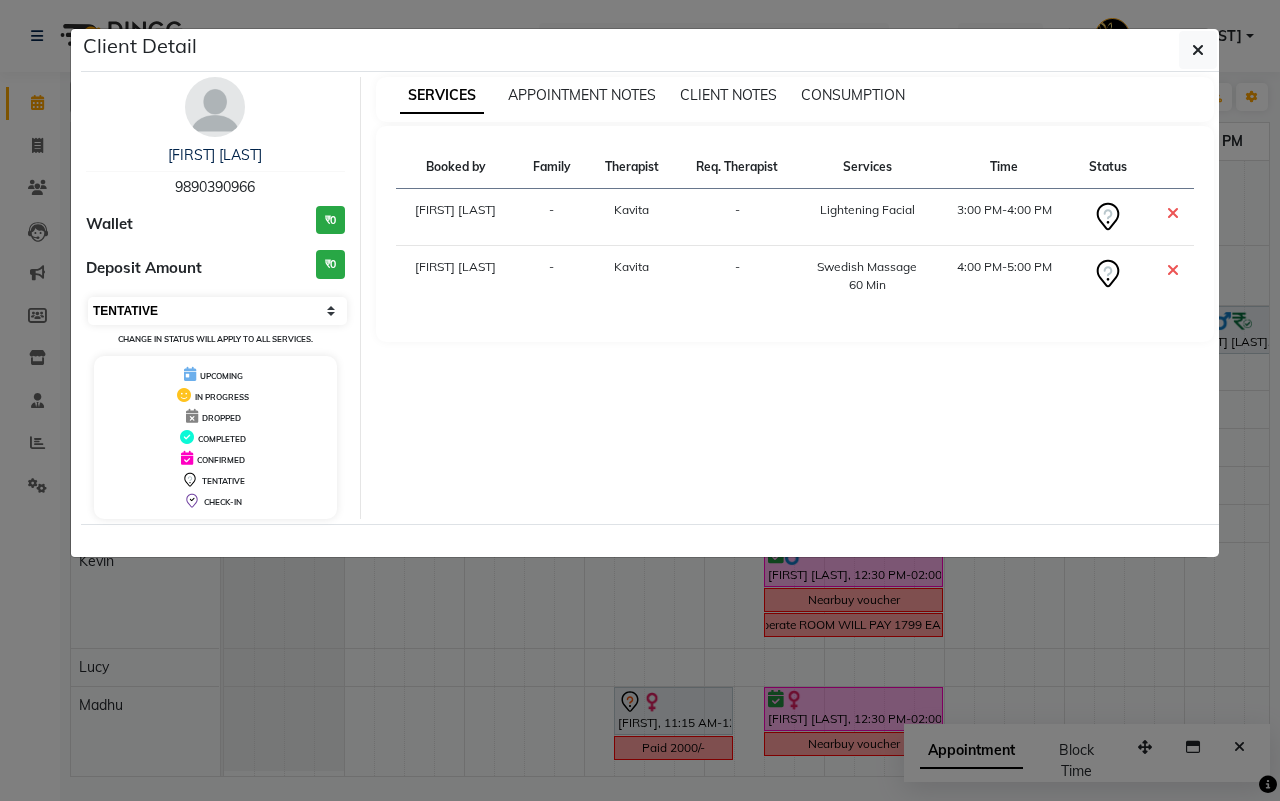 click on "Select CONFIRMED TENTATIVE" at bounding box center [217, 311] 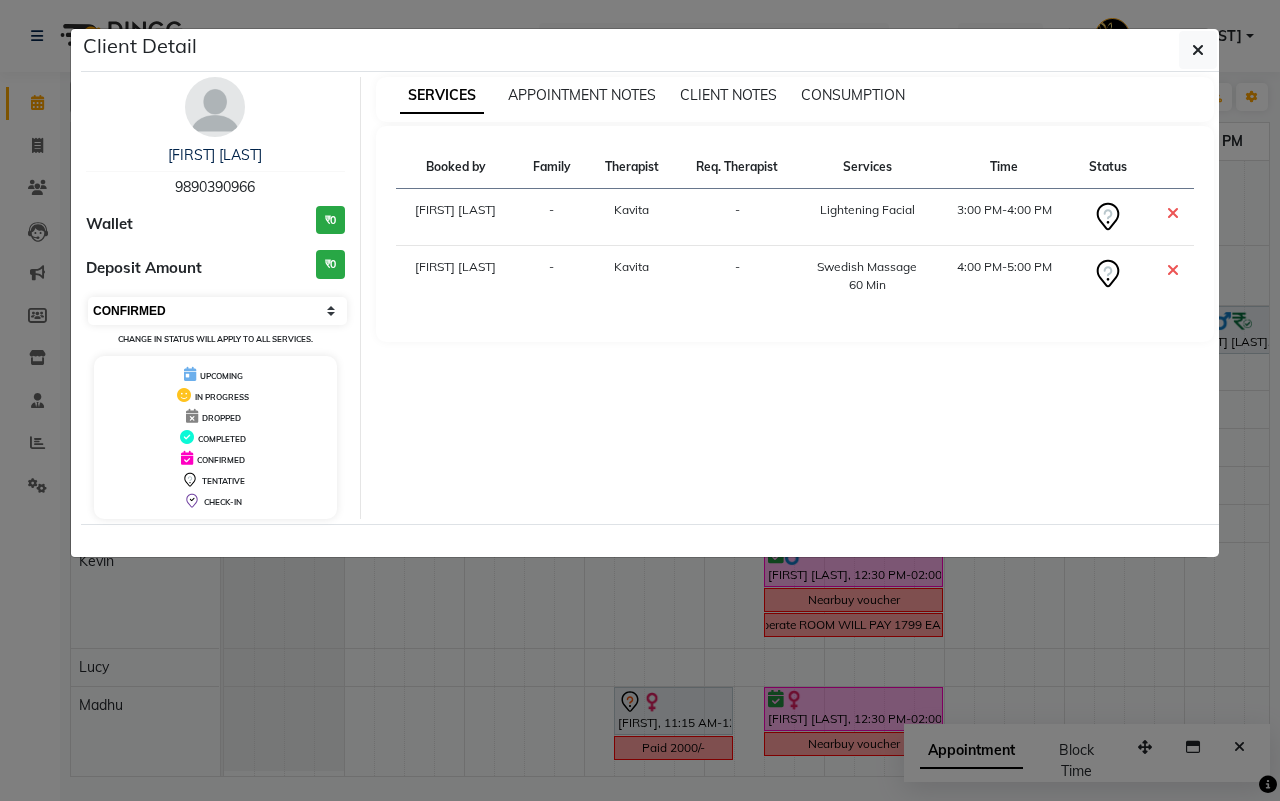 click on "Select CONFIRMED TENTATIVE" at bounding box center [217, 311] 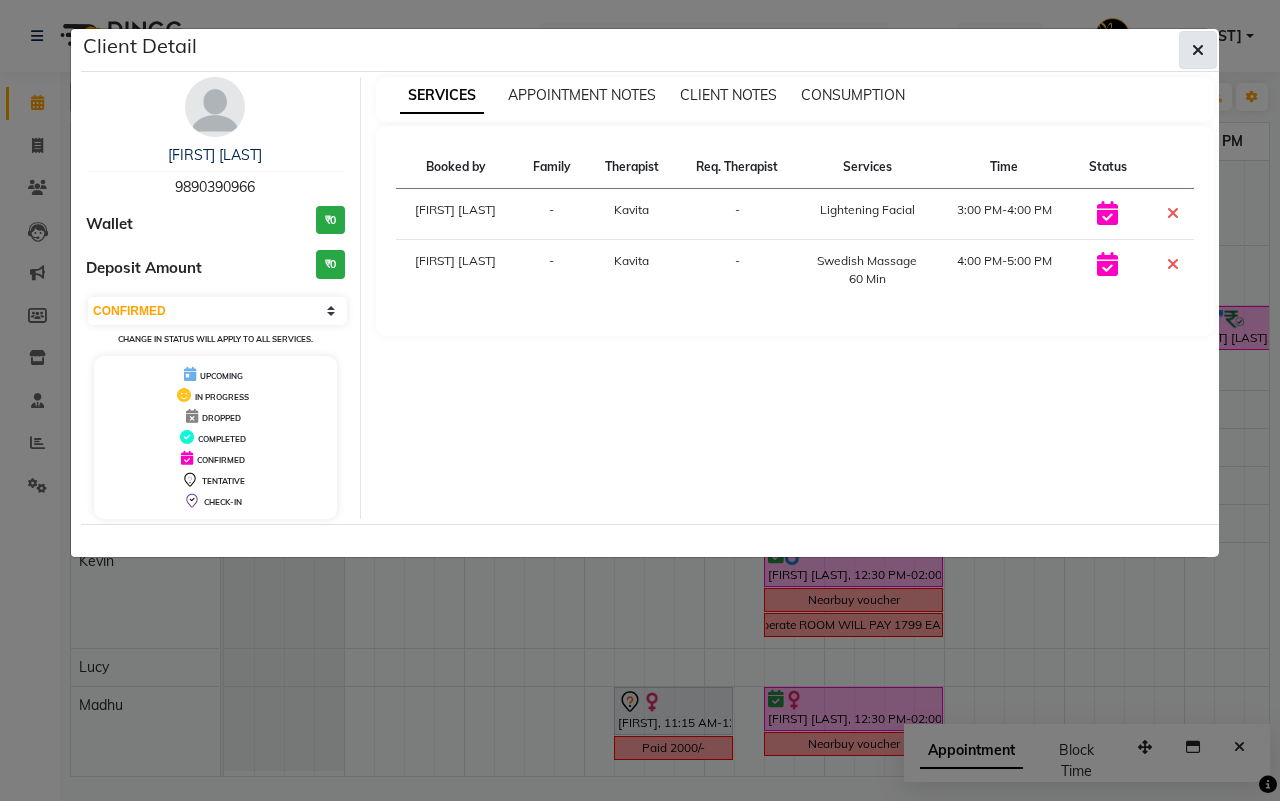 click 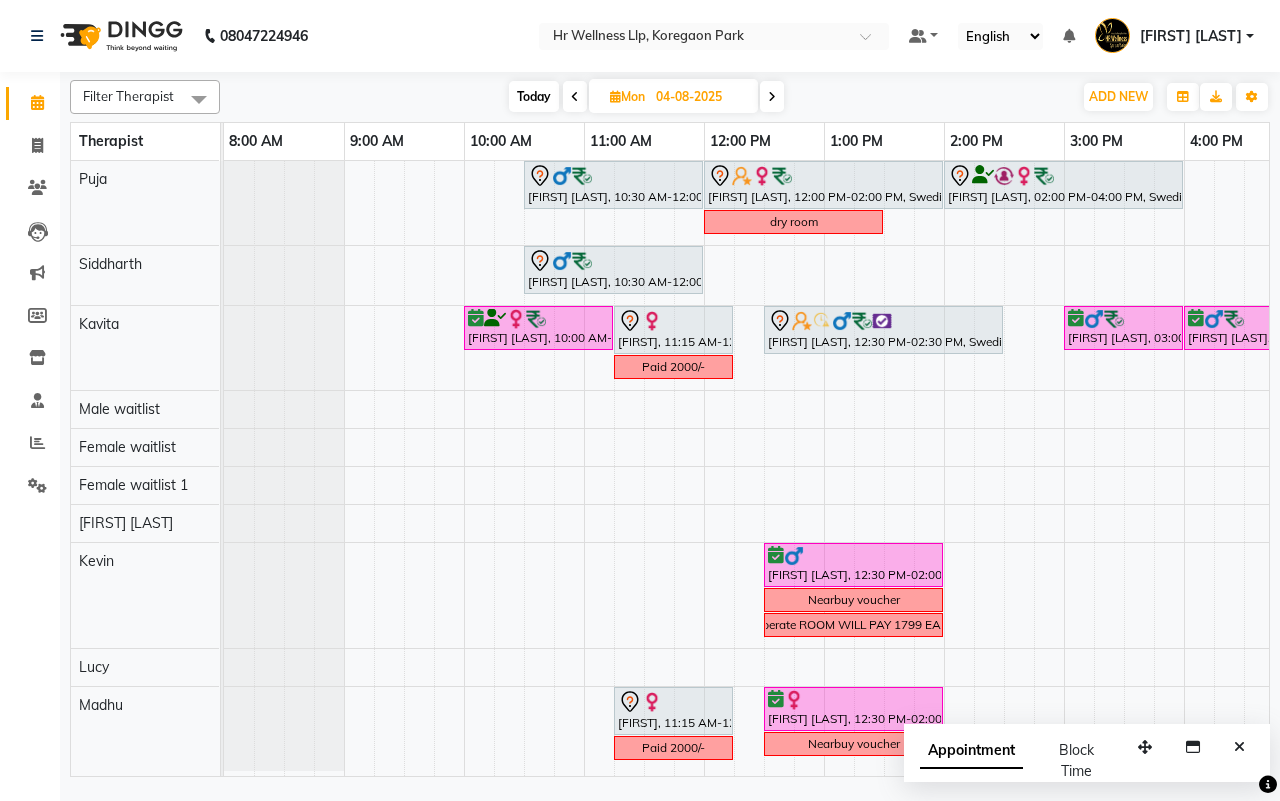scroll, scrollTop: 0, scrollLeft: 270, axis: horizontal 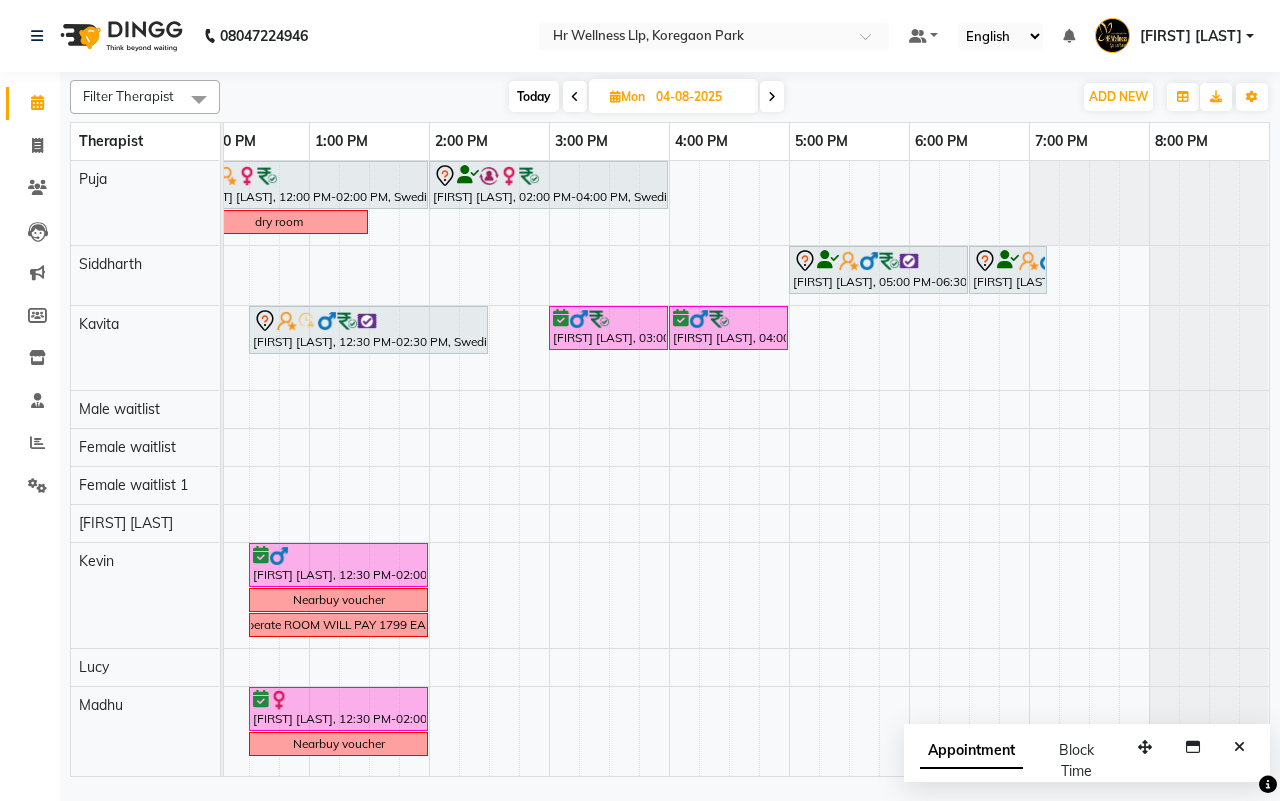 click on "Today" at bounding box center (534, 96) 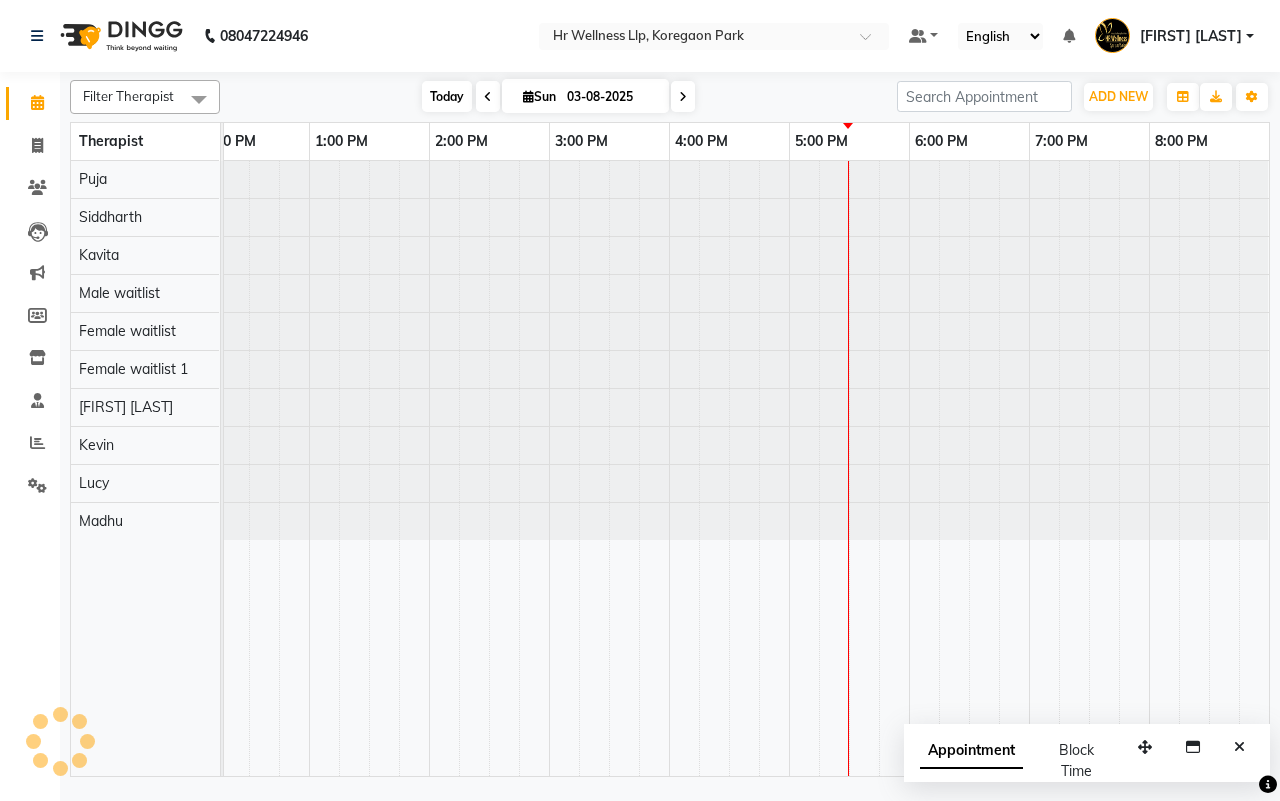 scroll, scrollTop: 0, scrollLeft: 0, axis: both 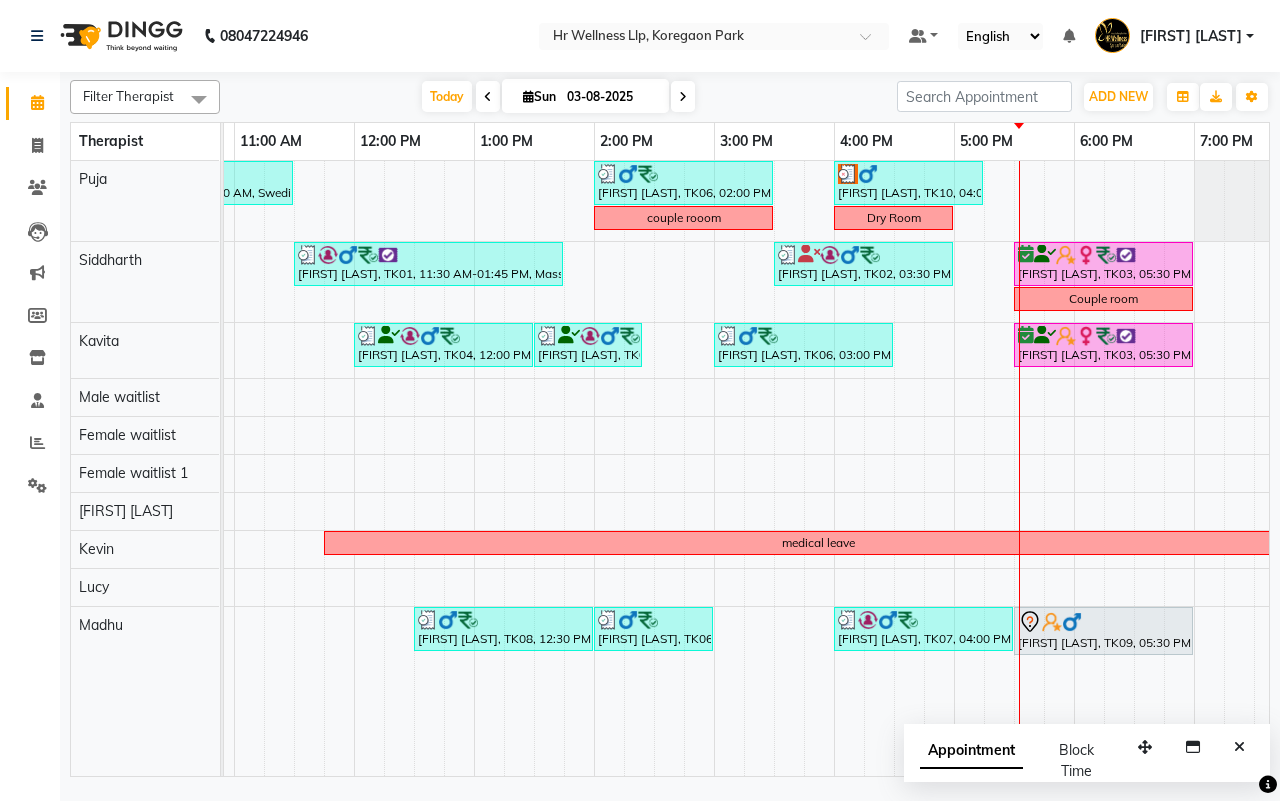click at bounding box center (683, 97) 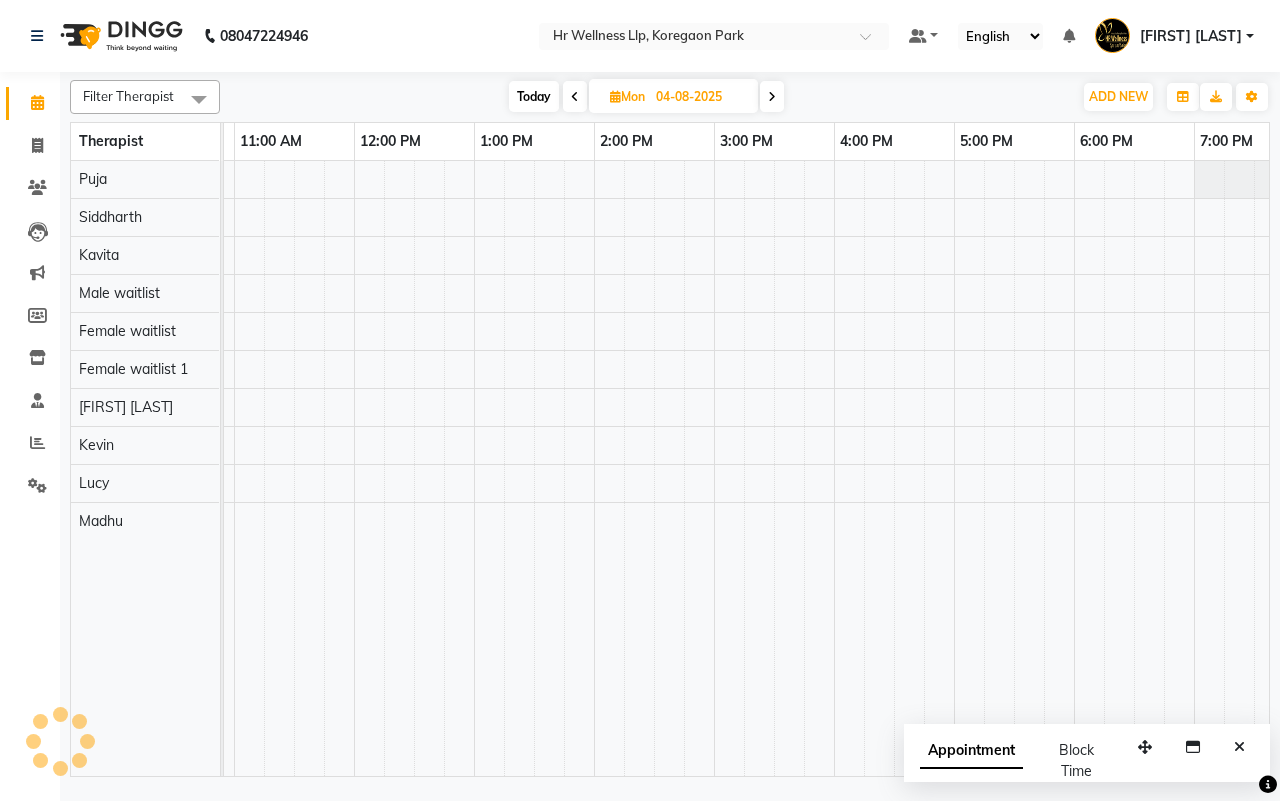 scroll, scrollTop: 0, scrollLeft: 515, axis: horizontal 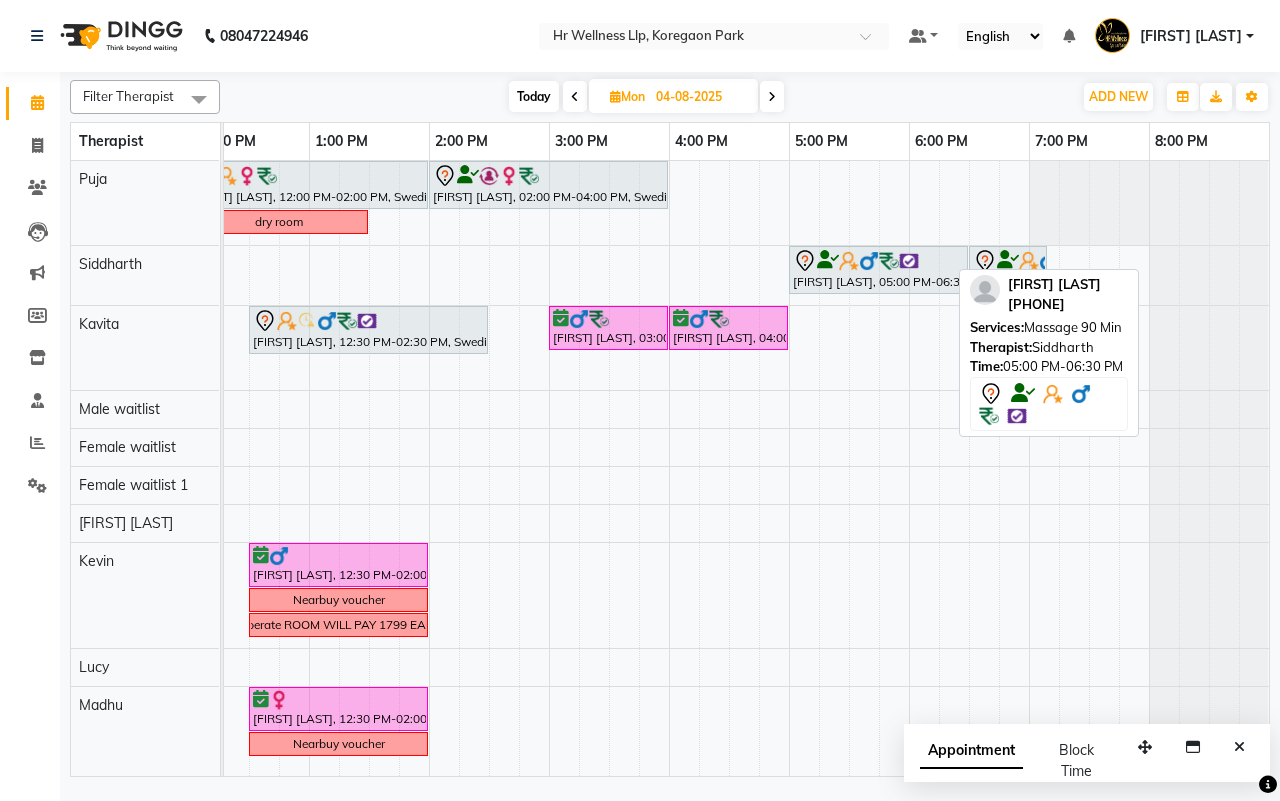 click at bounding box center [828, 260] 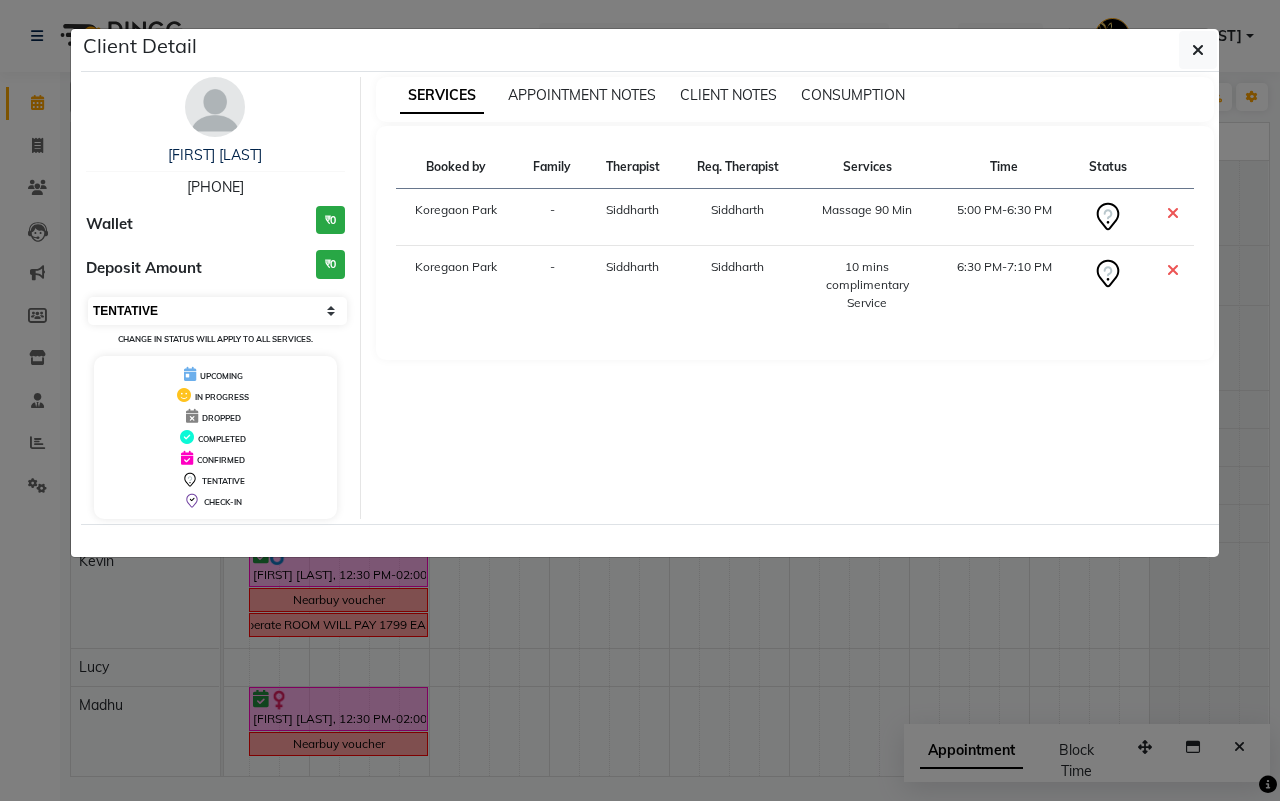 click on "Select CONFIRMED TENTATIVE" at bounding box center (217, 311) 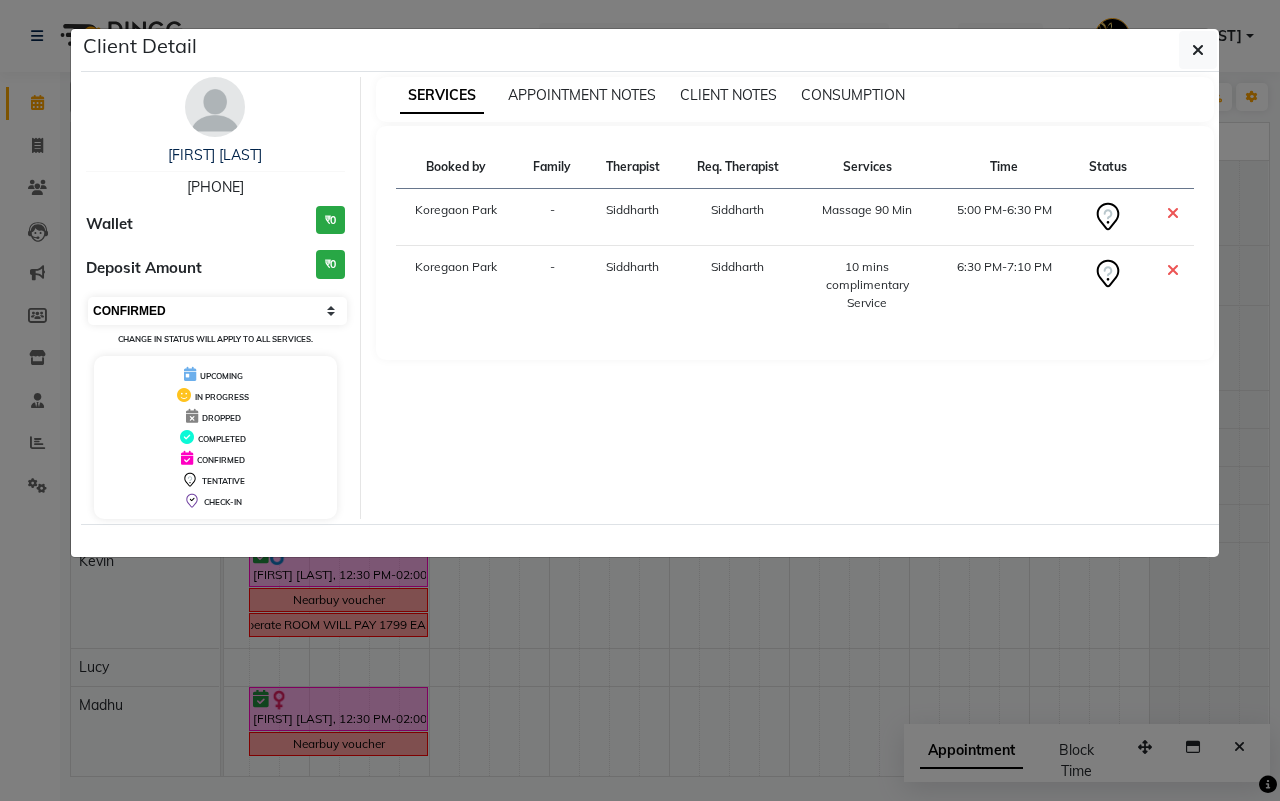 click on "Select CONFIRMED TENTATIVE" at bounding box center (217, 311) 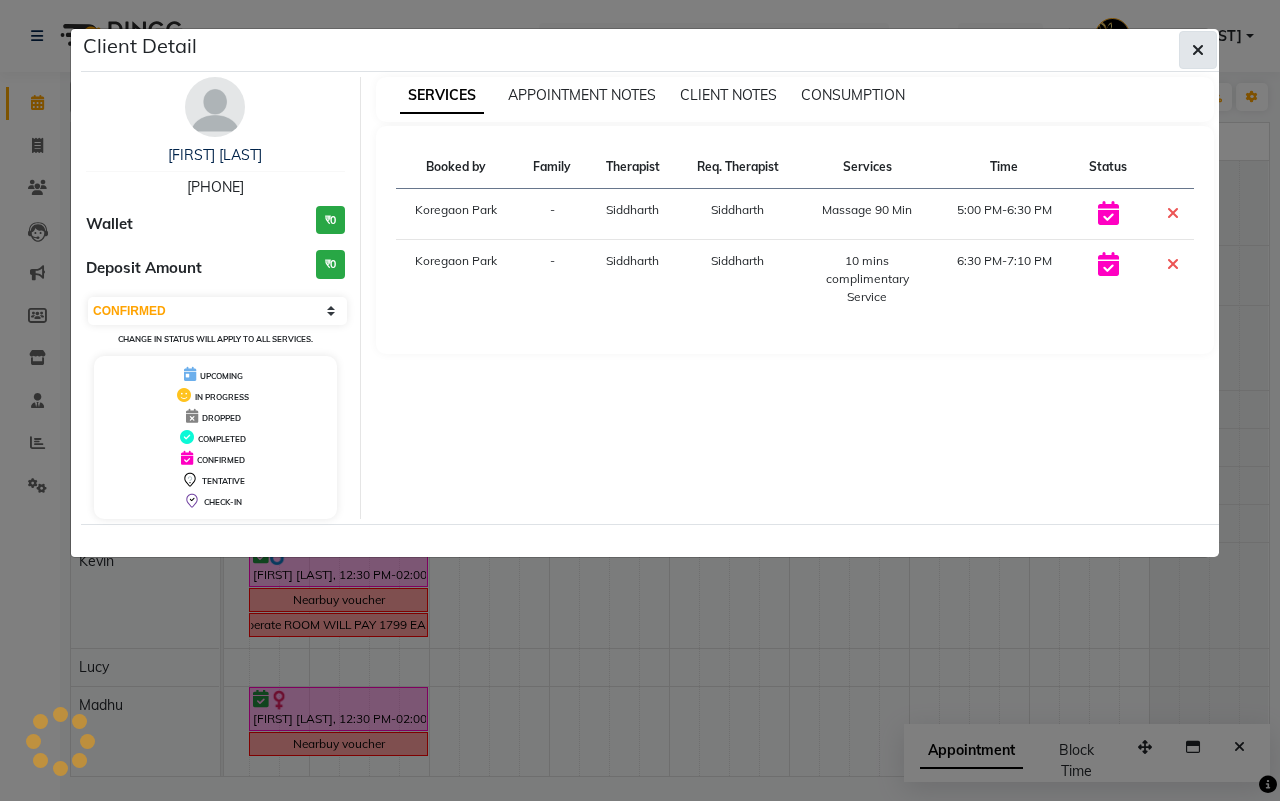 click 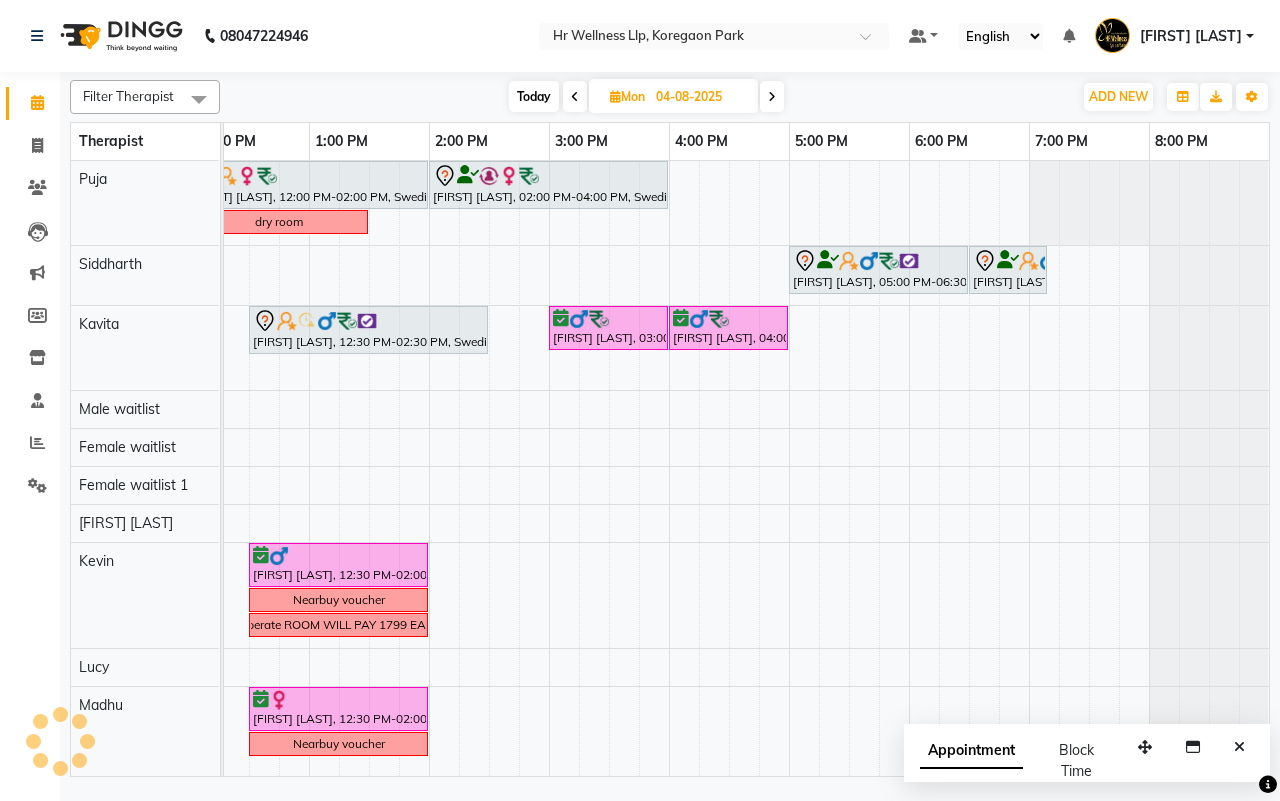scroll, scrollTop: 0, scrollLeft: 0, axis: both 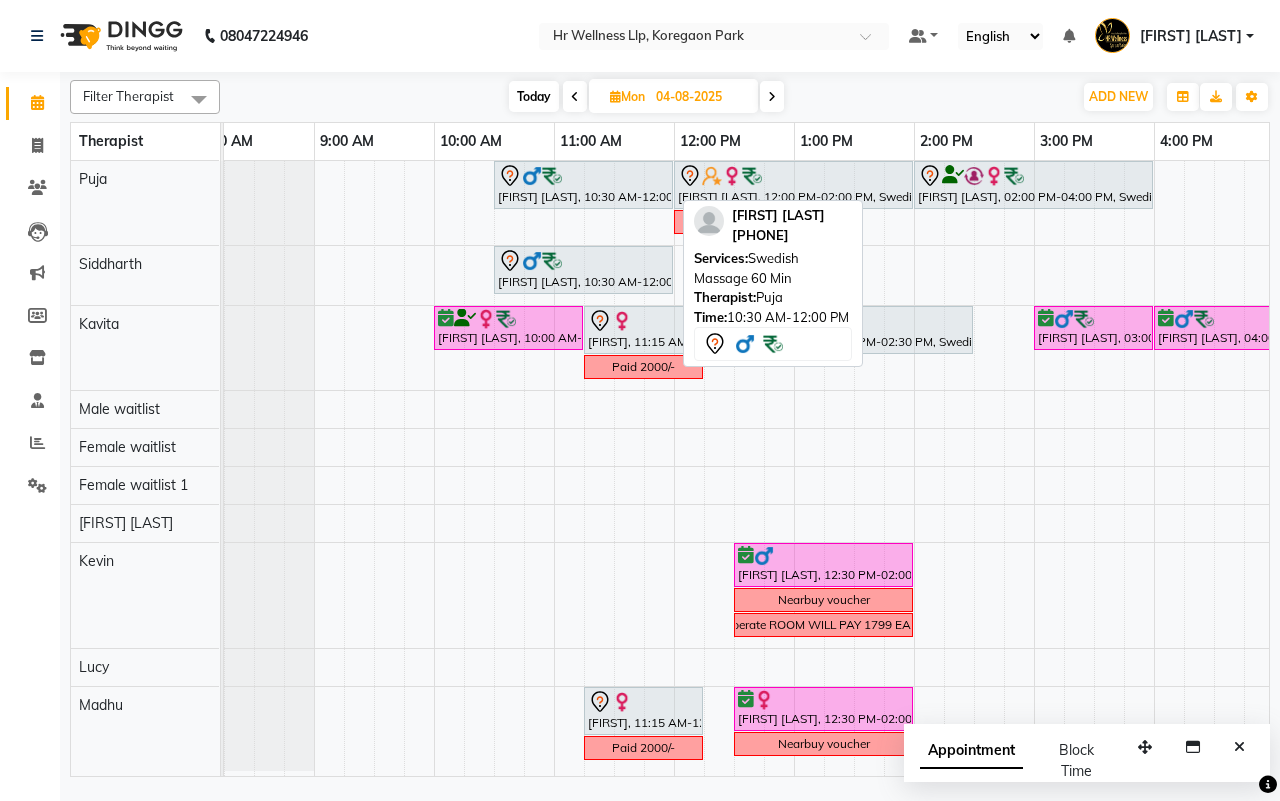 click at bounding box center (583, 176) 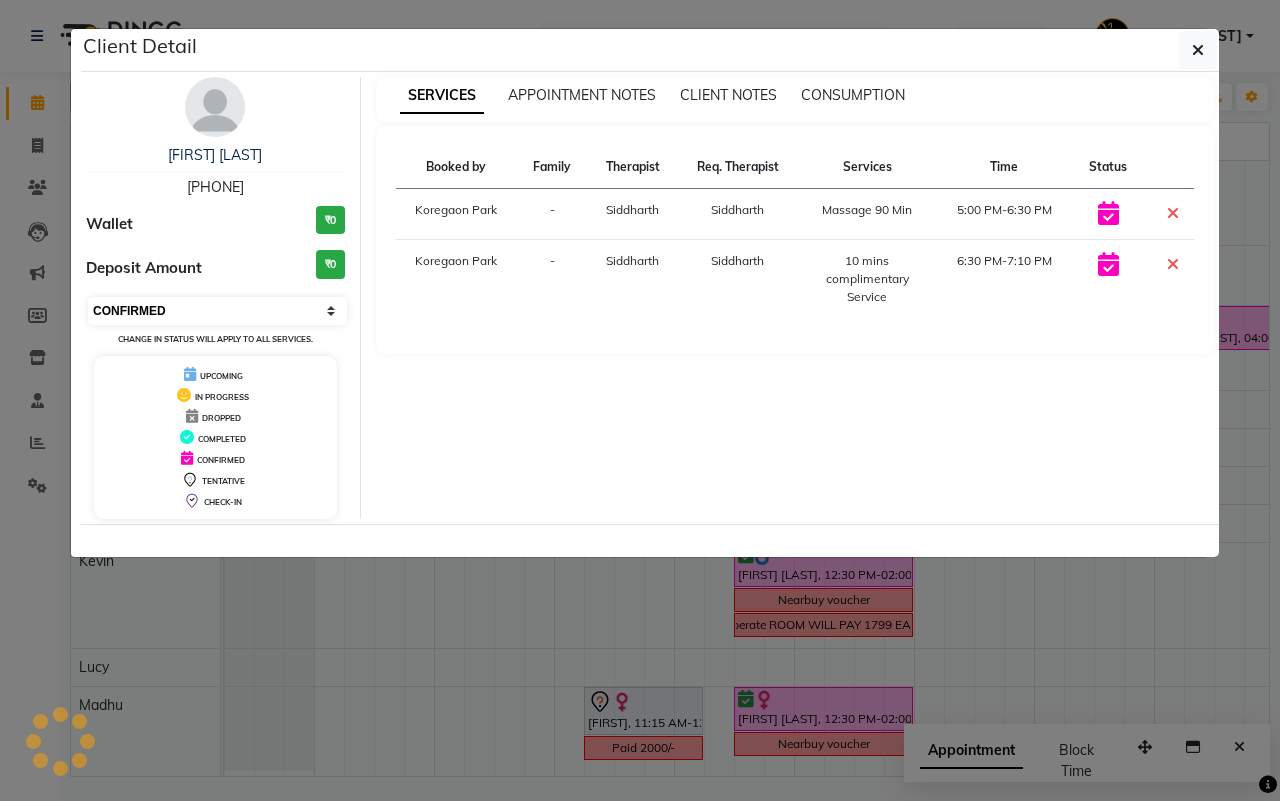 click on "Select CONFIRMED TENTATIVE" at bounding box center (217, 311) 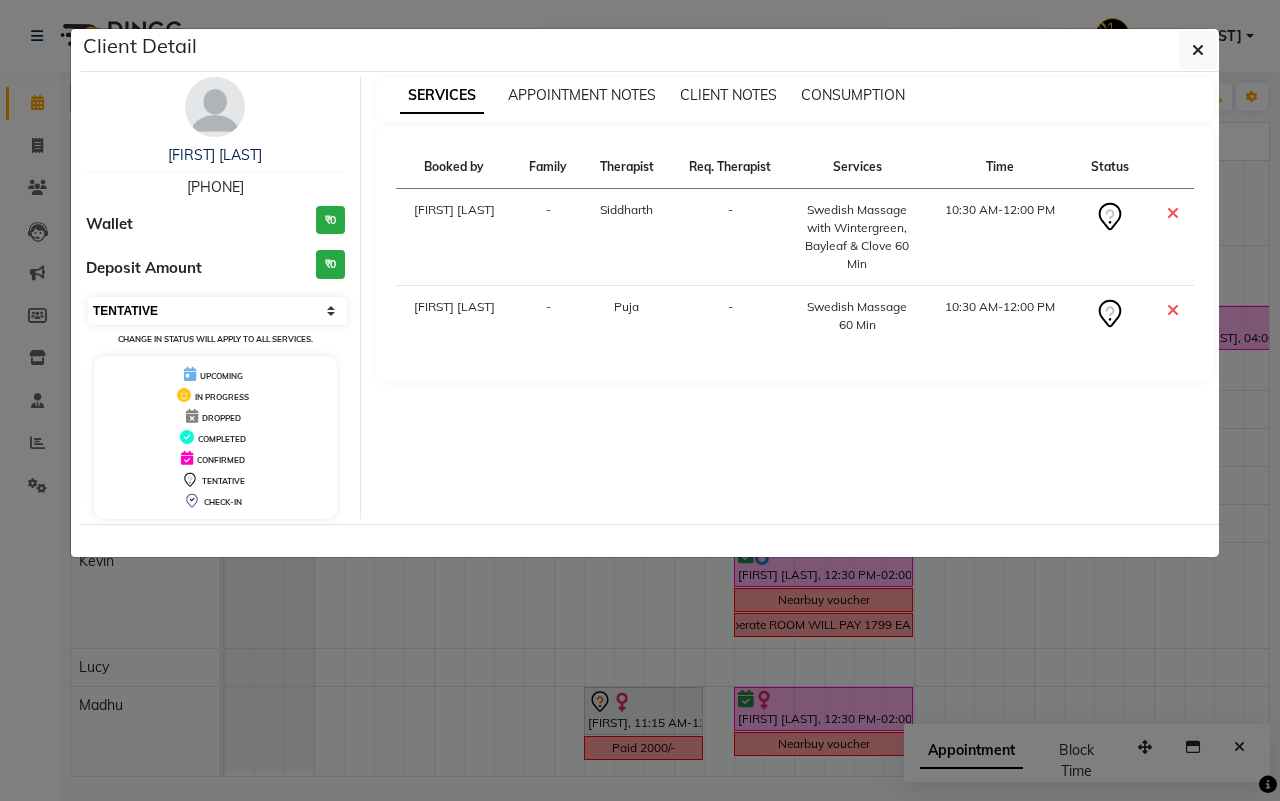 select on "6" 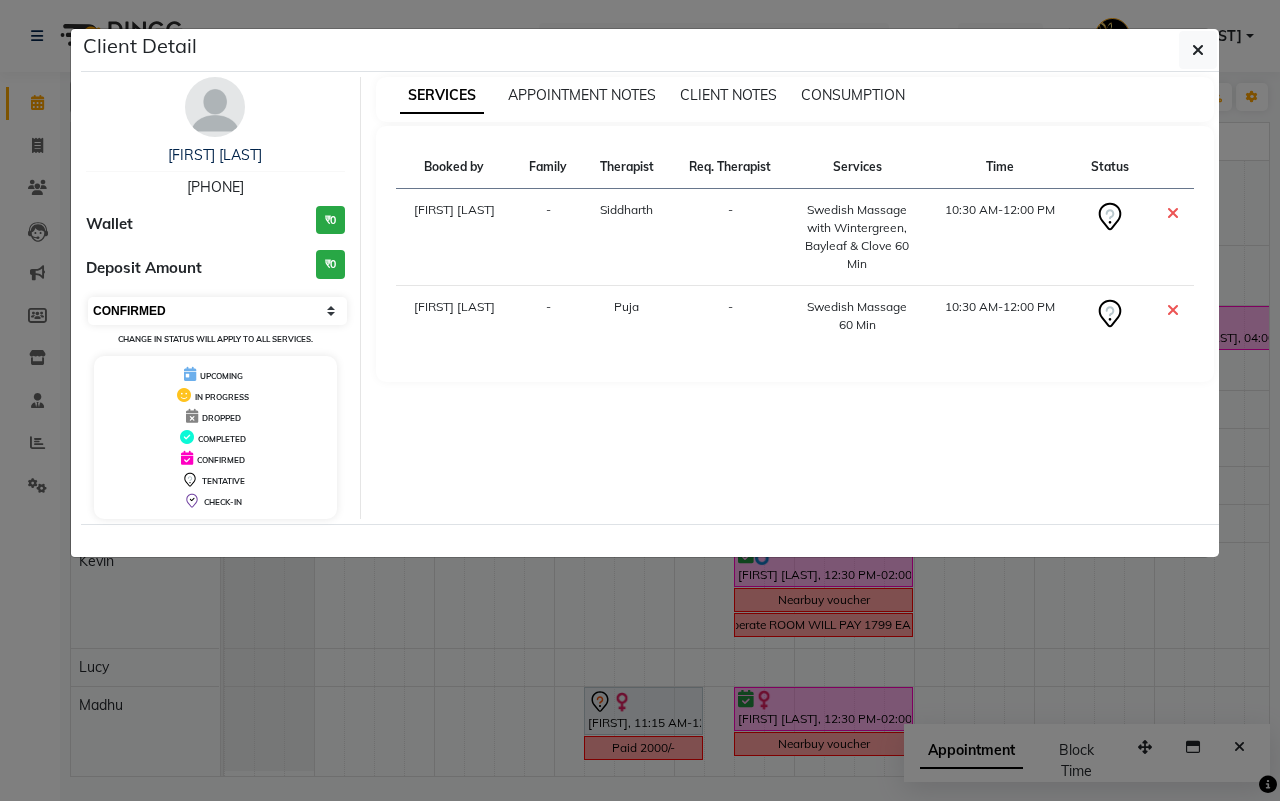 click on "Select CONFIRMED TENTATIVE" at bounding box center [217, 311] 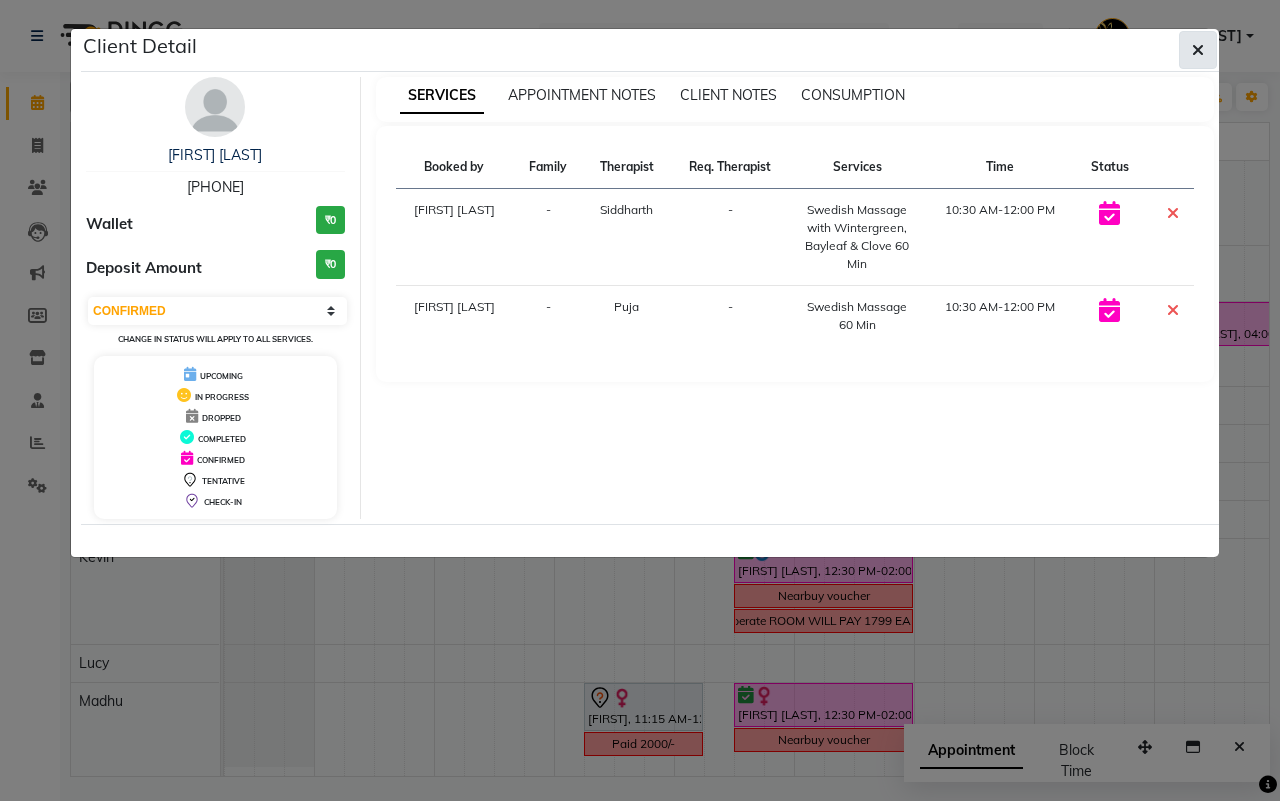 click 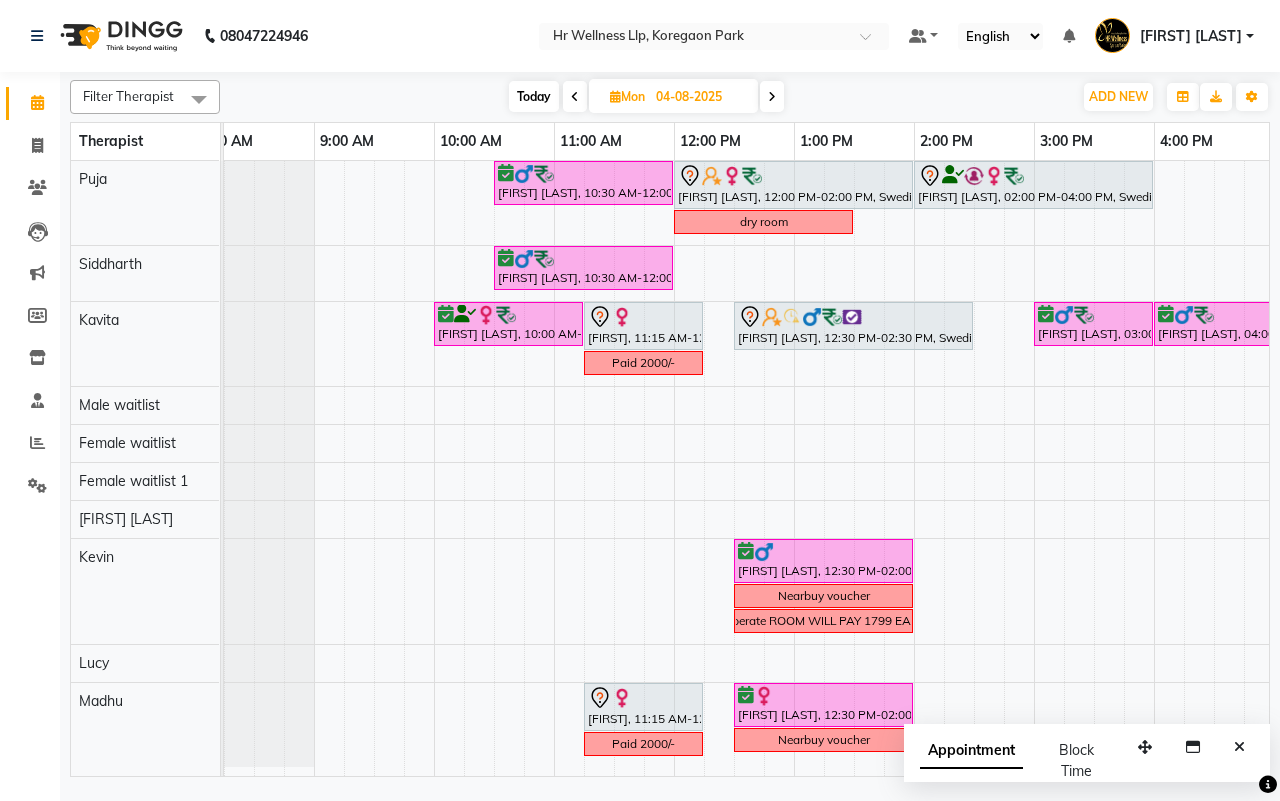 scroll, scrollTop: 0, scrollLeft: 218, axis: horizontal 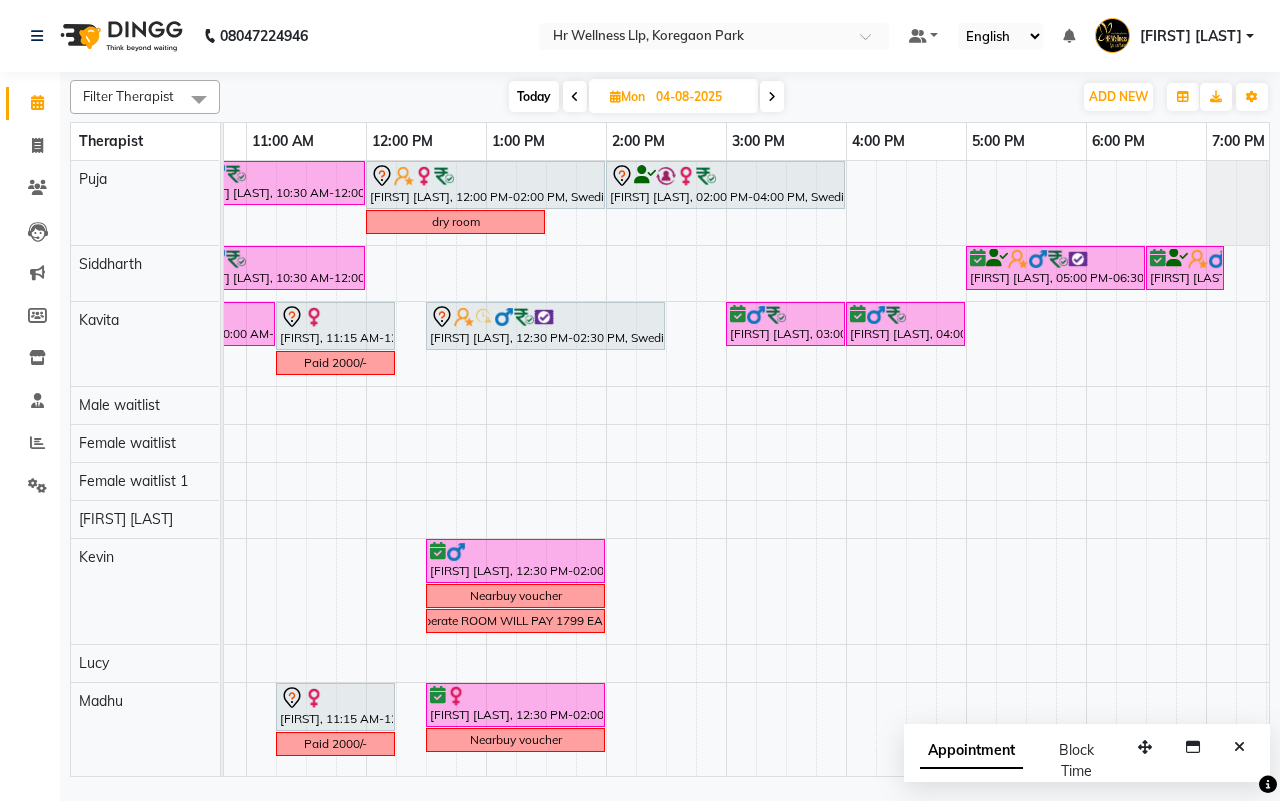click on "[FIRST] [LAST]" at bounding box center [1174, 36] 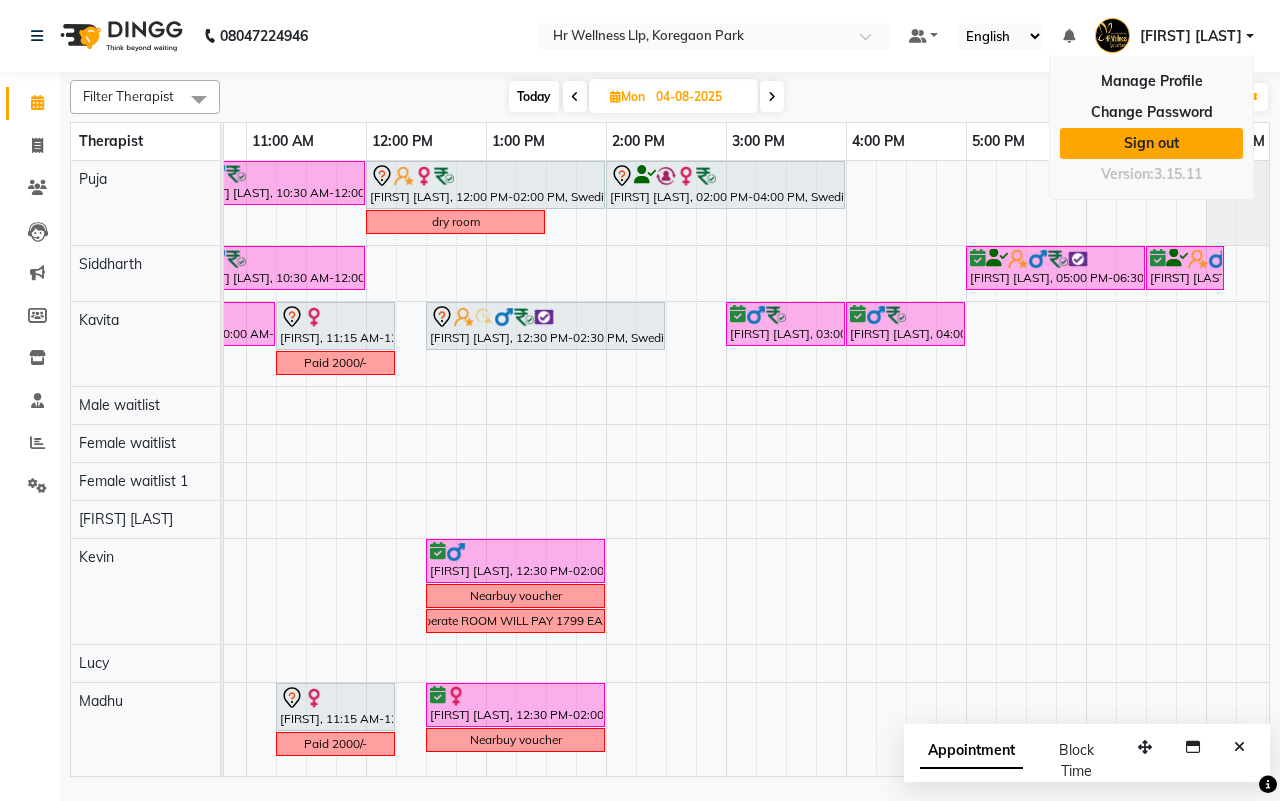 click on "Sign out" at bounding box center (1151, 143) 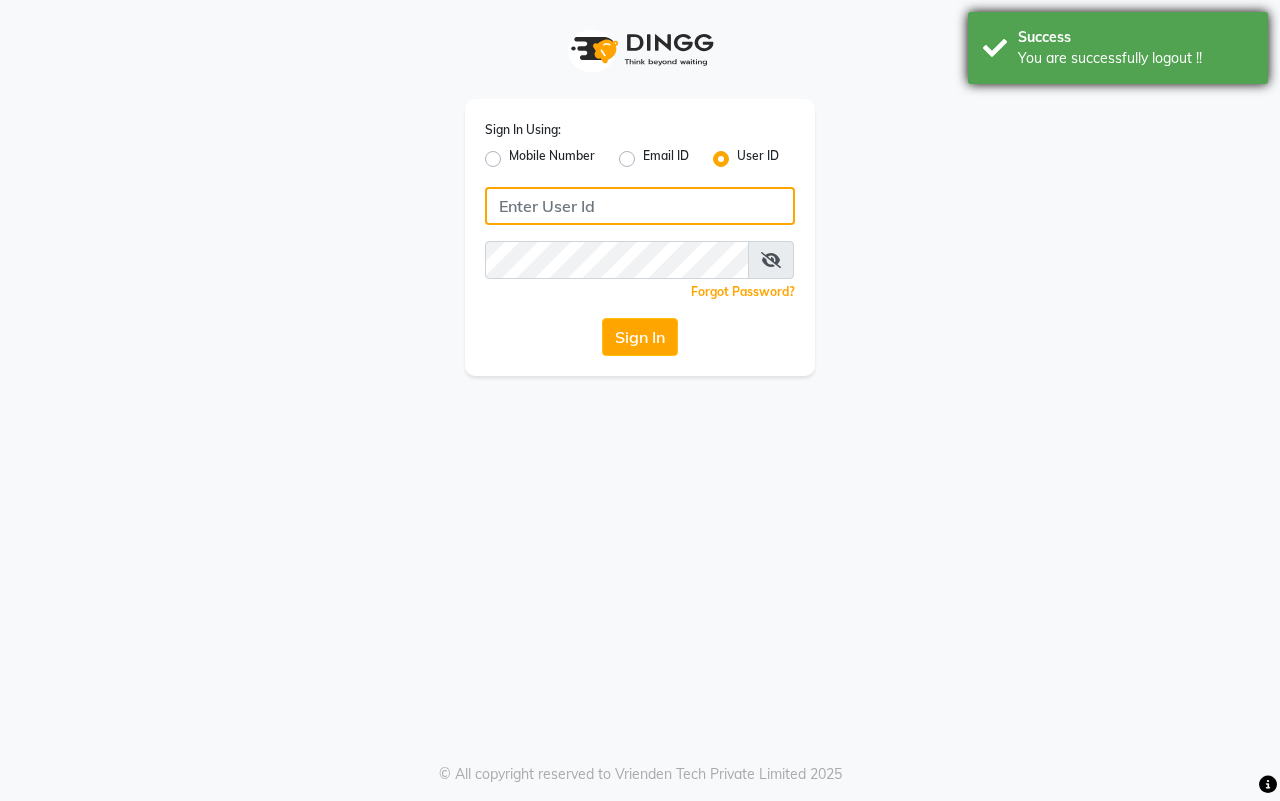 type on "[PHONE]" 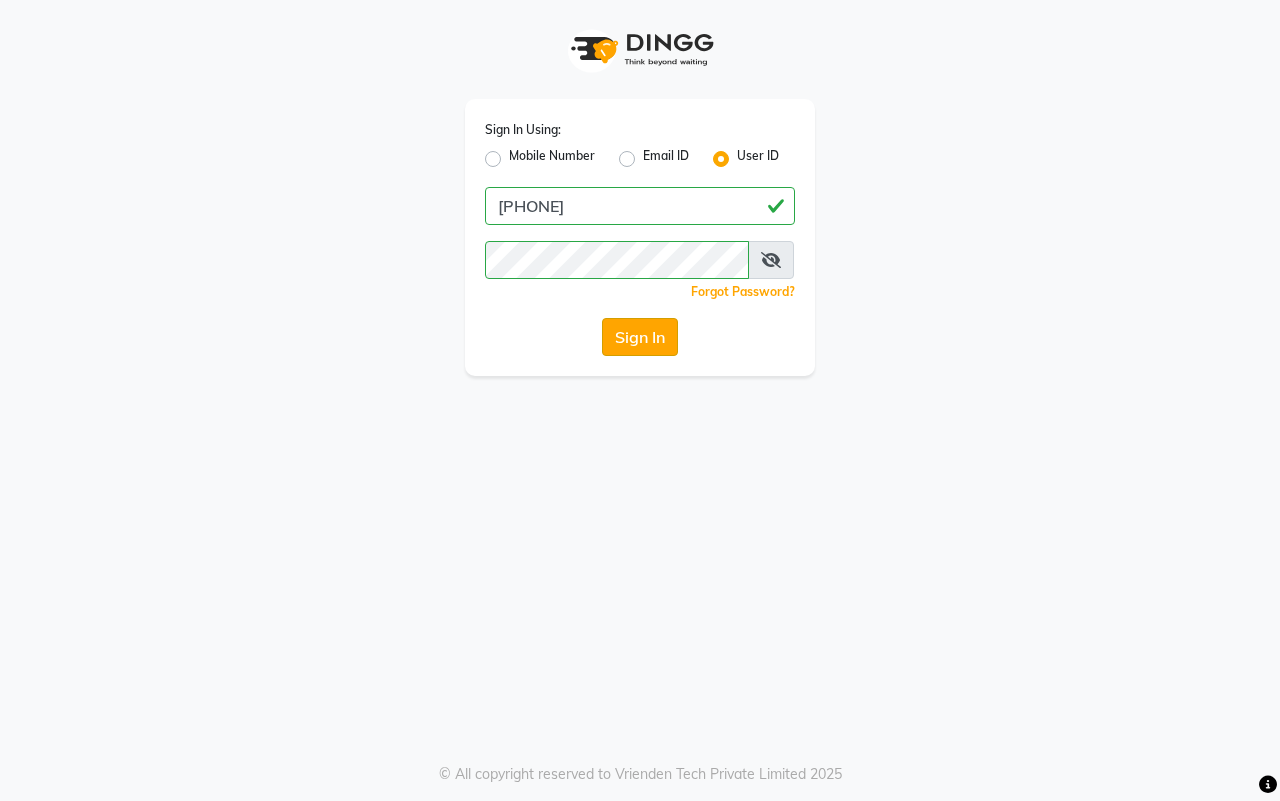 click on "Sign In" 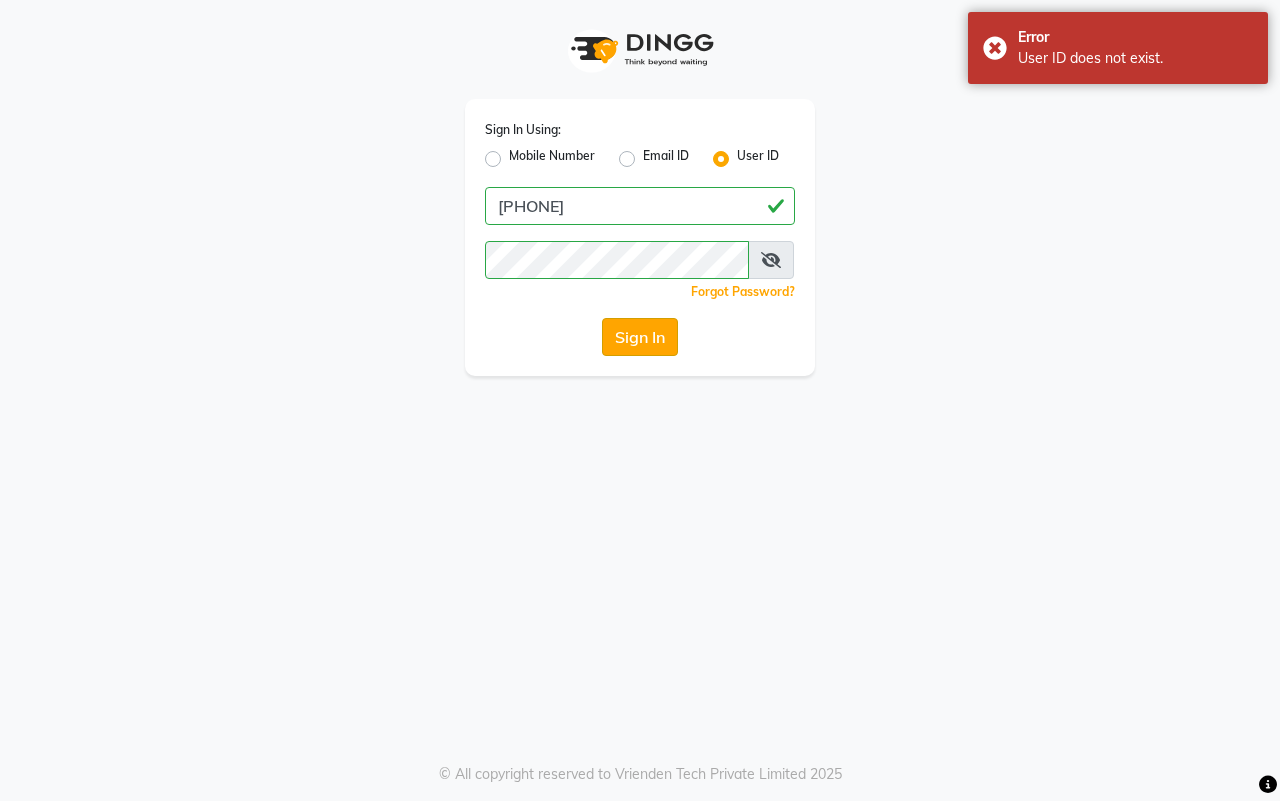 click on "Sign In" 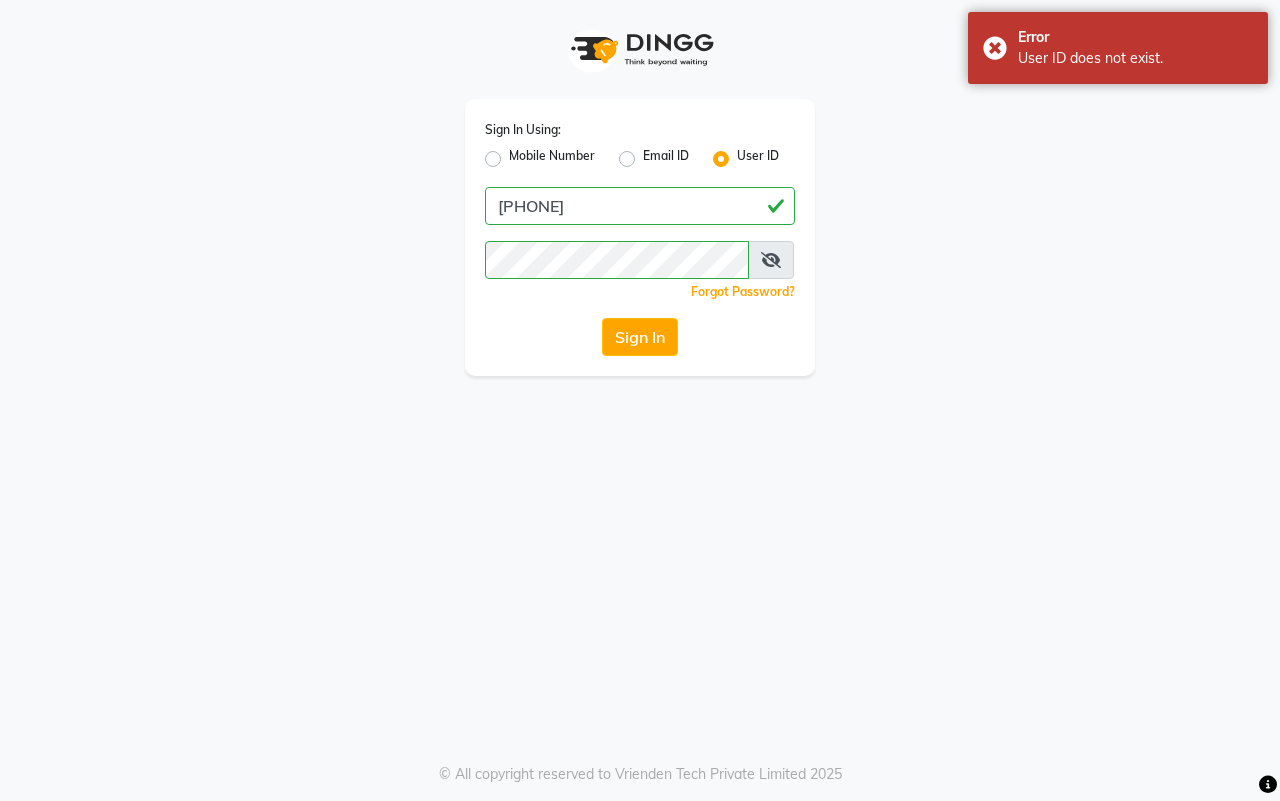 click on "Email ID" 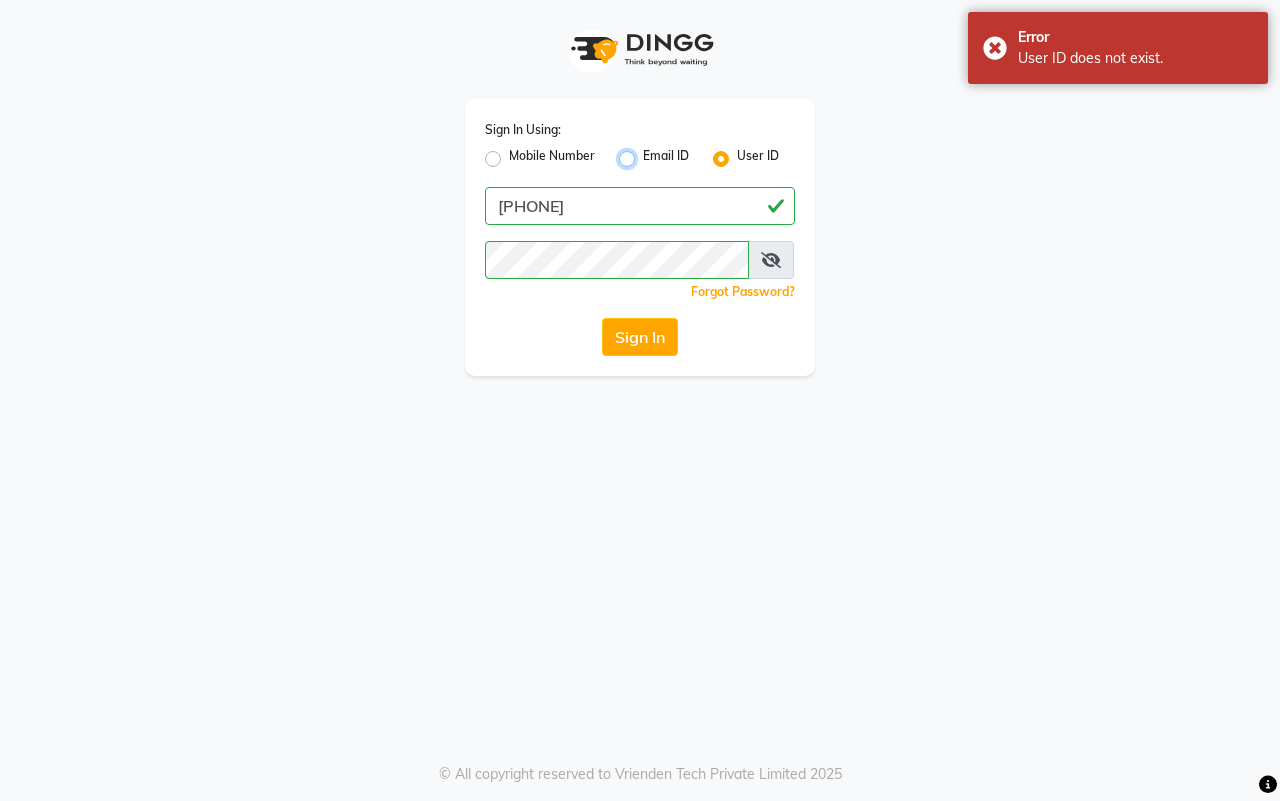 click on "Email ID" at bounding box center [649, 153] 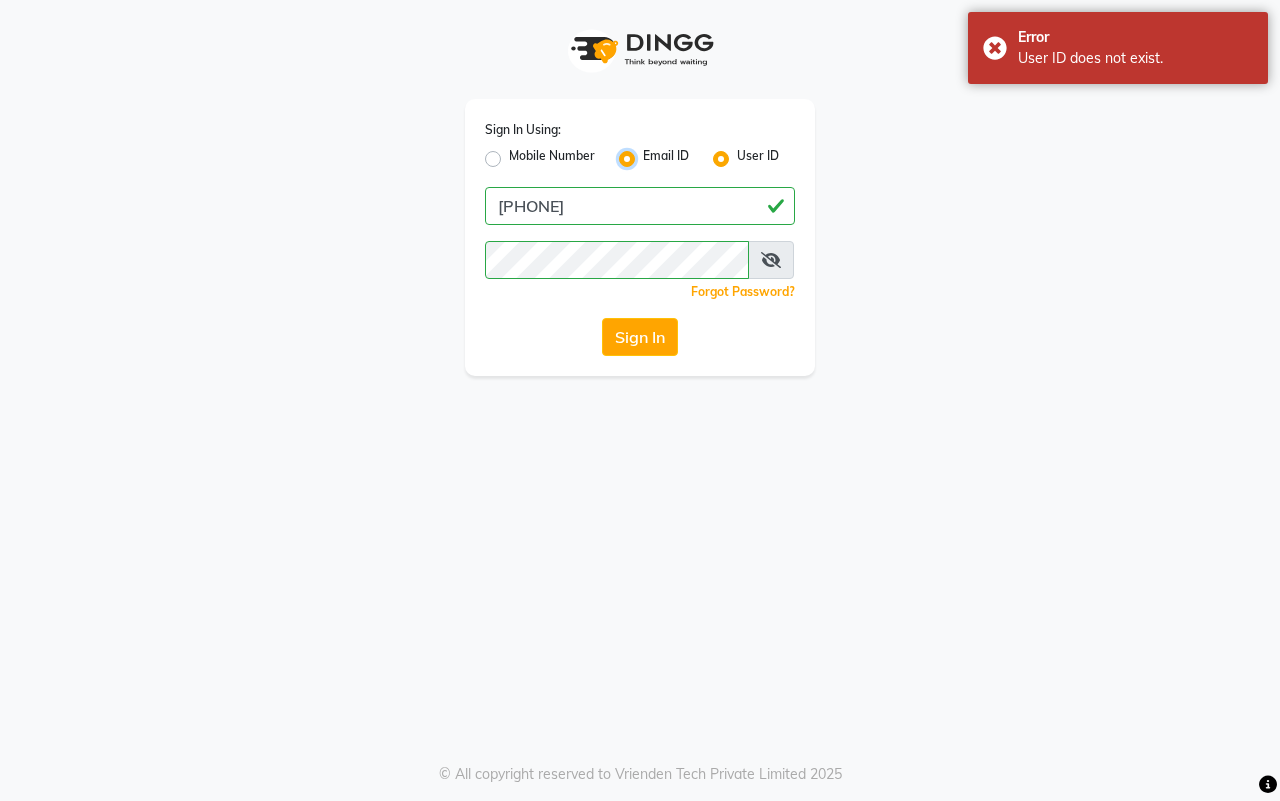 radio on "false" 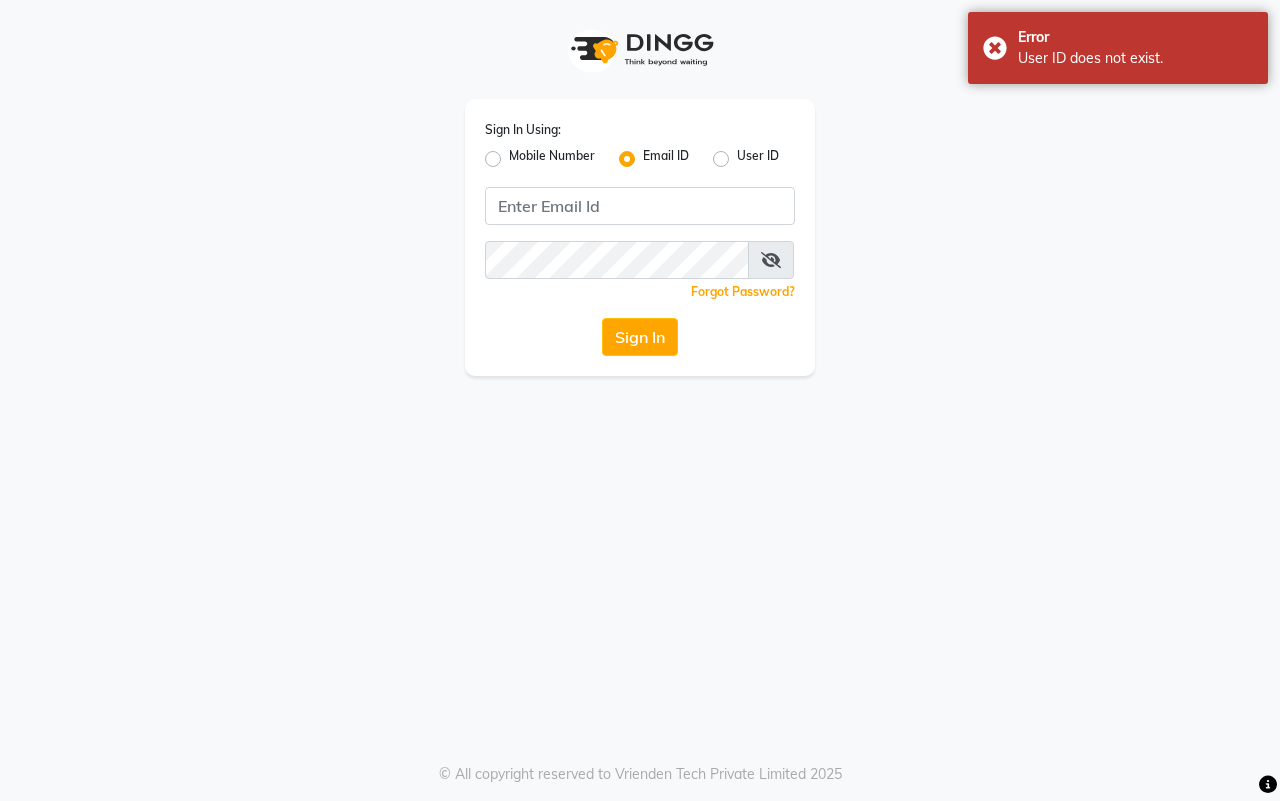 click on "User ID" 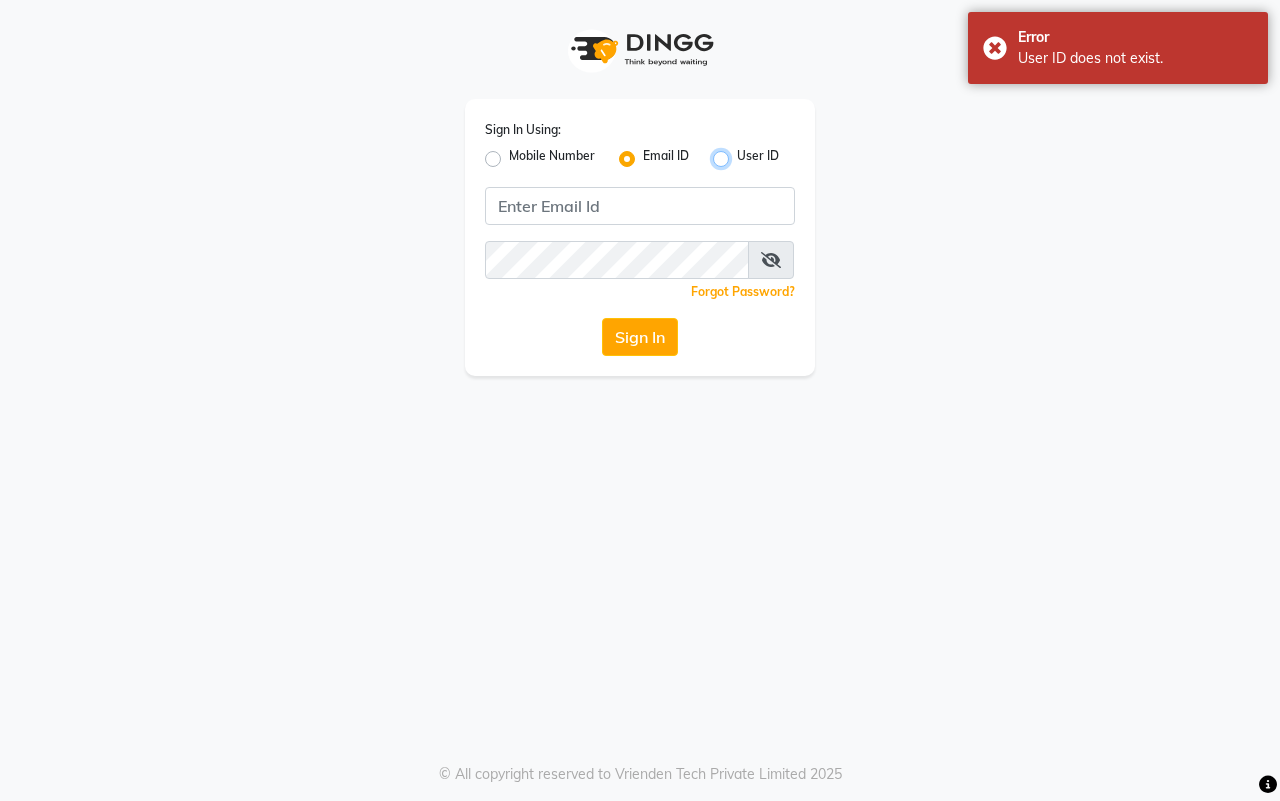 click on "User ID" at bounding box center (743, 153) 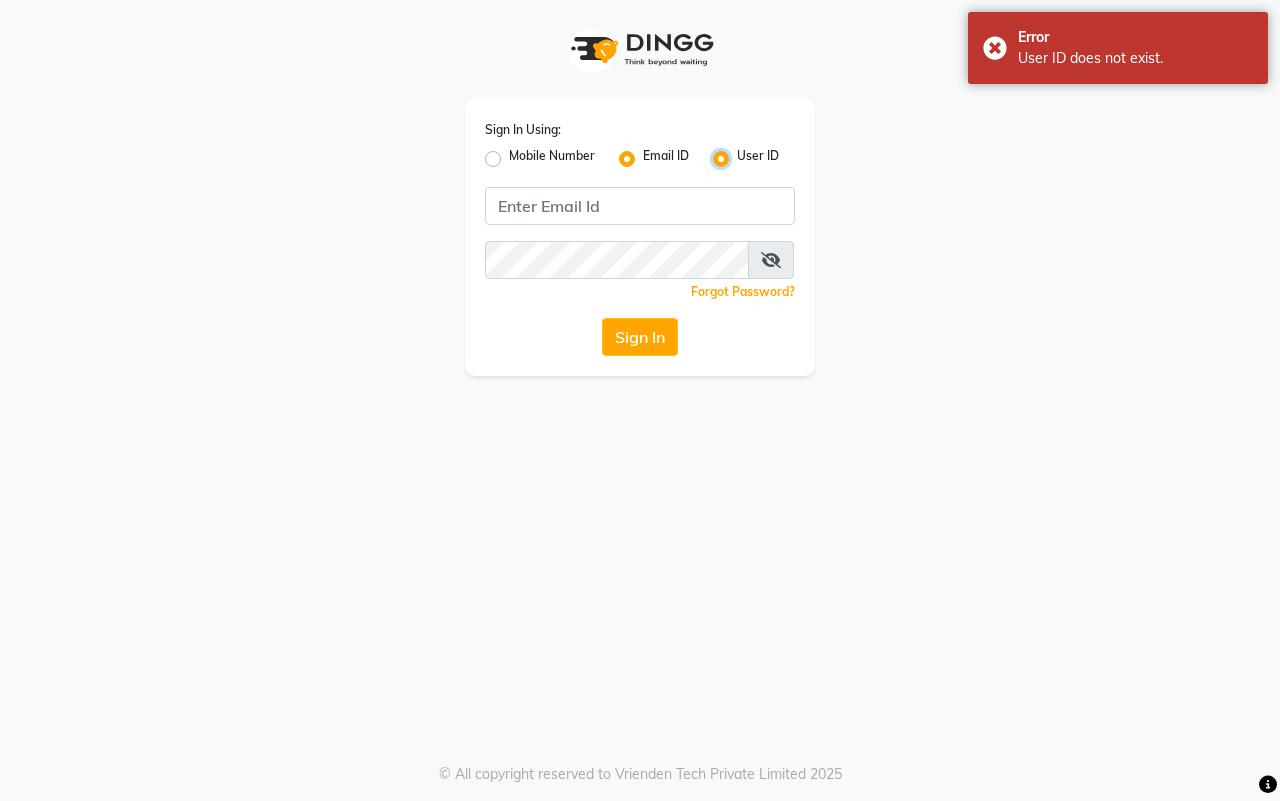 radio on "false" 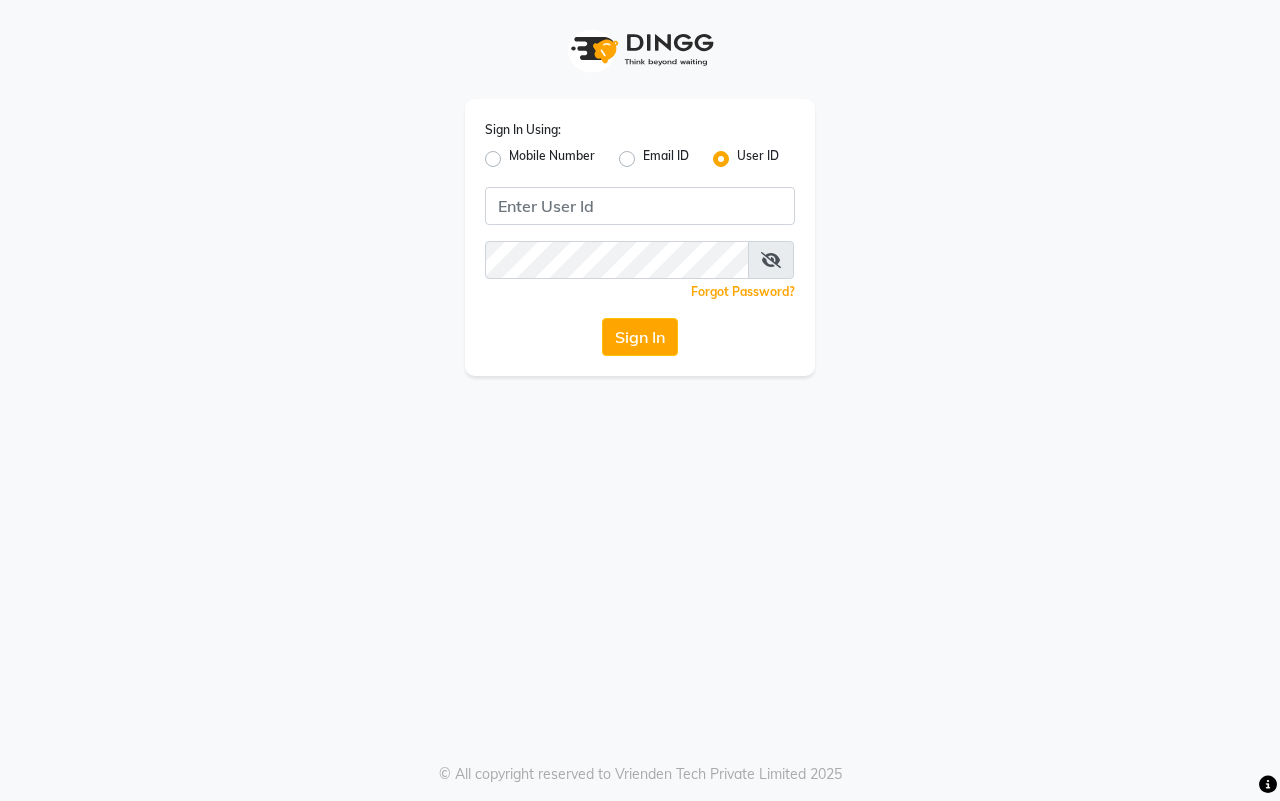 click on "Mobile Number" 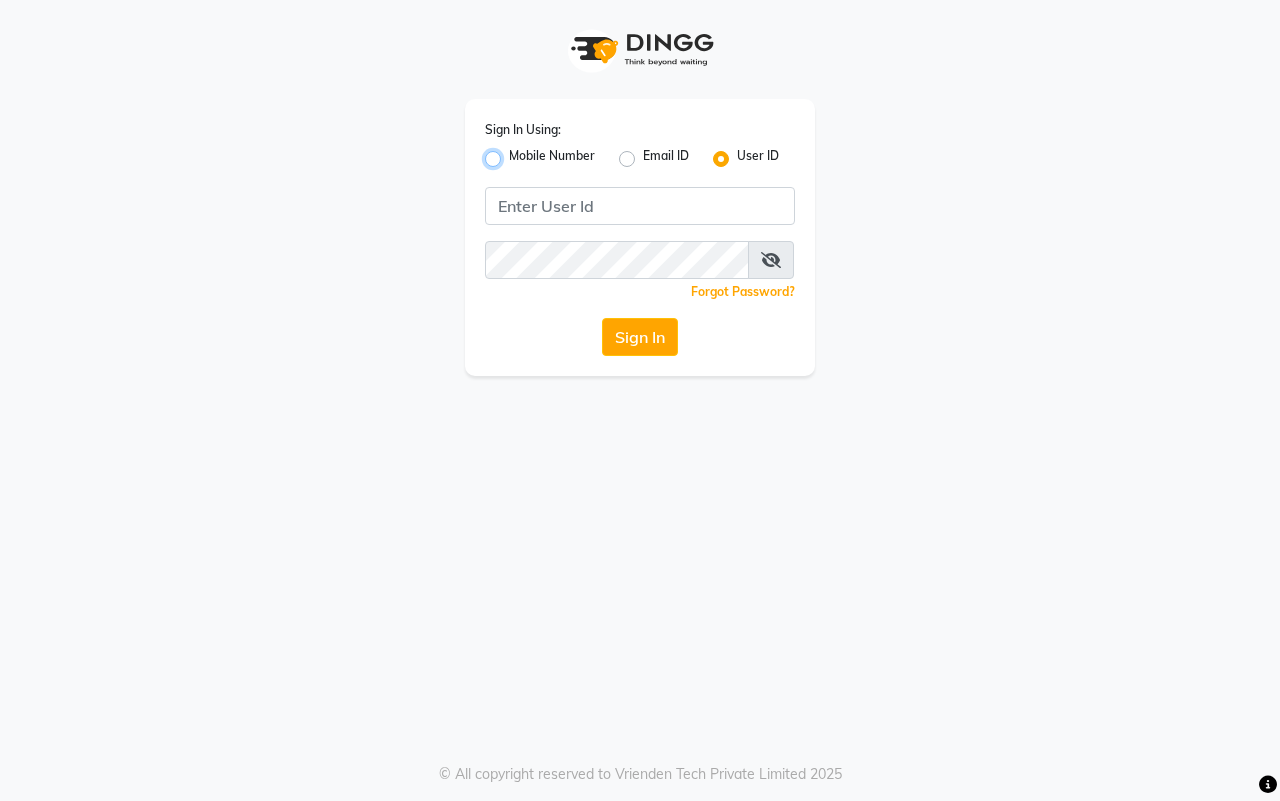 click on "Mobile Number" at bounding box center [515, 153] 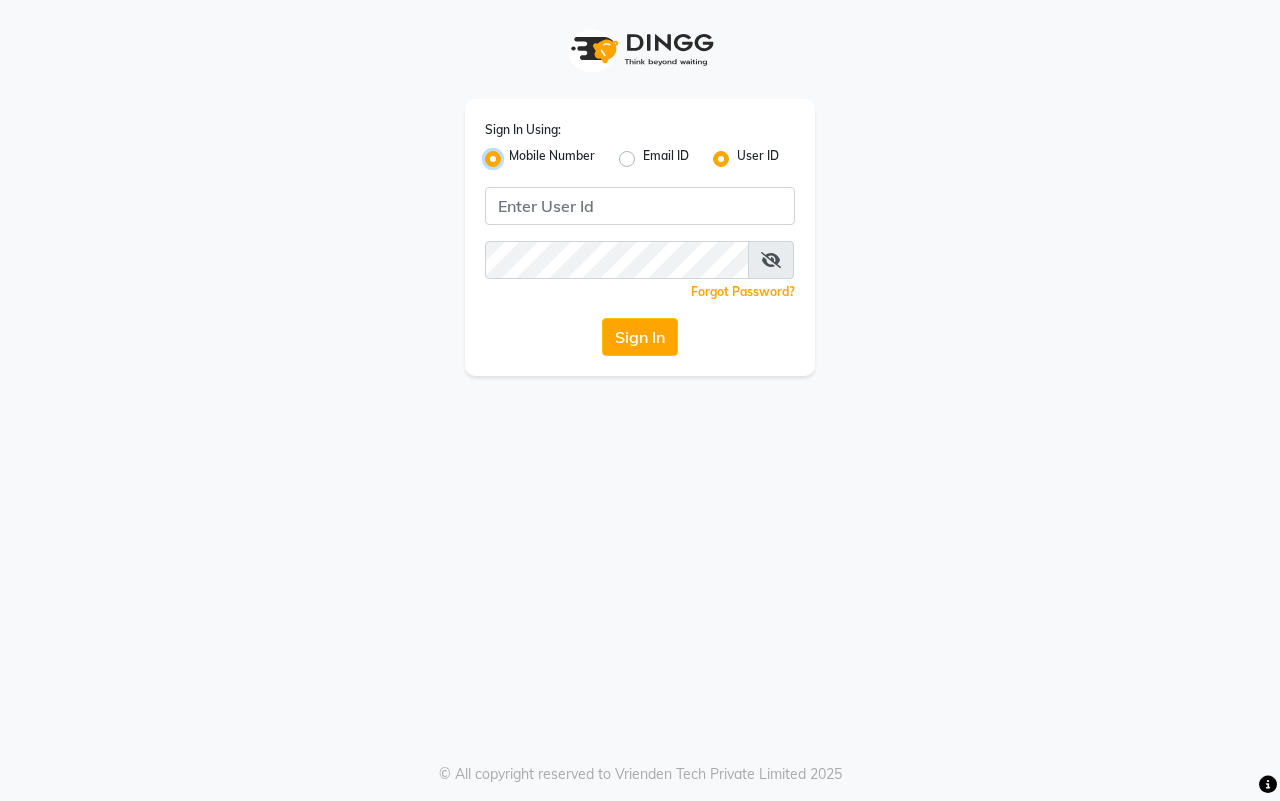 radio on "false" 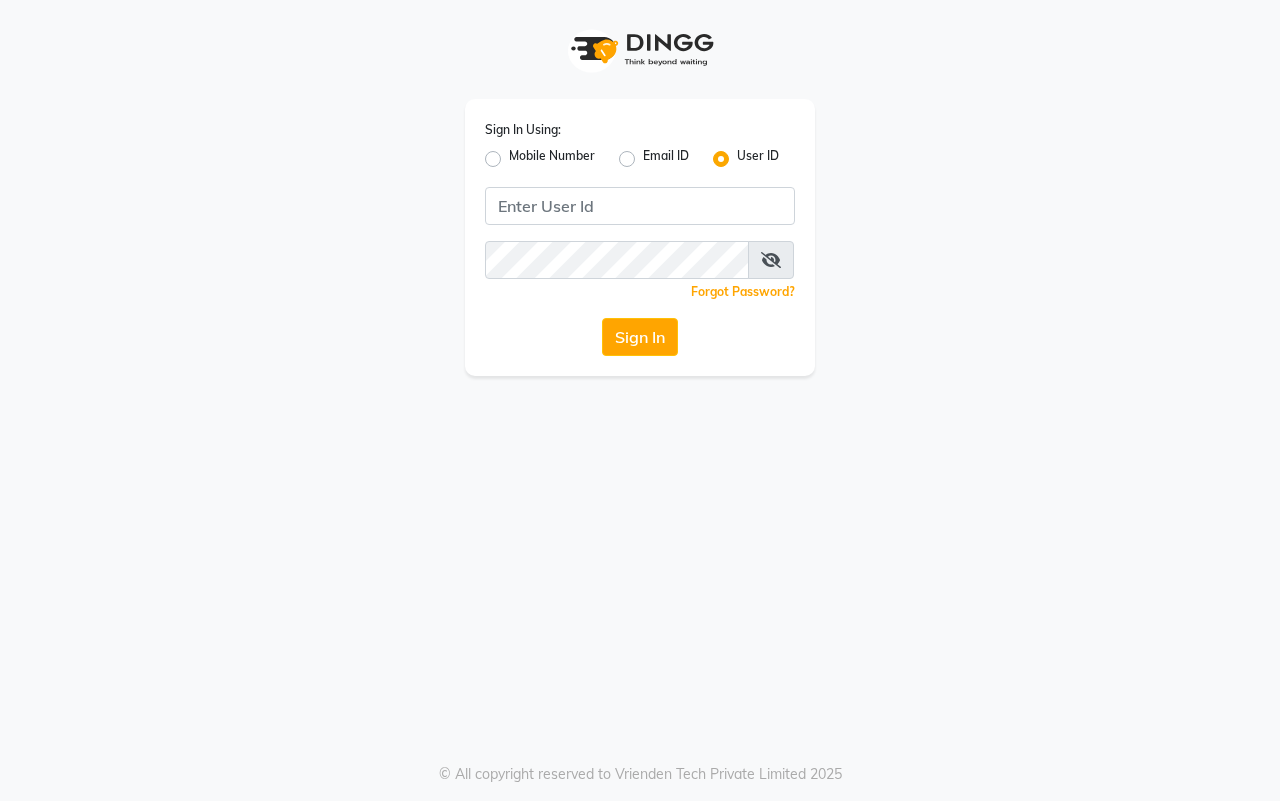scroll, scrollTop: 0, scrollLeft: 0, axis: both 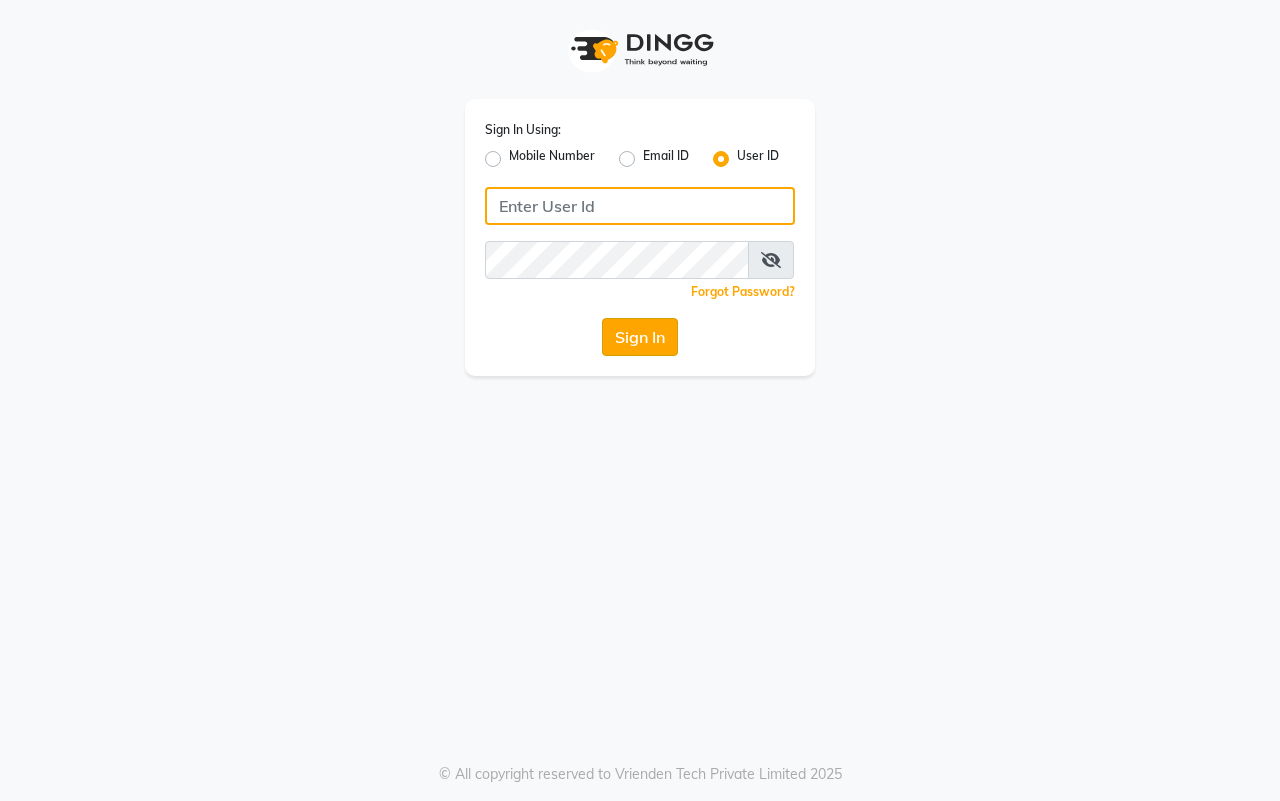 type on "[PHONE]" 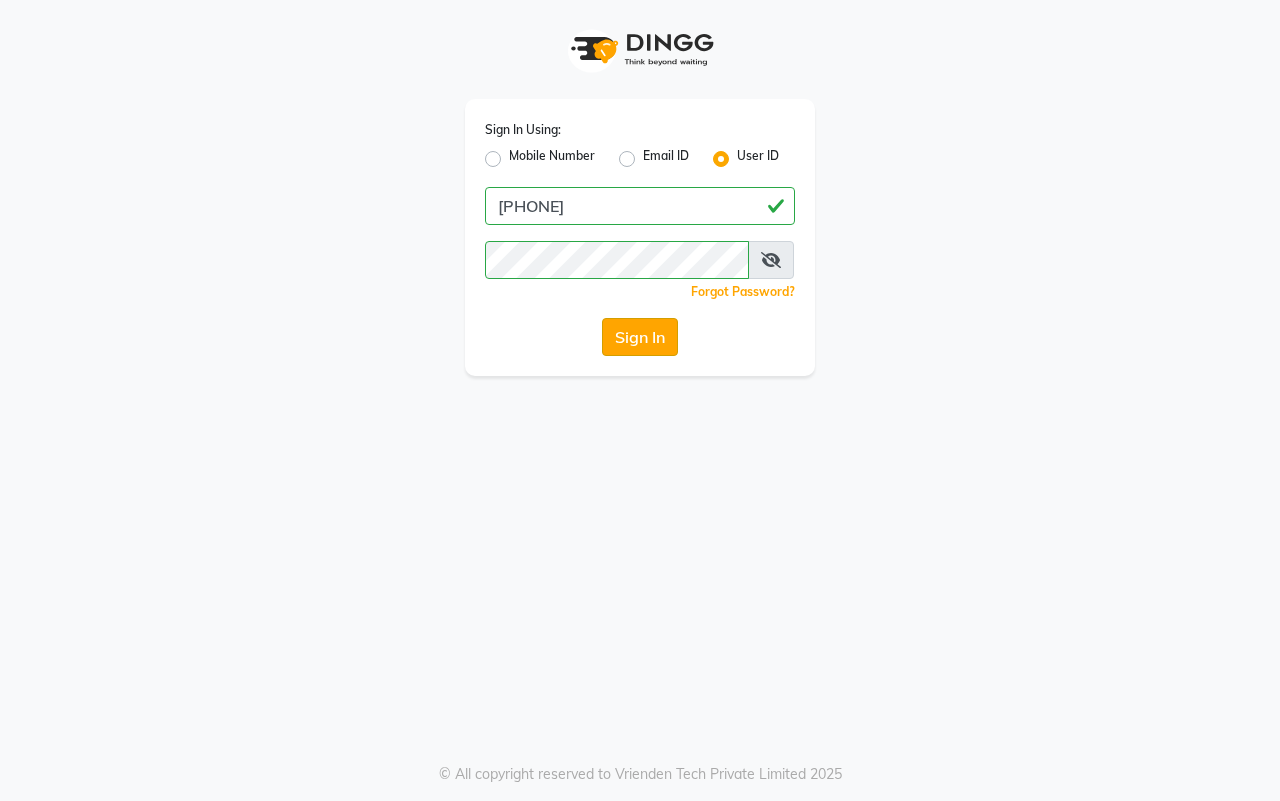 click on "Sign In" 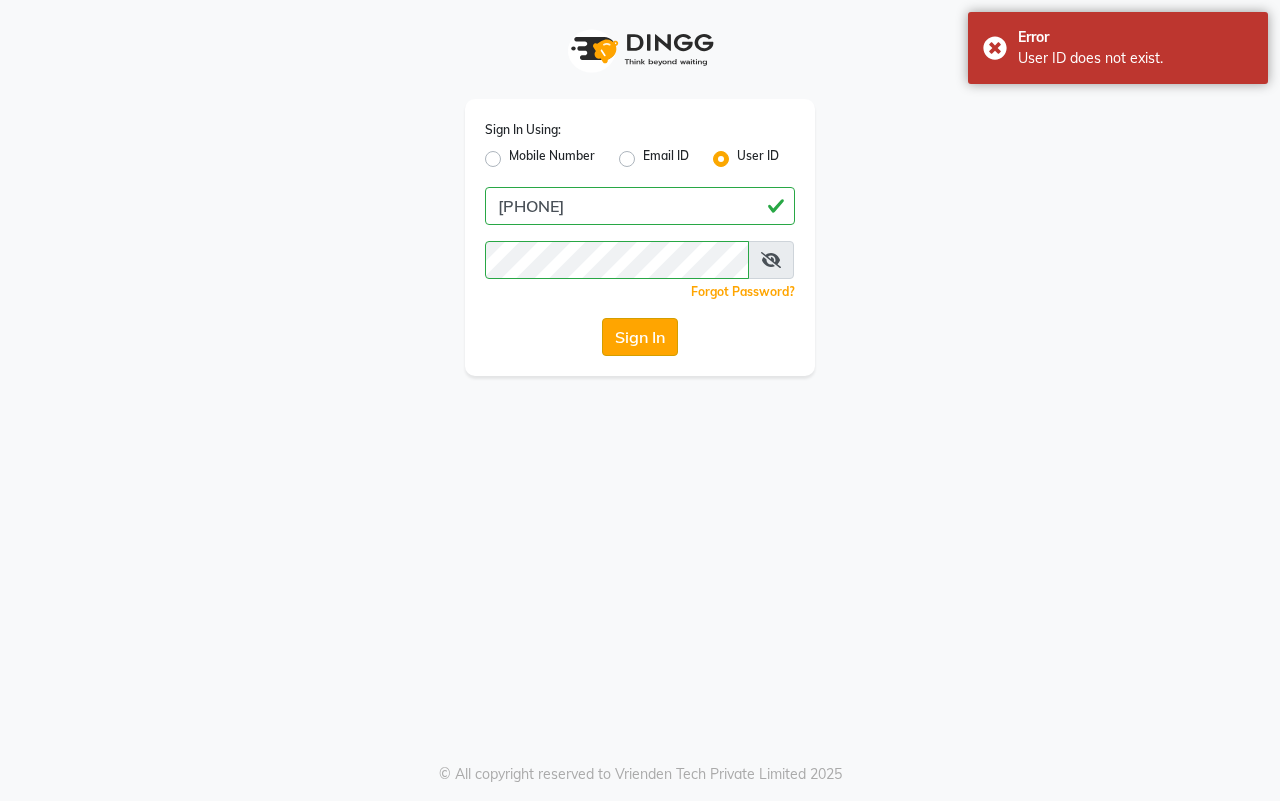 click on "Sign In" 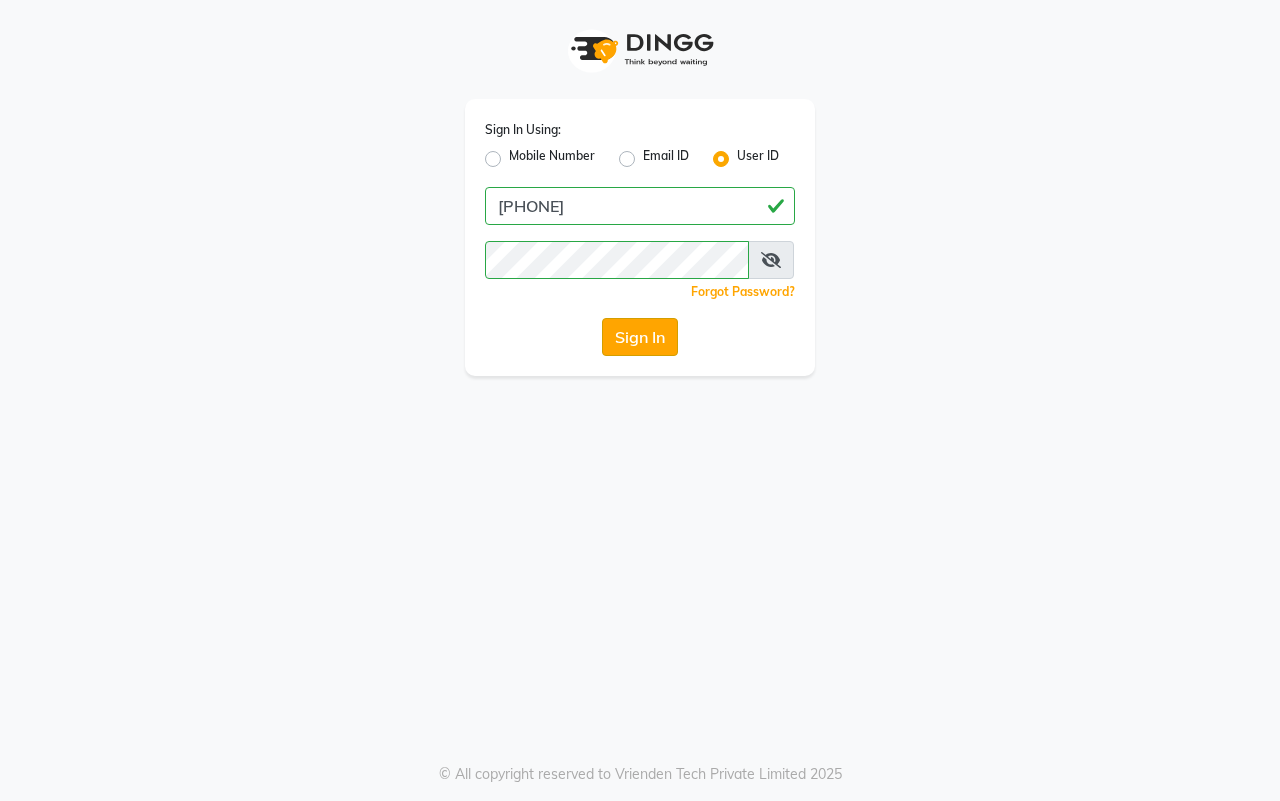 click on "Sign In" 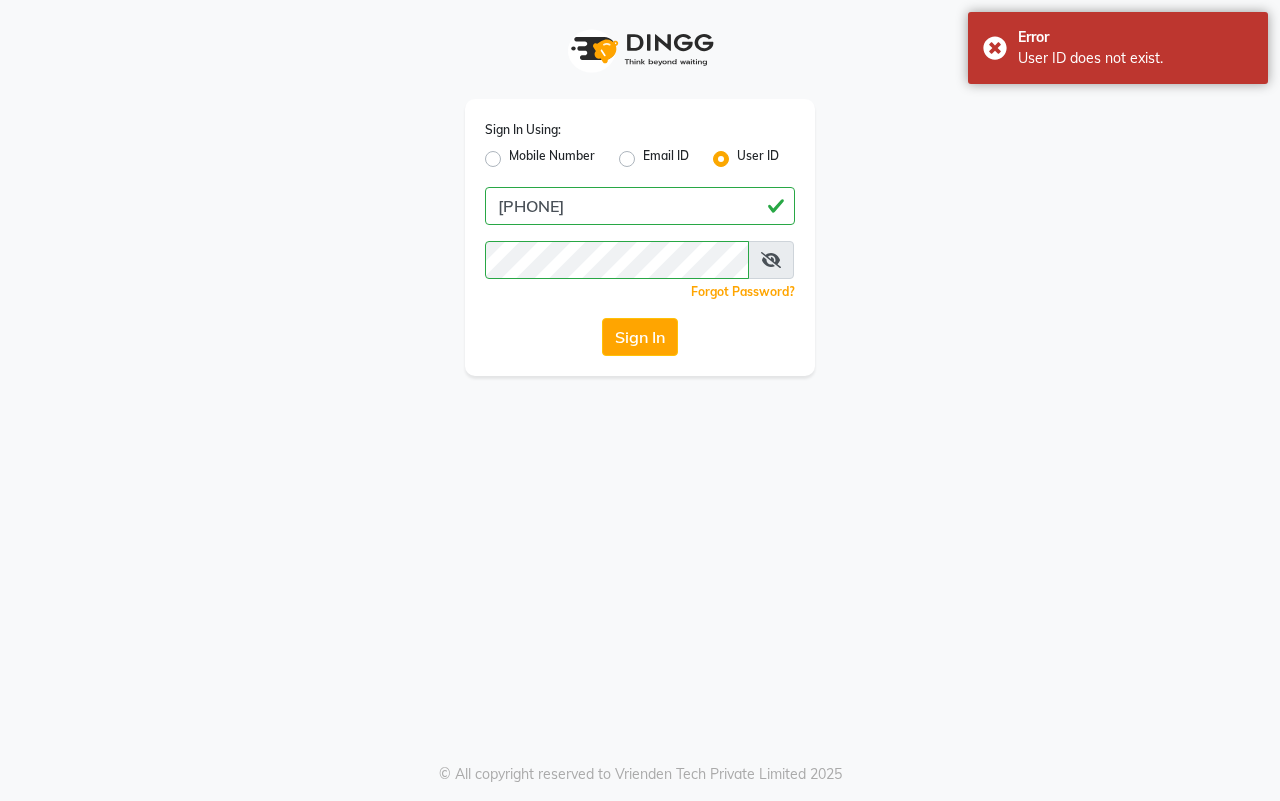 click on "Mobile Number" 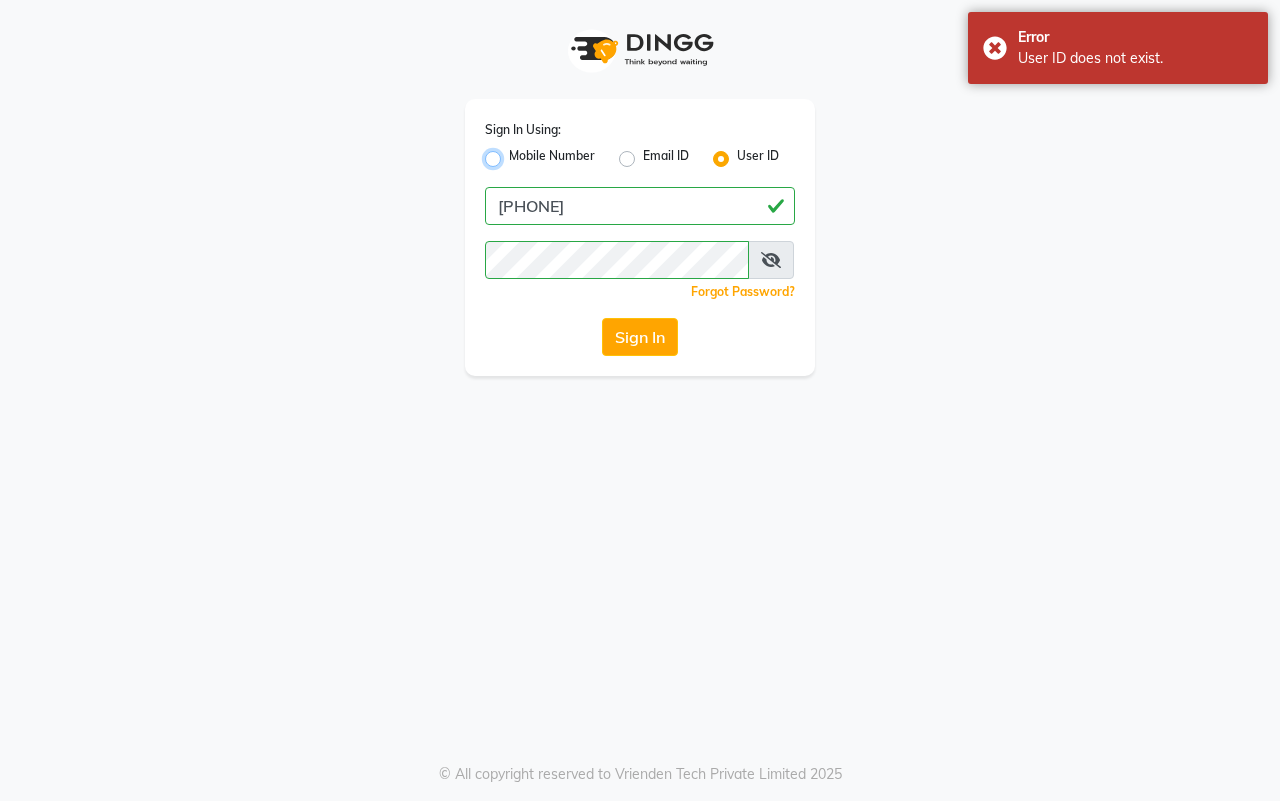 click on "Mobile Number" at bounding box center [515, 153] 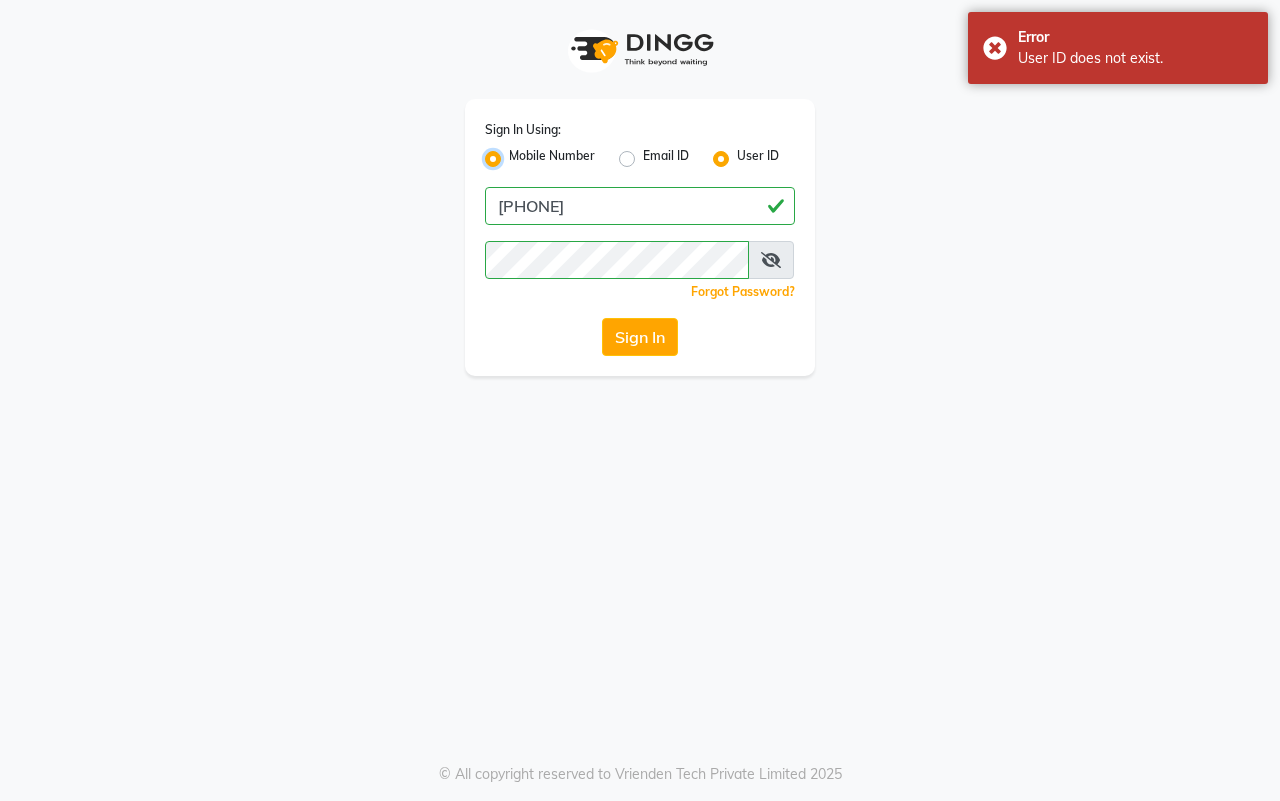 radio on "false" 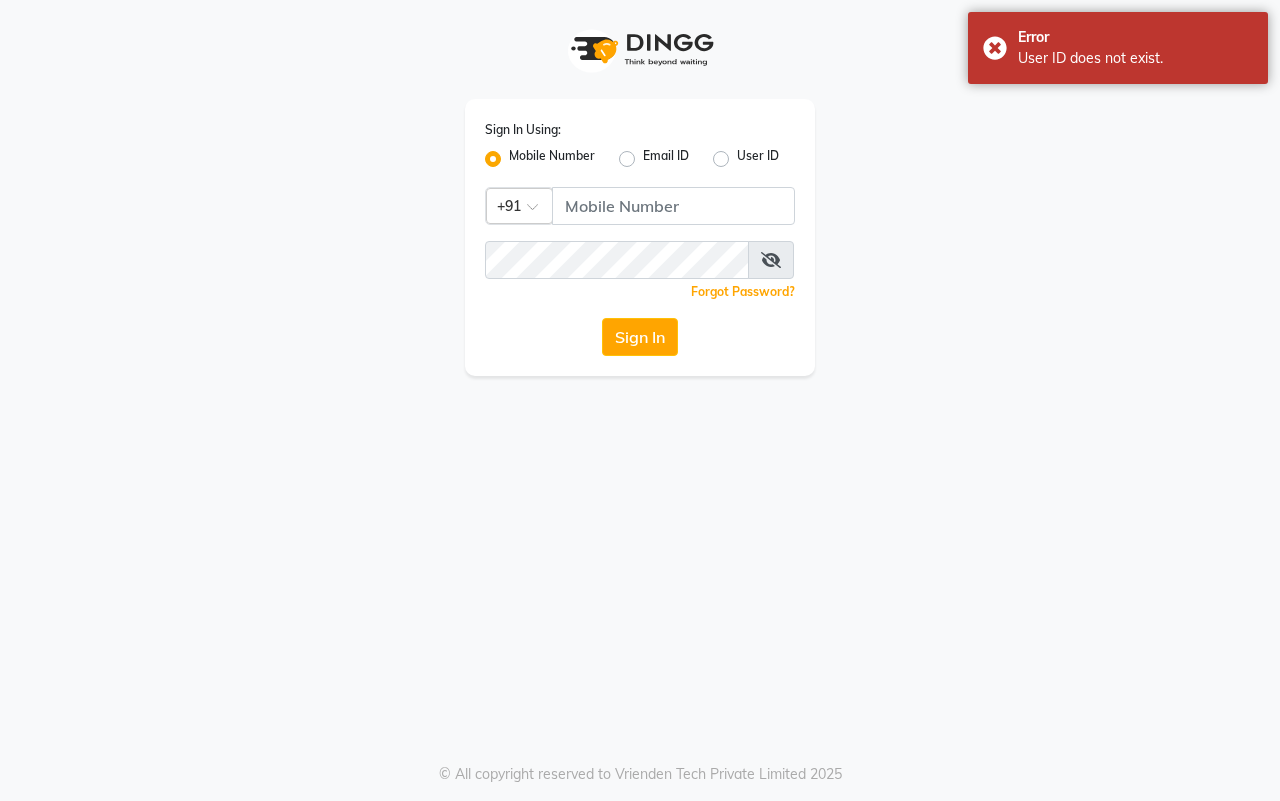 click on "Email ID" 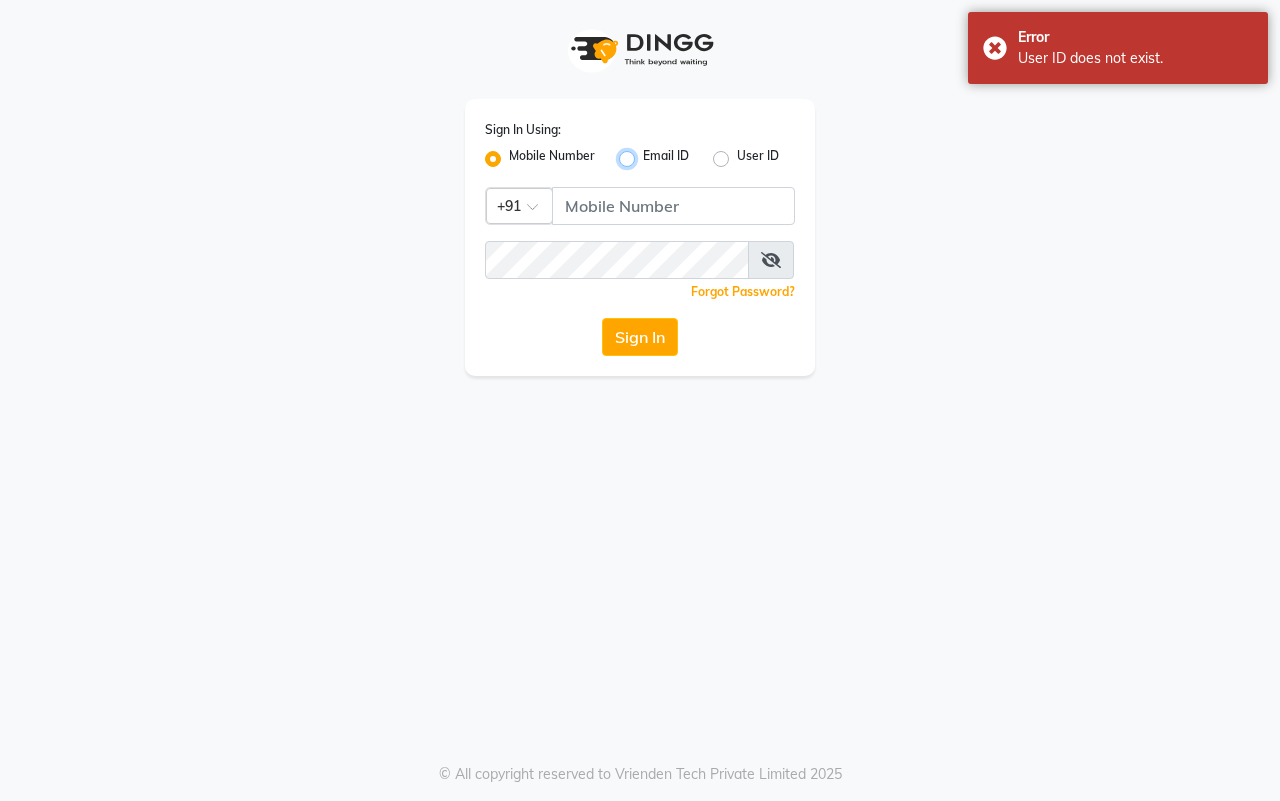 click on "Email ID" at bounding box center [649, 153] 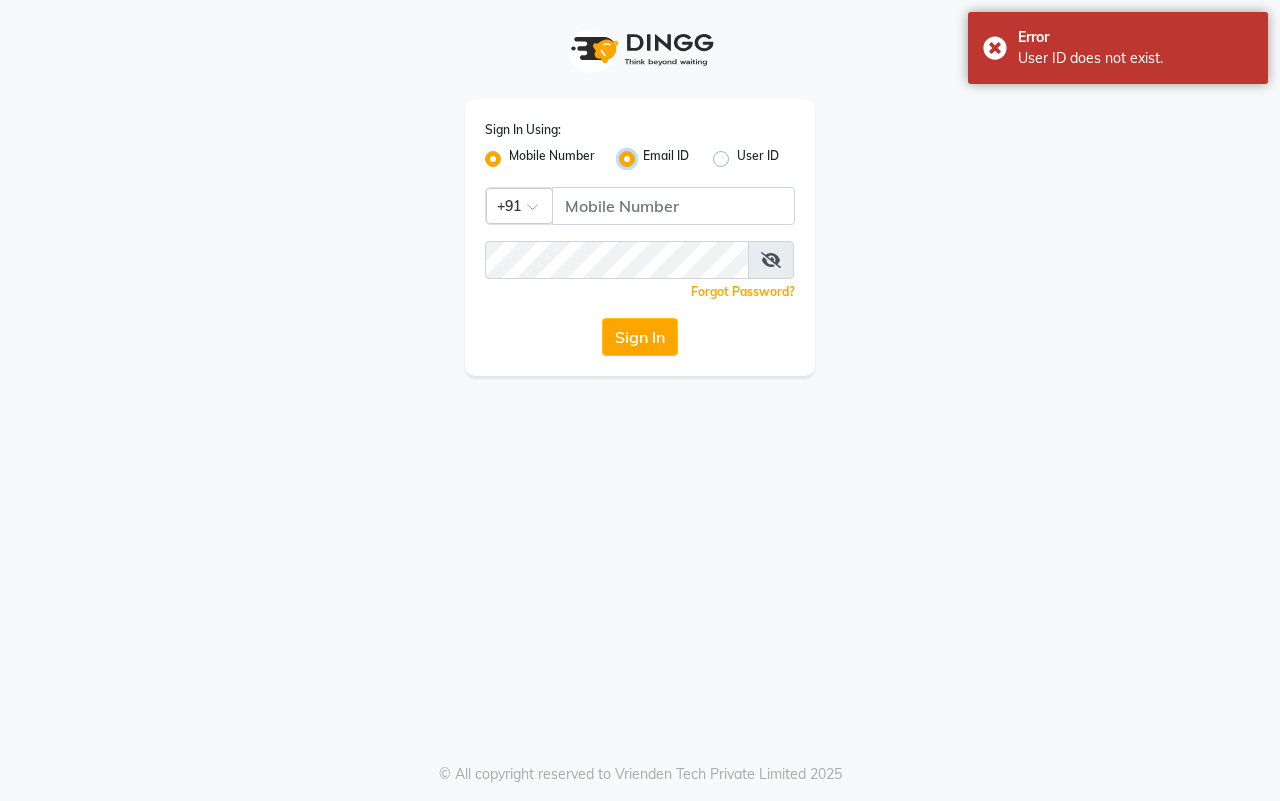 radio on "false" 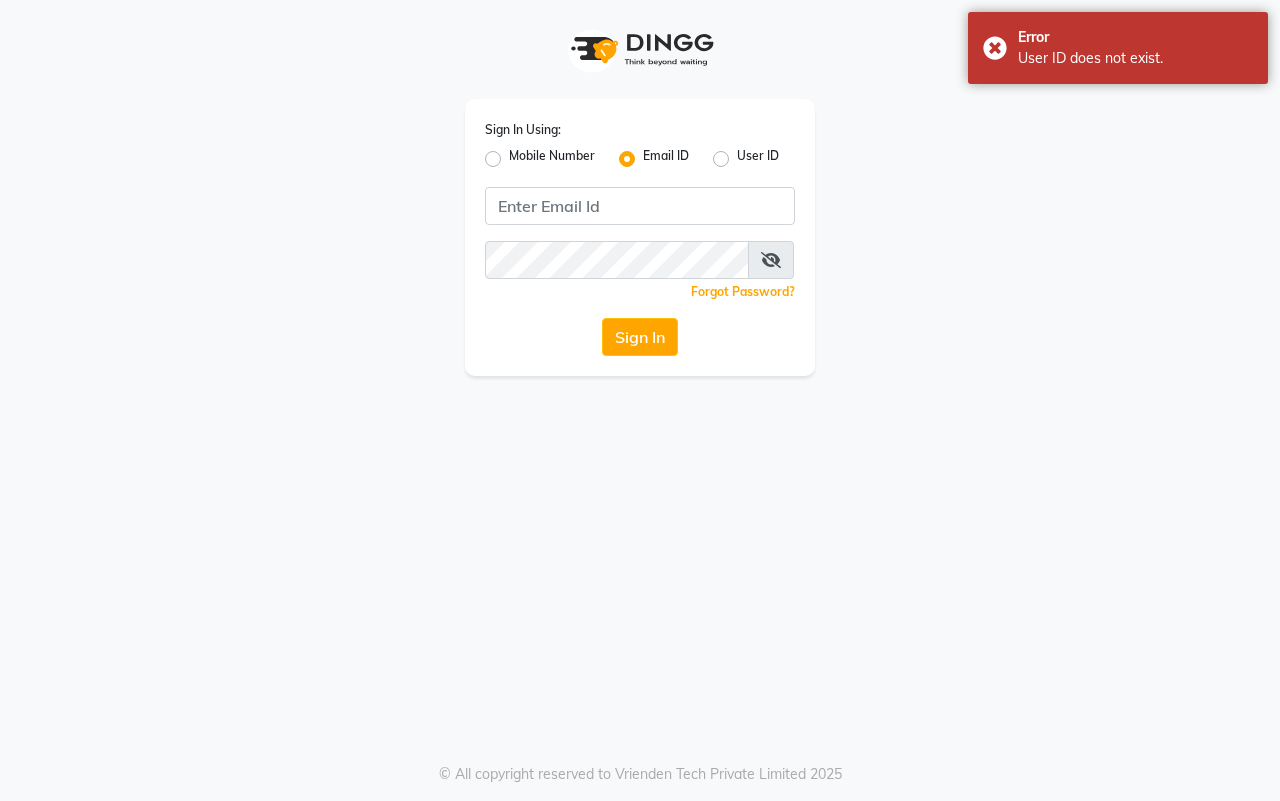 click on "User ID" 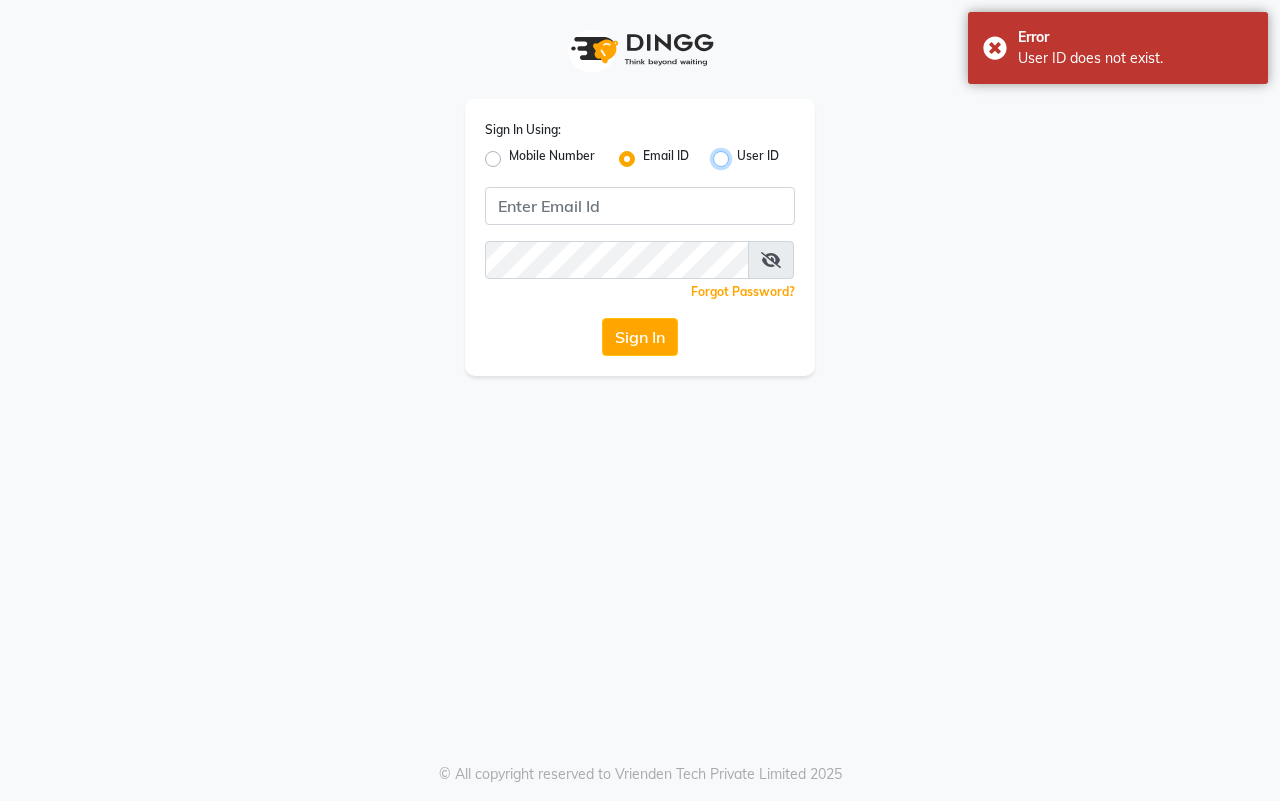 click on "User ID" at bounding box center (743, 153) 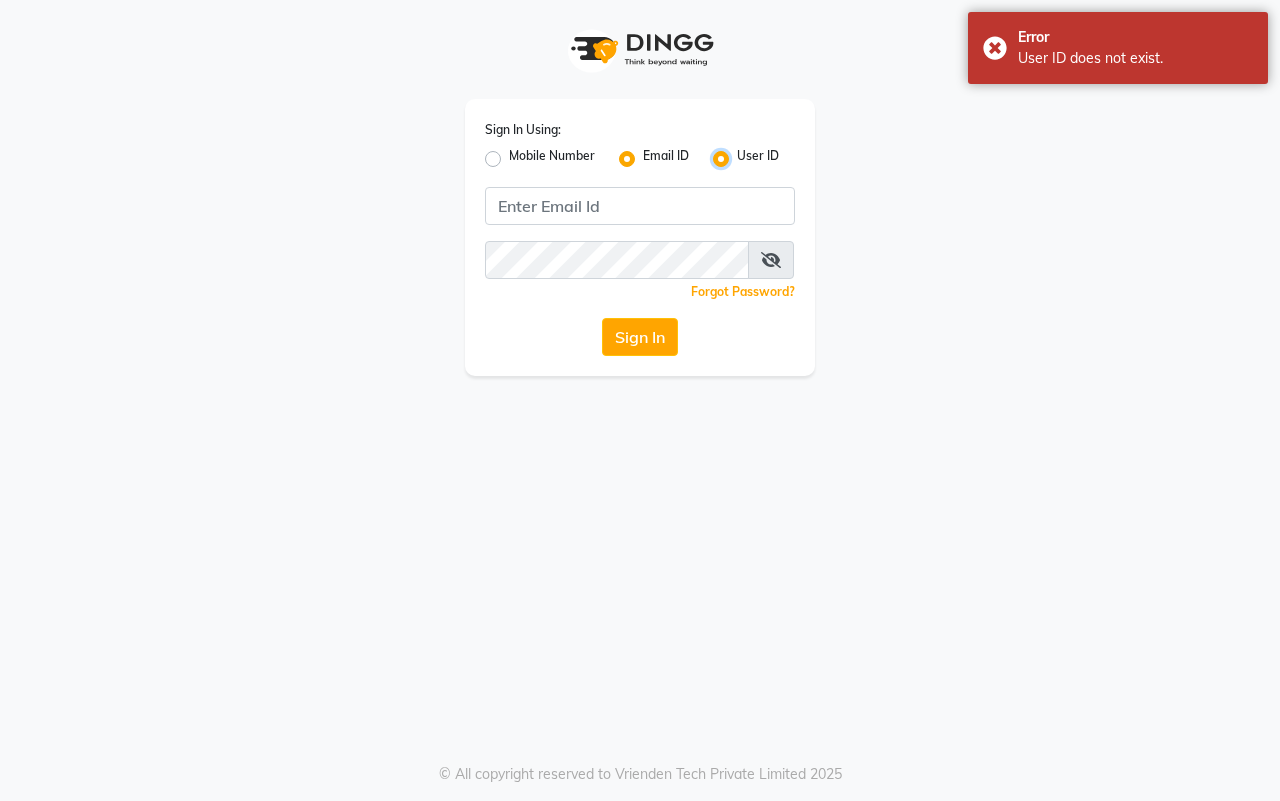 radio on "false" 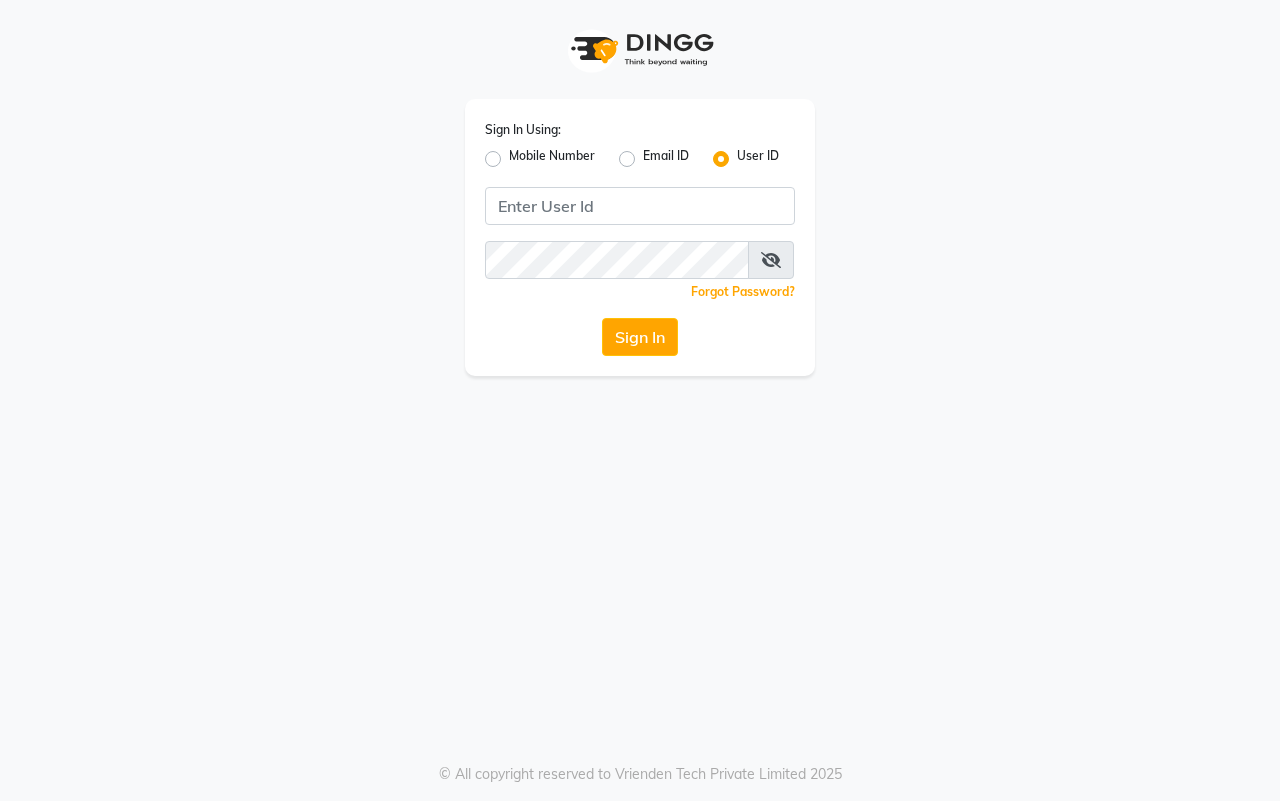 scroll, scrollTop: 0, scrollLeft: 0, axis: both 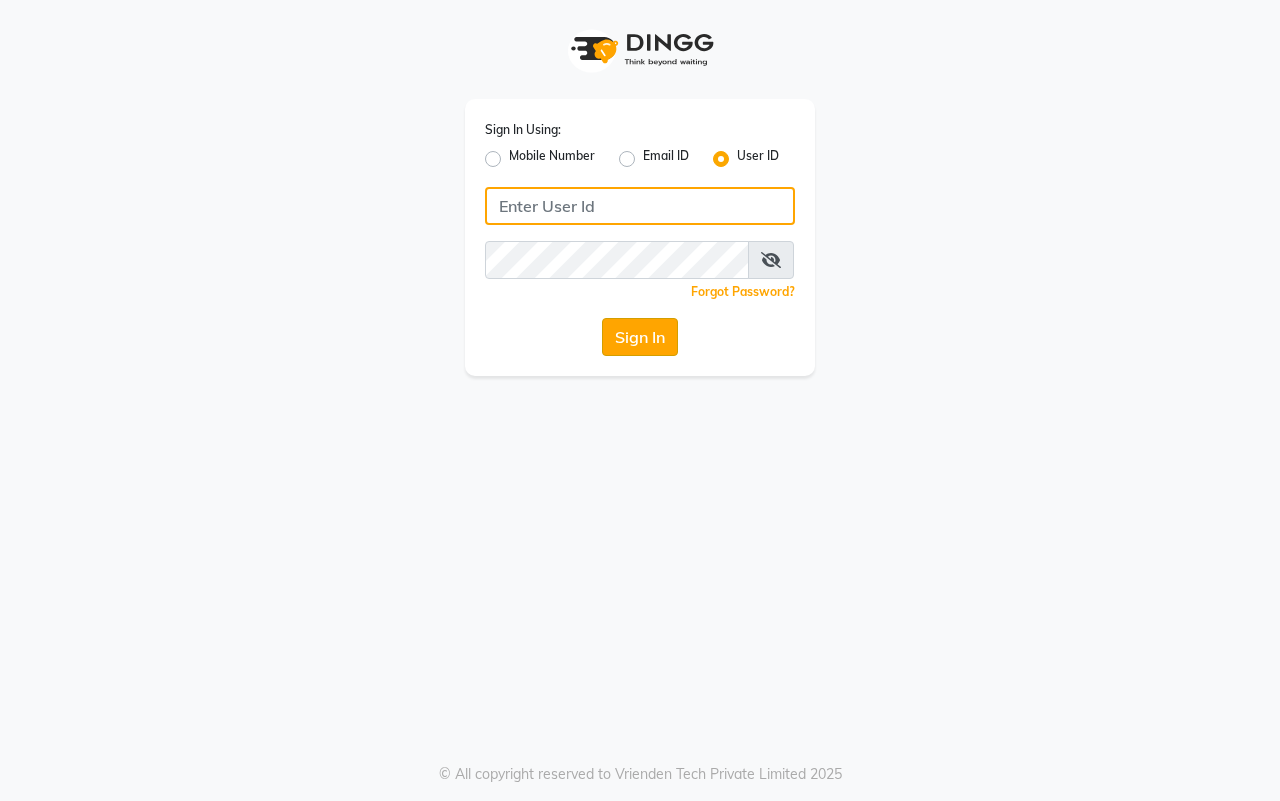 type on "[PHONE]" 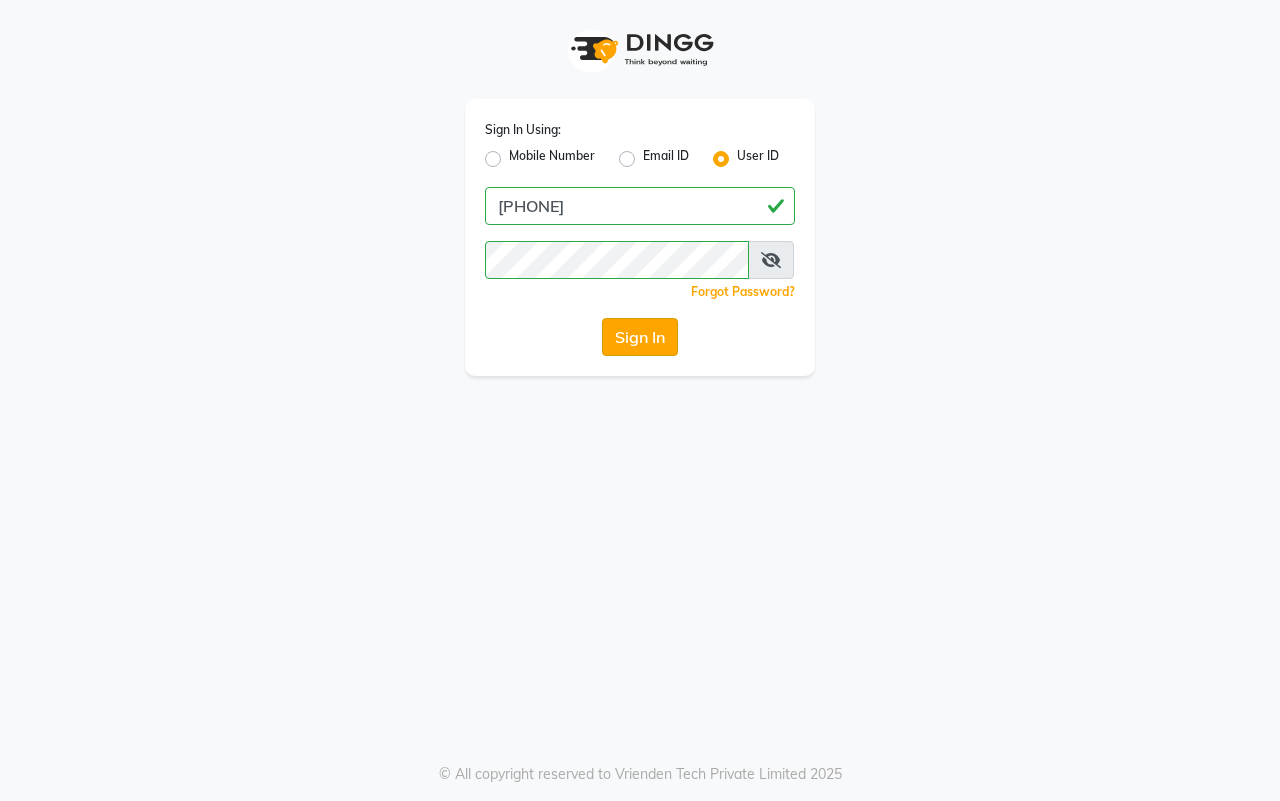 click on "Sign In" 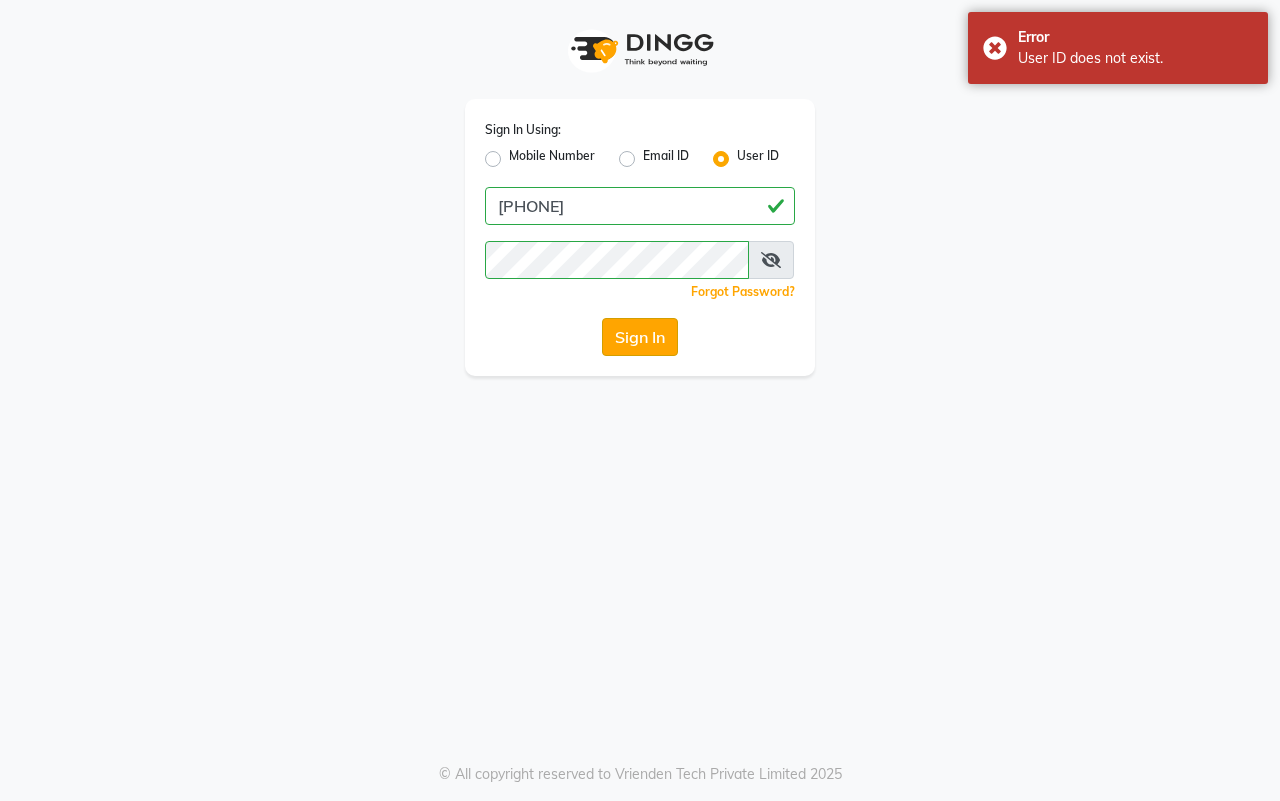 click on "Sign In" 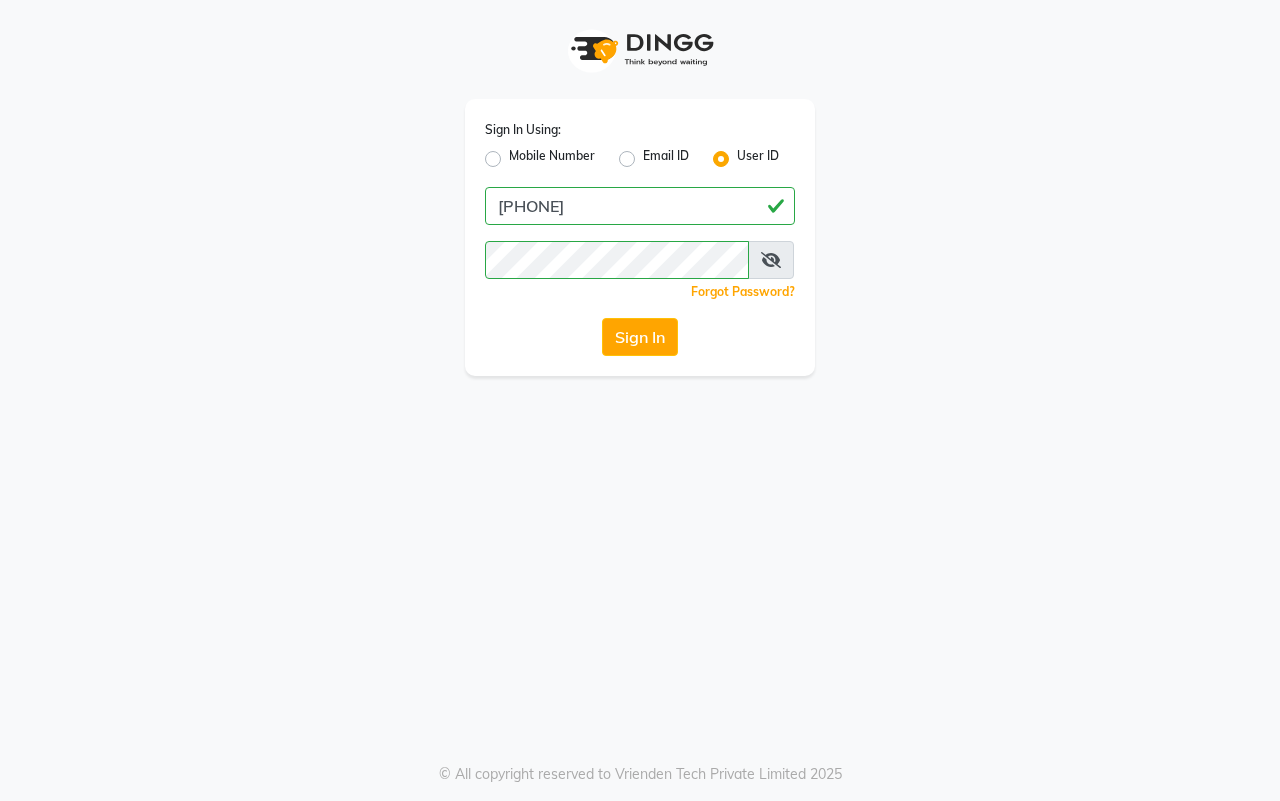 click on "Sign In Using: Mobile Number Email ID User ID [PHONE]  Remember me Forgot Password?  Sign In   © All copyright reserved to Vrienden Tech Private Limited 2025" at bounding box center [640, 400] 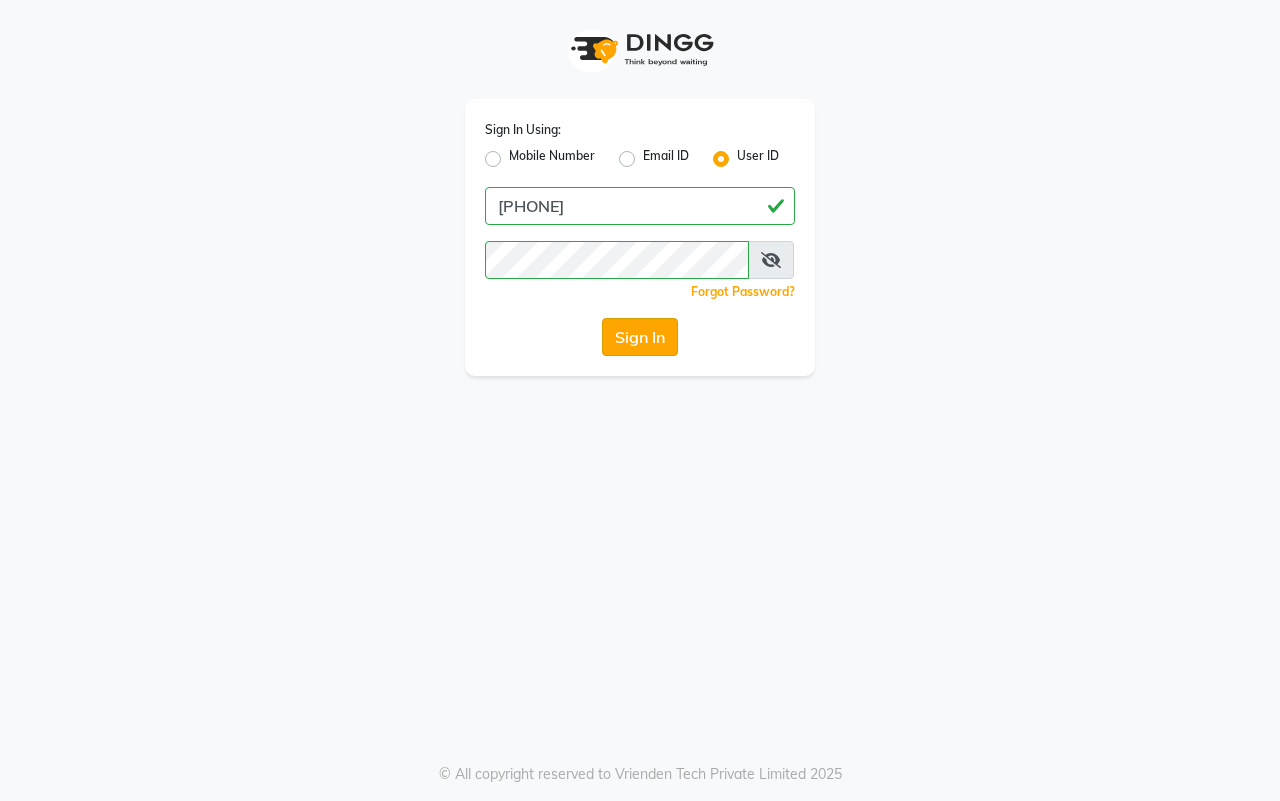 click on "Sign In" 